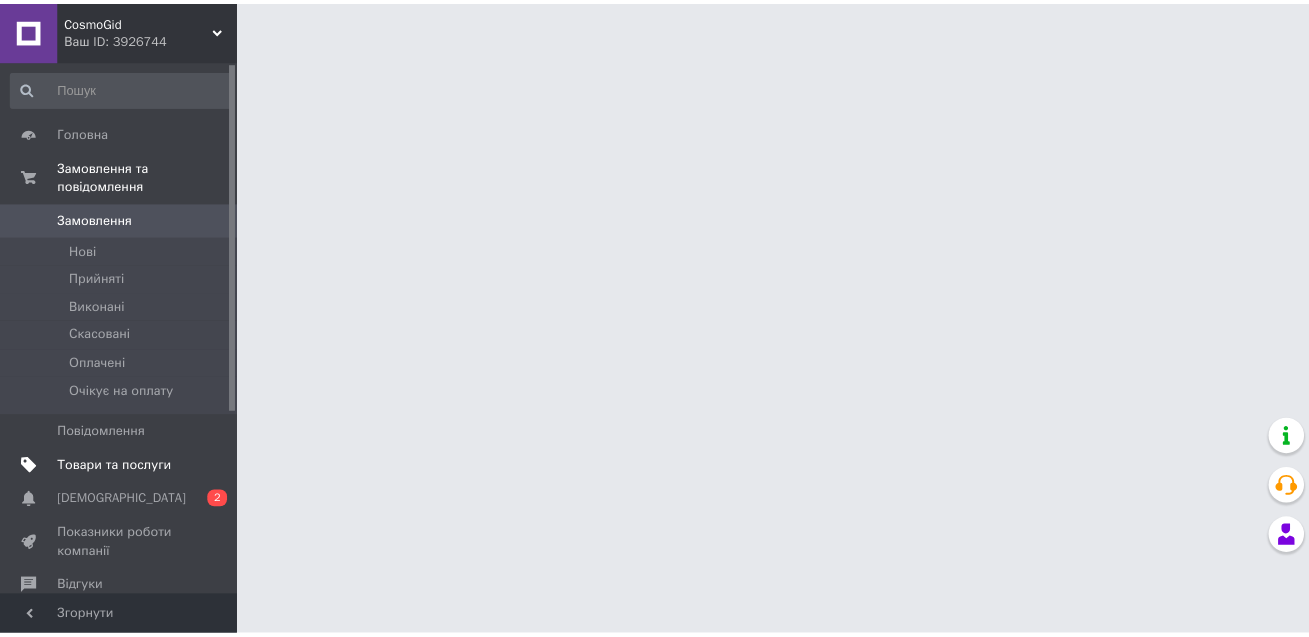 scroll, scrollTop: 0, scrollLeft: 0, axis: both 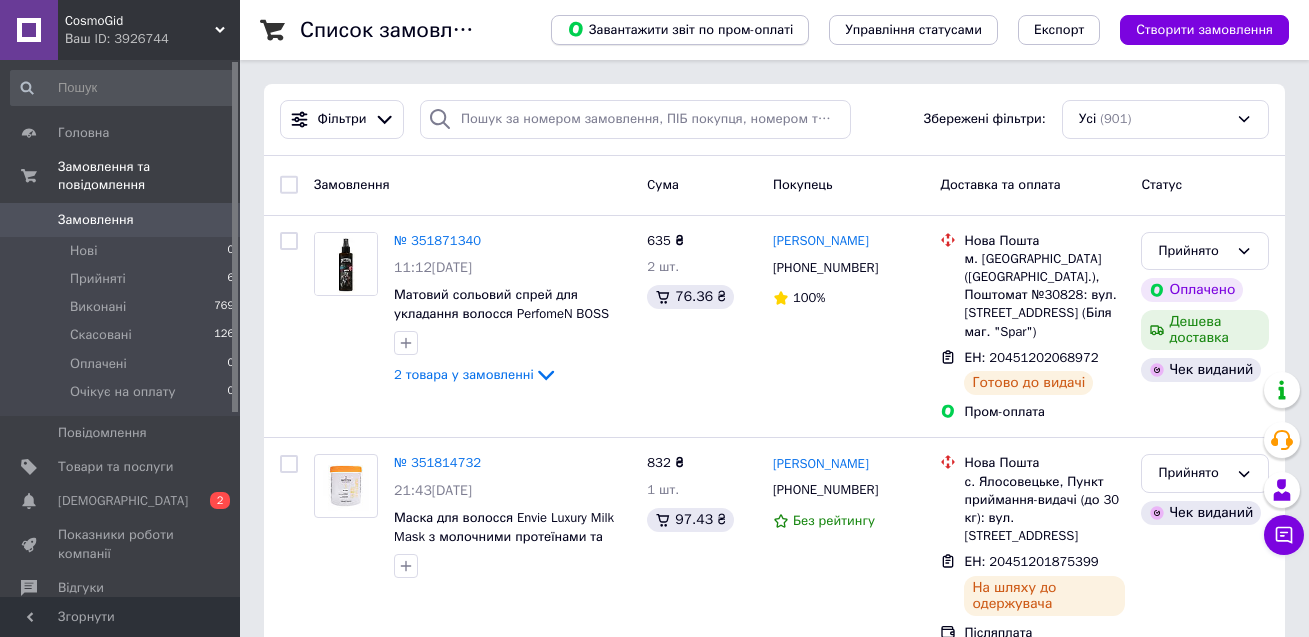 click on "Завантажити звіт по пром-оплаті" at bounding box center [680, 29] 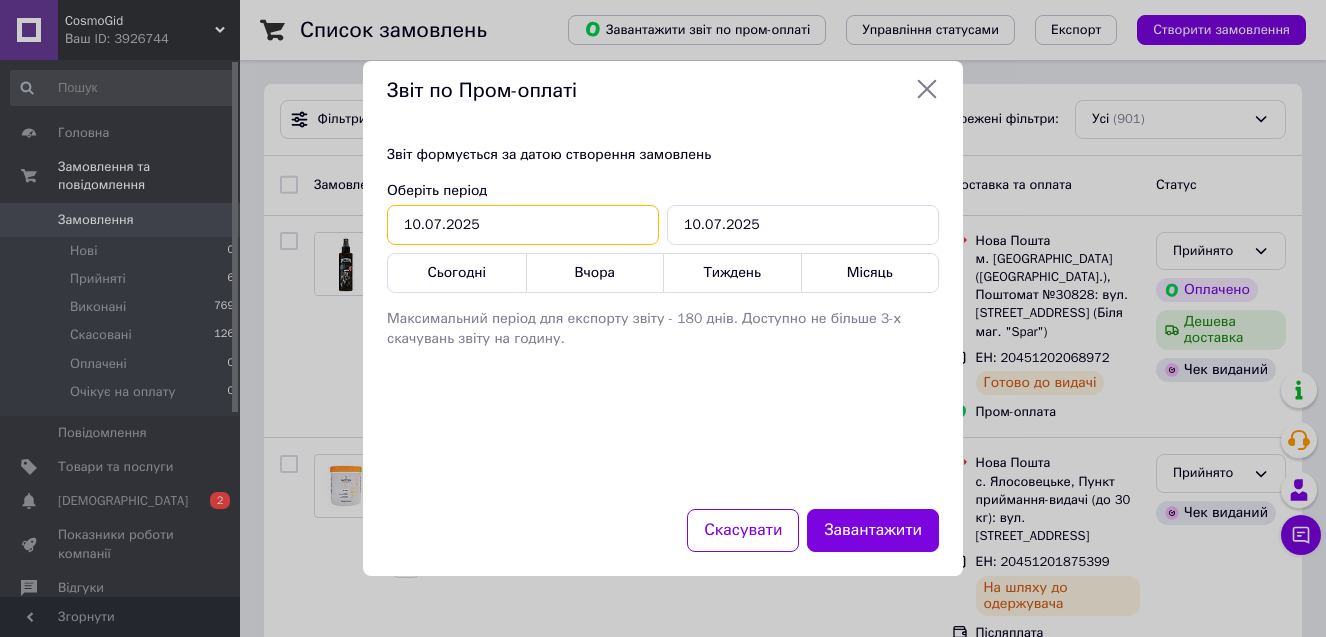 click on "10.07.2025" at bounding box center [523, 225] 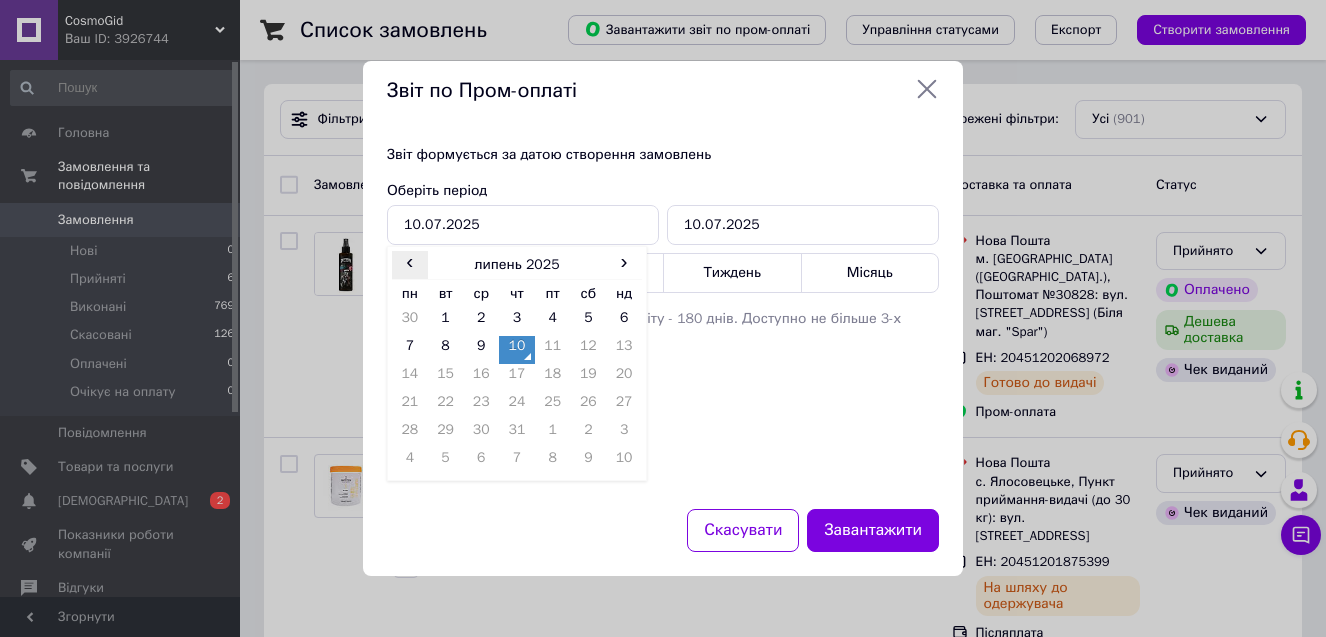 click on "‹" at bounding box center (410, 261) 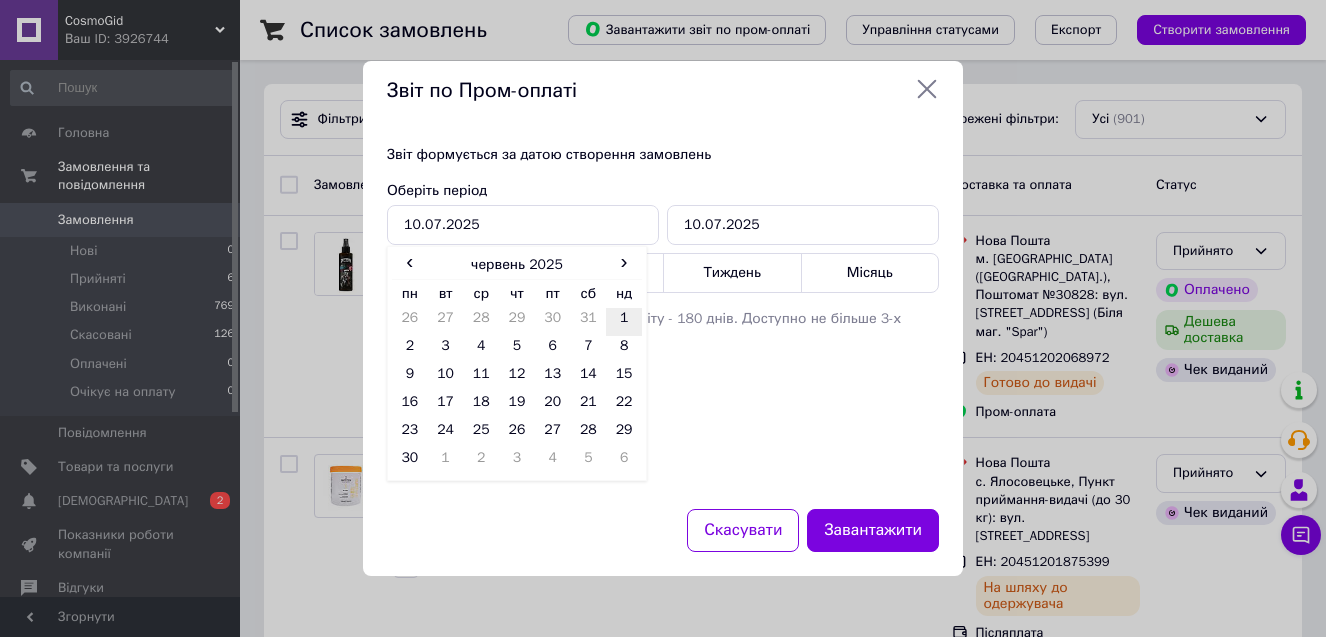 click on "1" at bounding box center [624, 322] 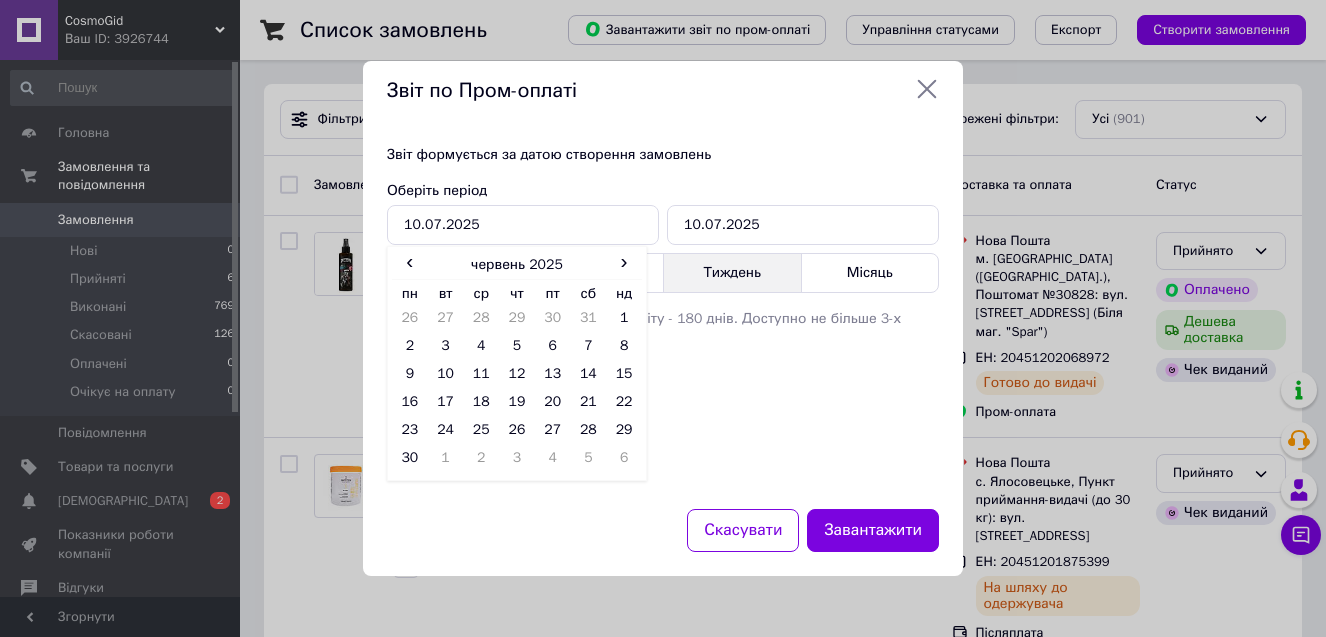 type on "[DATE]" 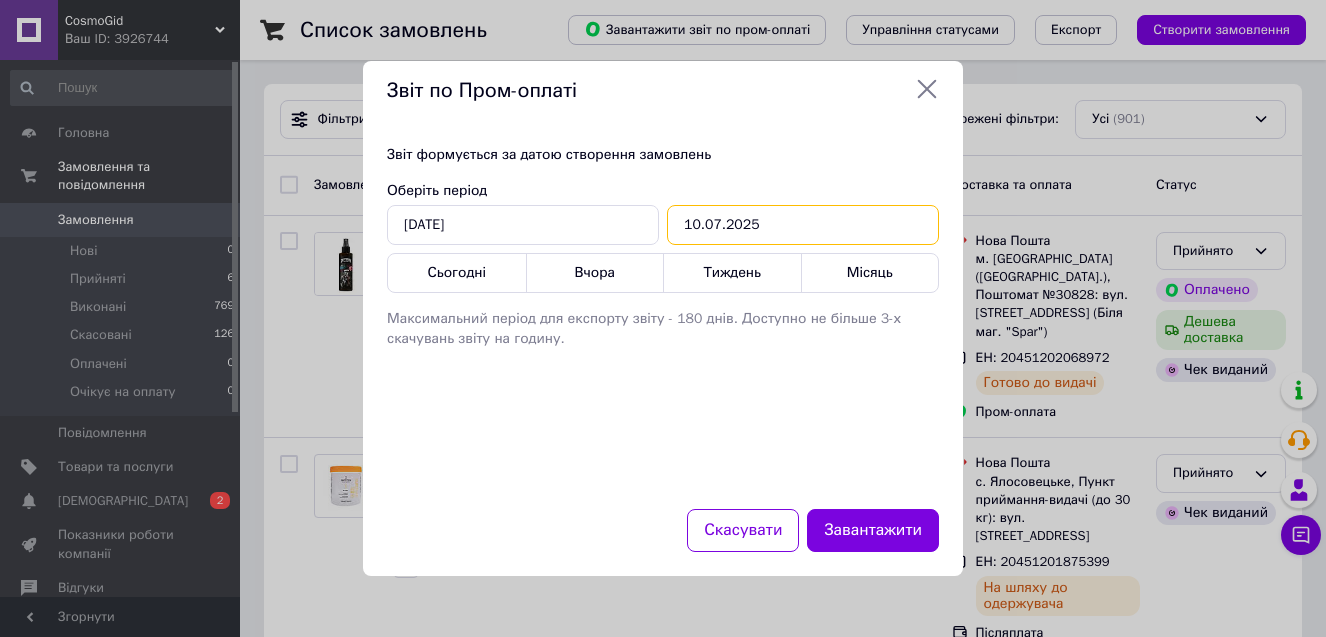 click on "10.07.2025" at bounding box center [803, 225] 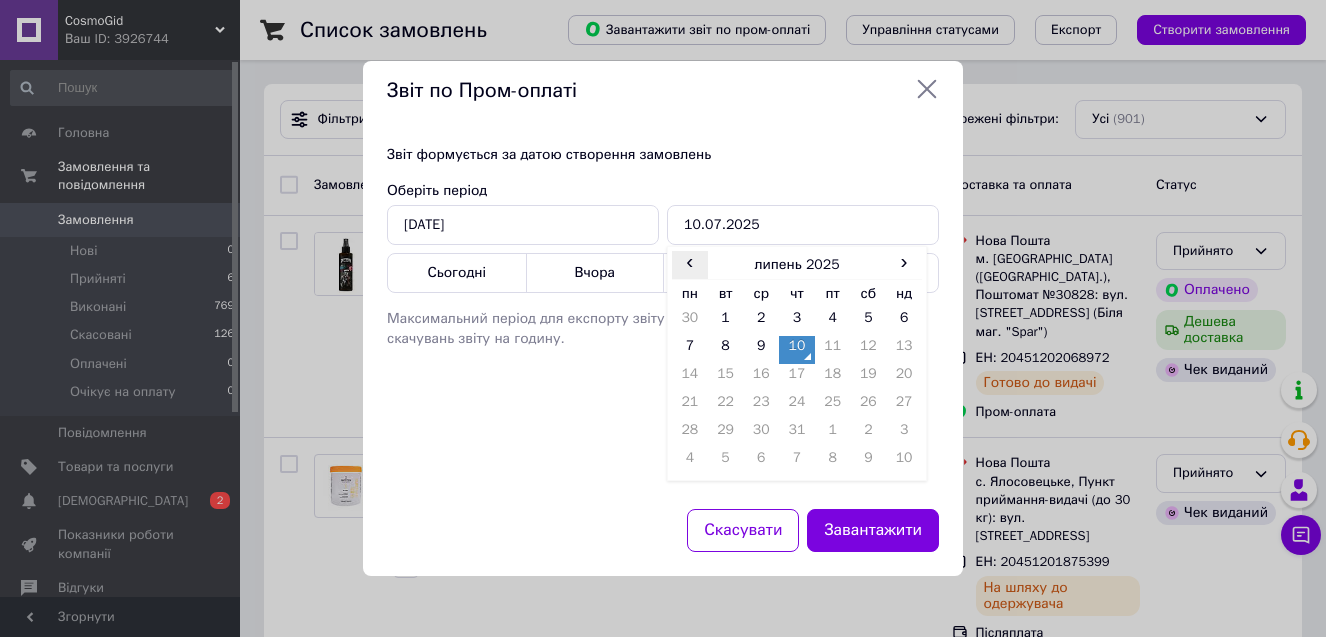 click on "‹" at bounding box center [690, 261] 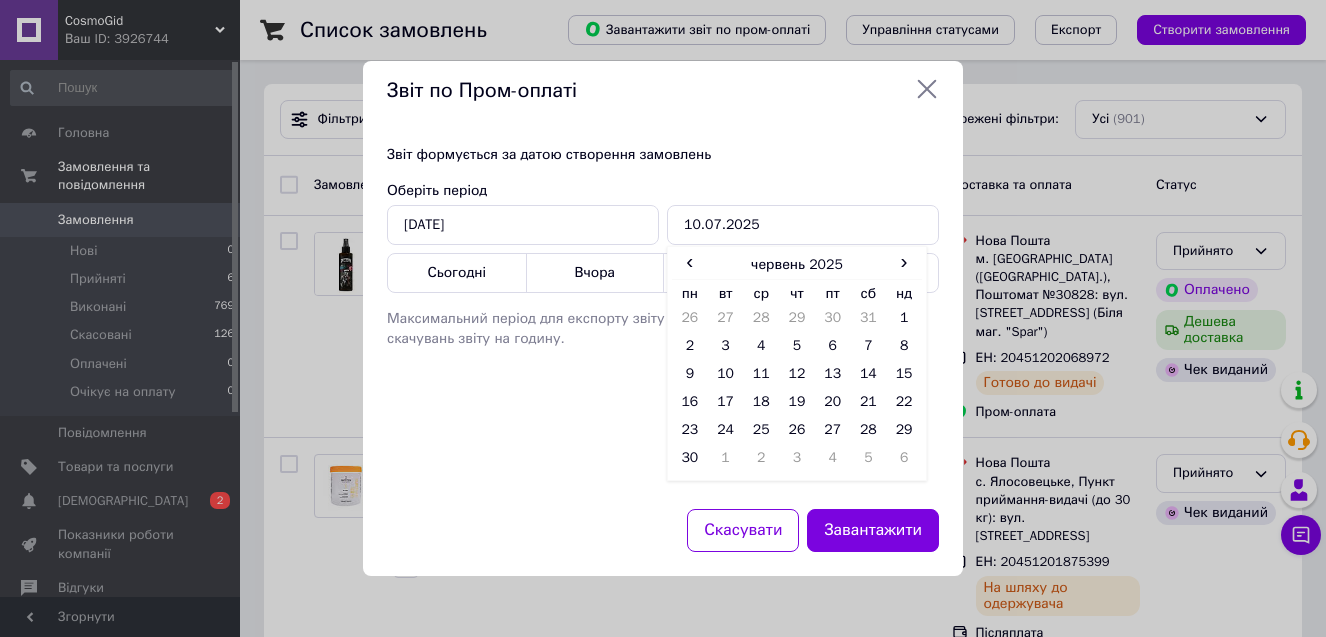 drag, startPoint x: 679, startPoint y: 464, endPoint x: 816, endPoint y: 465, distance: 137.00365 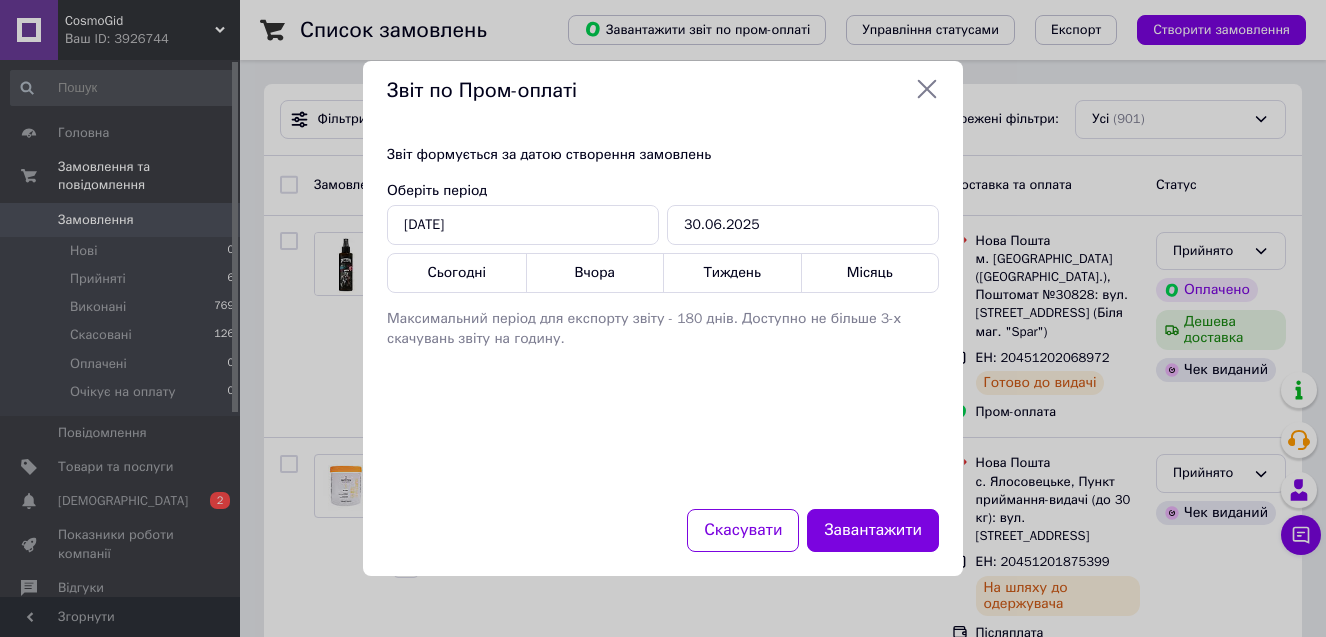 type on "30.06.2025" 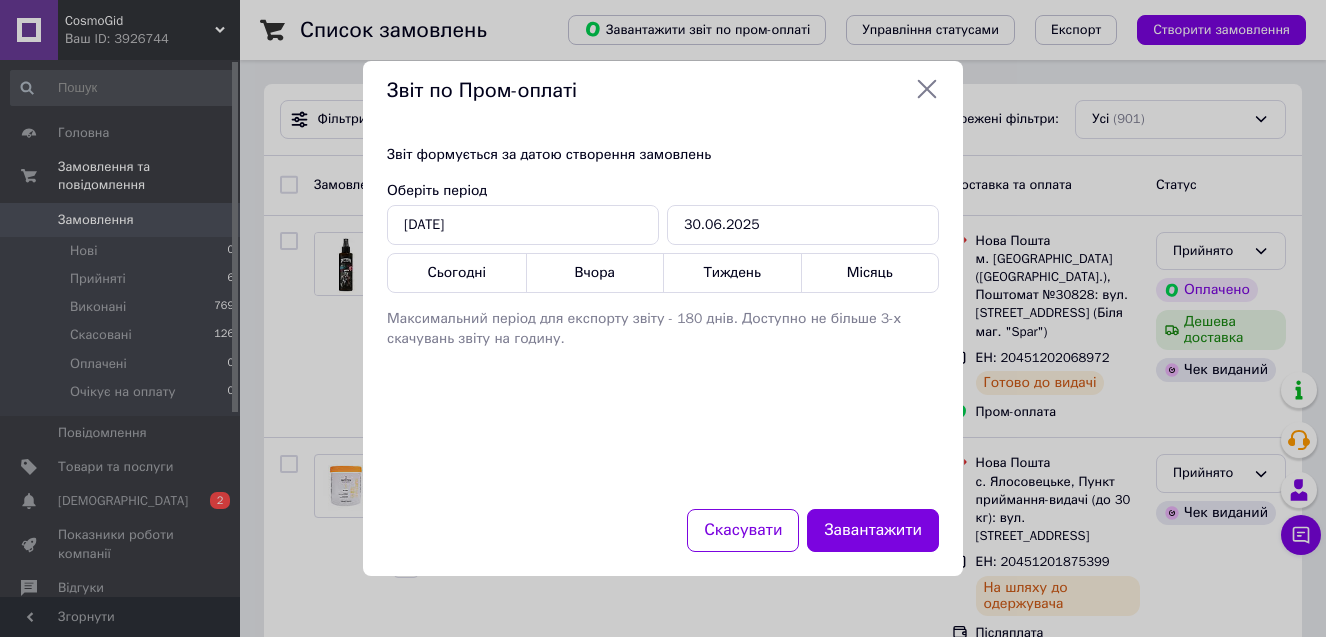 click on "Завантажити" at bounding box center [873, 530] 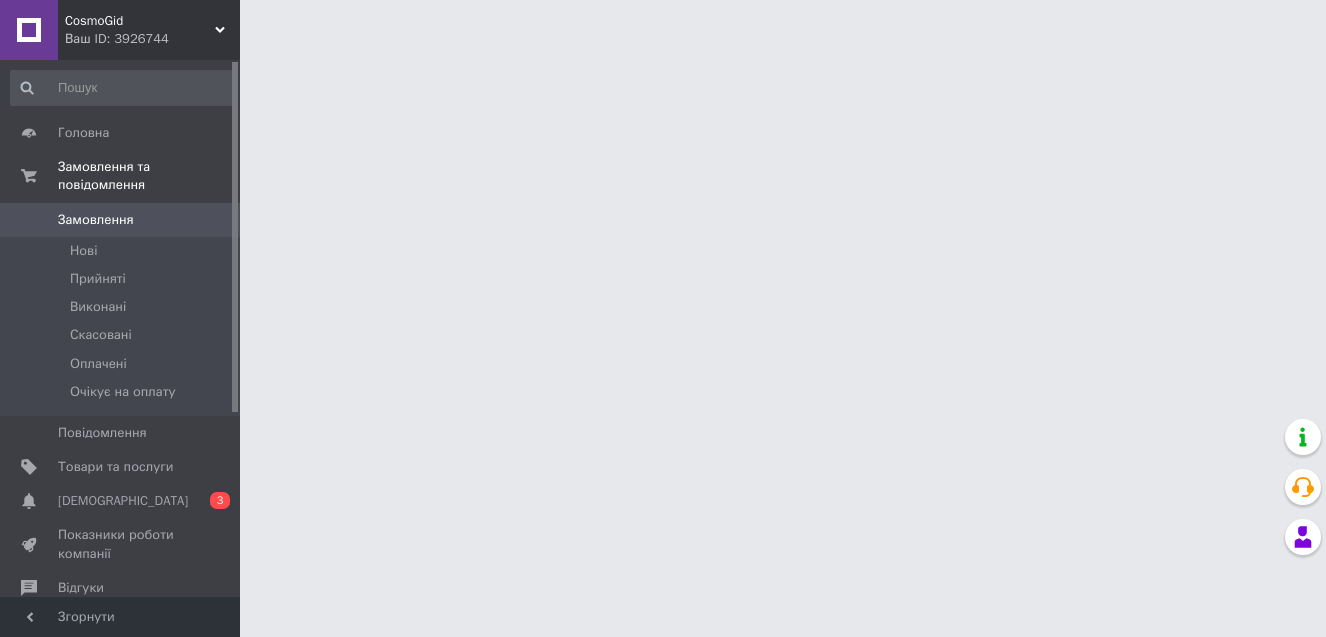 click on "[DEMOGRAPHIC_DATA]" at bounding box center [121, 501] 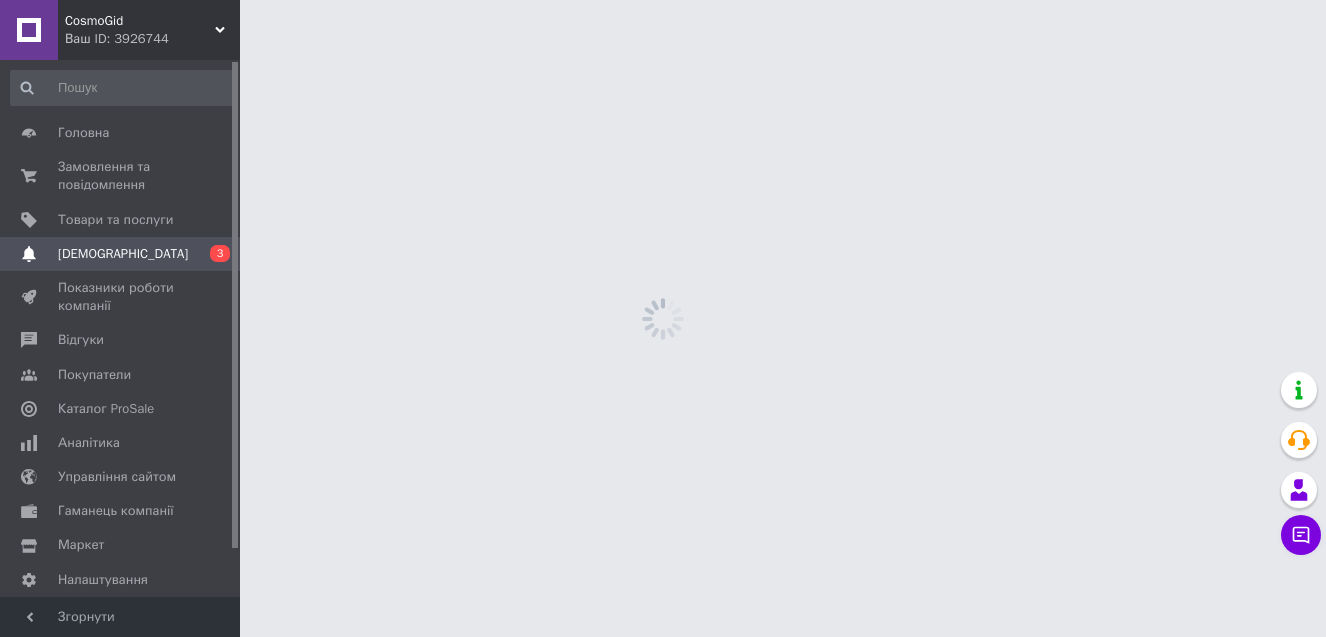 scroll, scrollTop: 0, scrollLeft: 0, axis: both 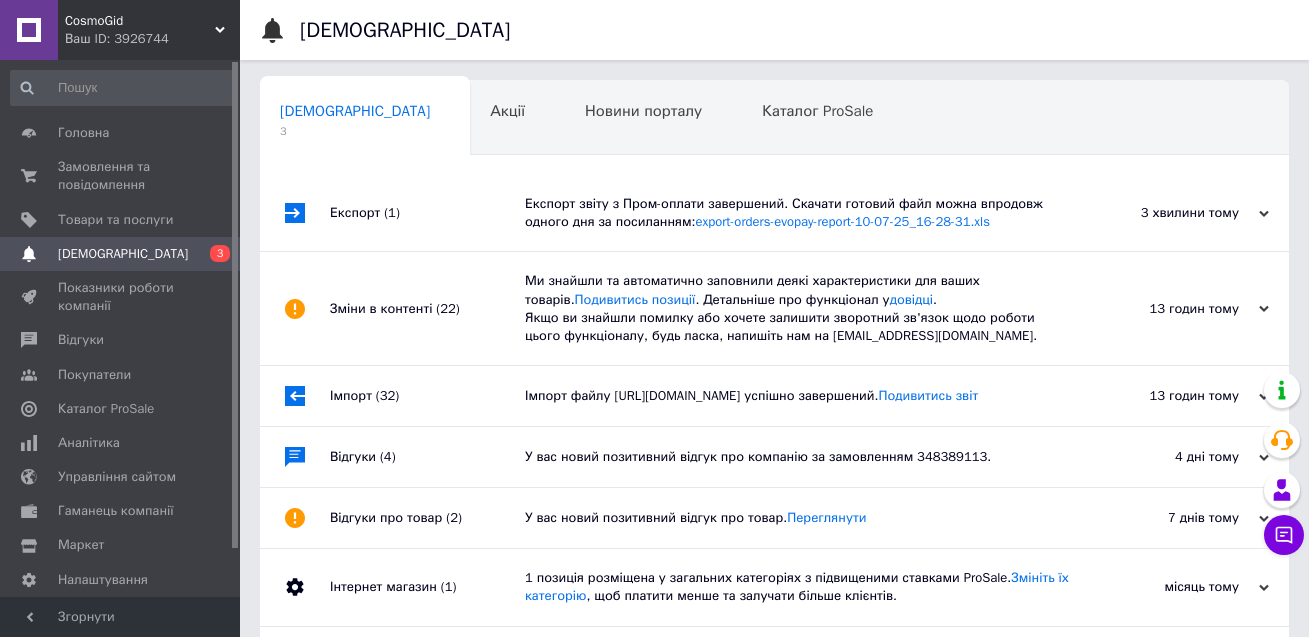 click on "export-orders-evopay-report-10-07-25_16-28-31.xls" at bounding box center (842, 221) 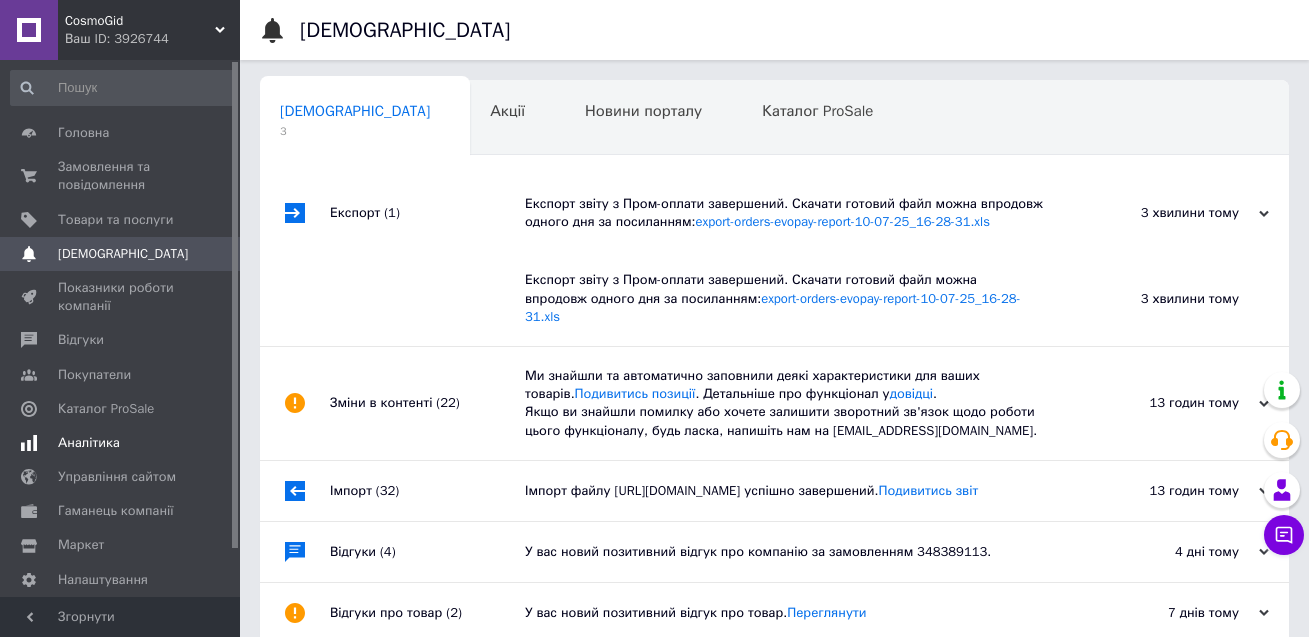 click on "Аналітика" at bounding box center [123, 443] 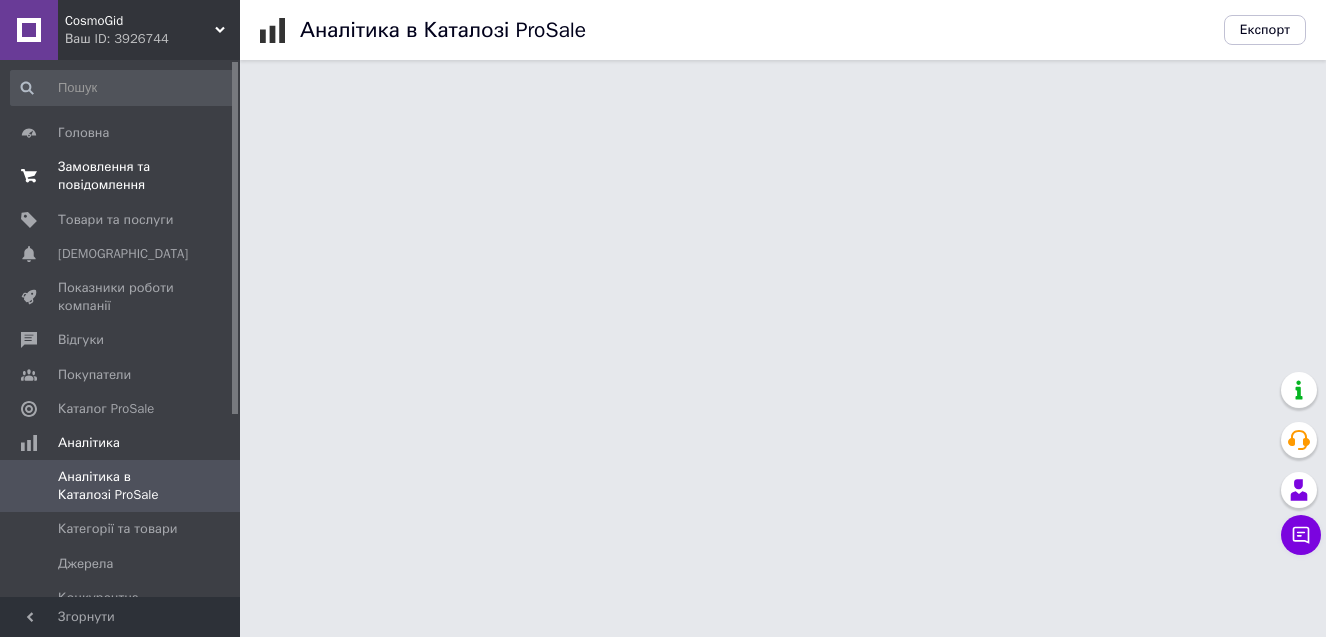 click on "Замовлення та повідомлення" at bounding box center [121, 176] 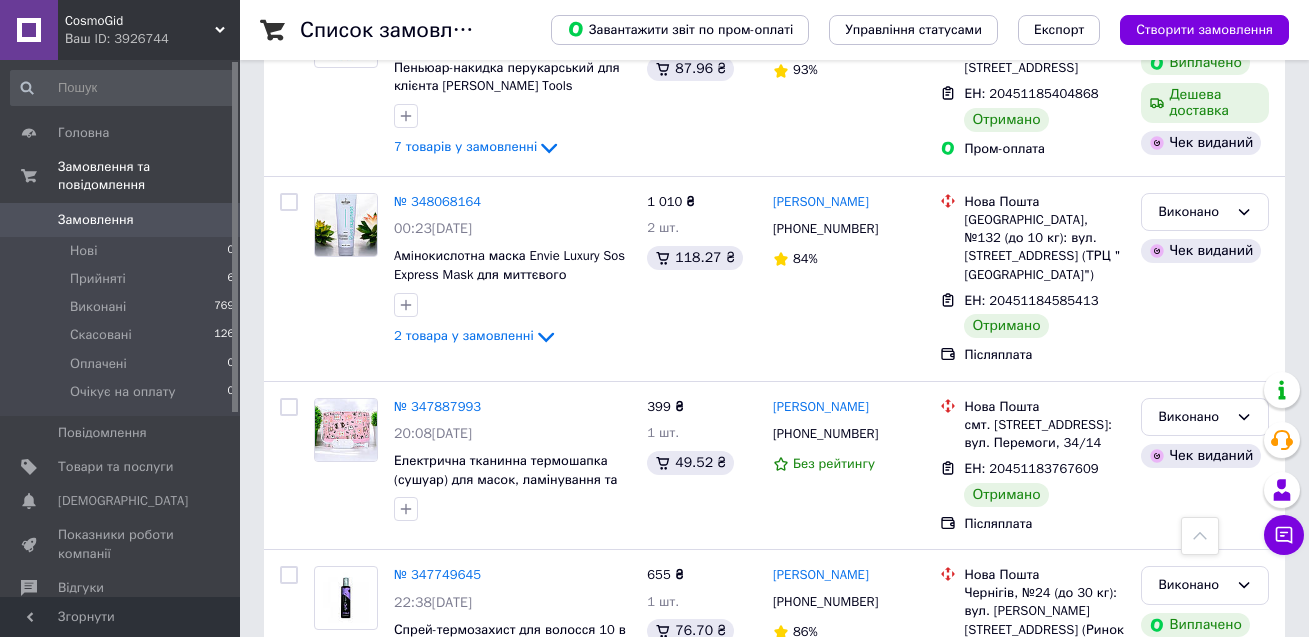 scroll, scrollTop: 13500, scrollLeft: 0, axis: vertical 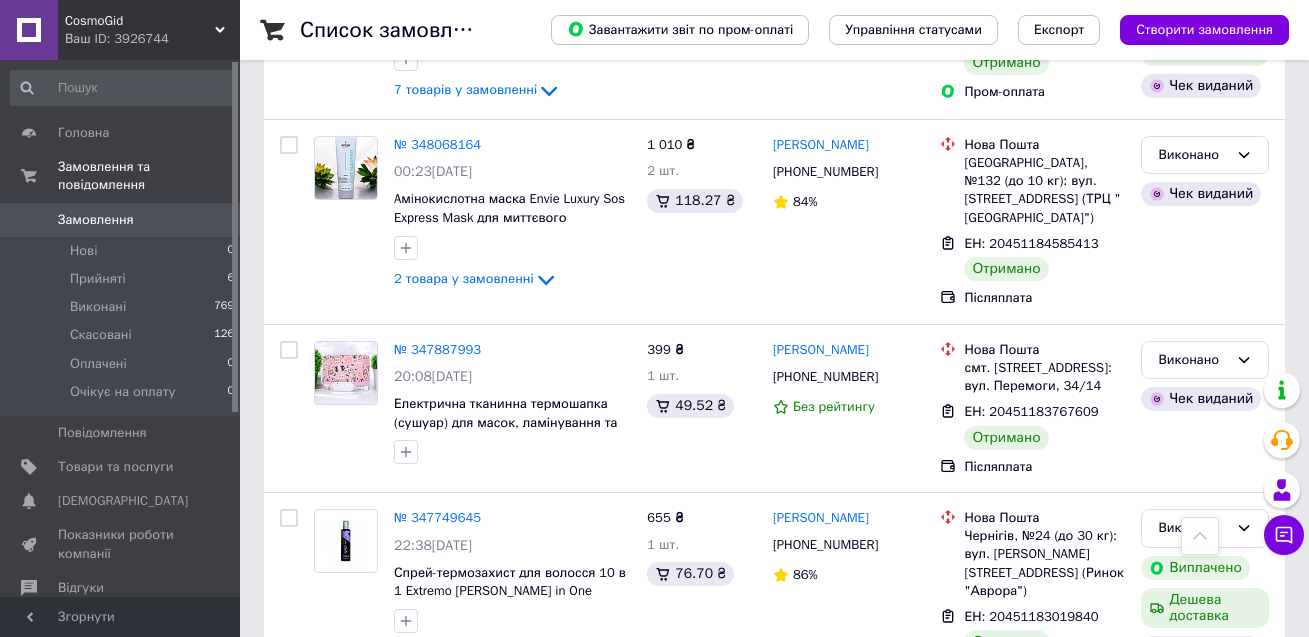 click on "2 товара у замовленні" at bounding box center (464, 1113) 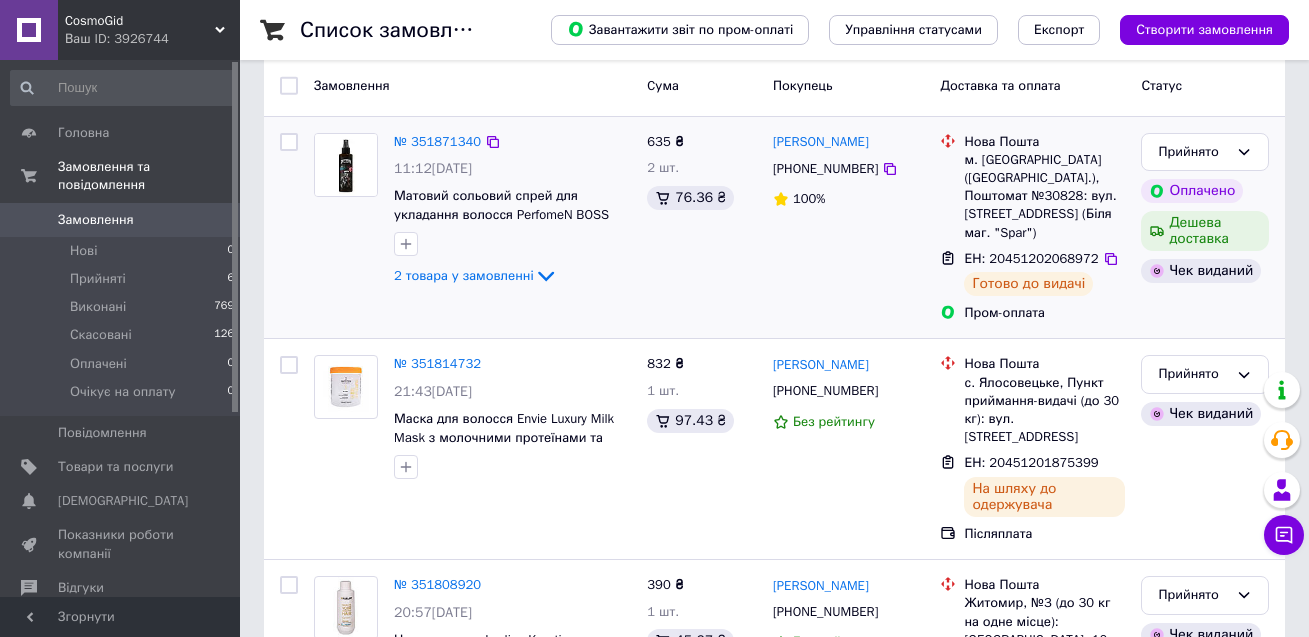 scroll, scrollTop: 0, scrollLeft: 0, axis: both 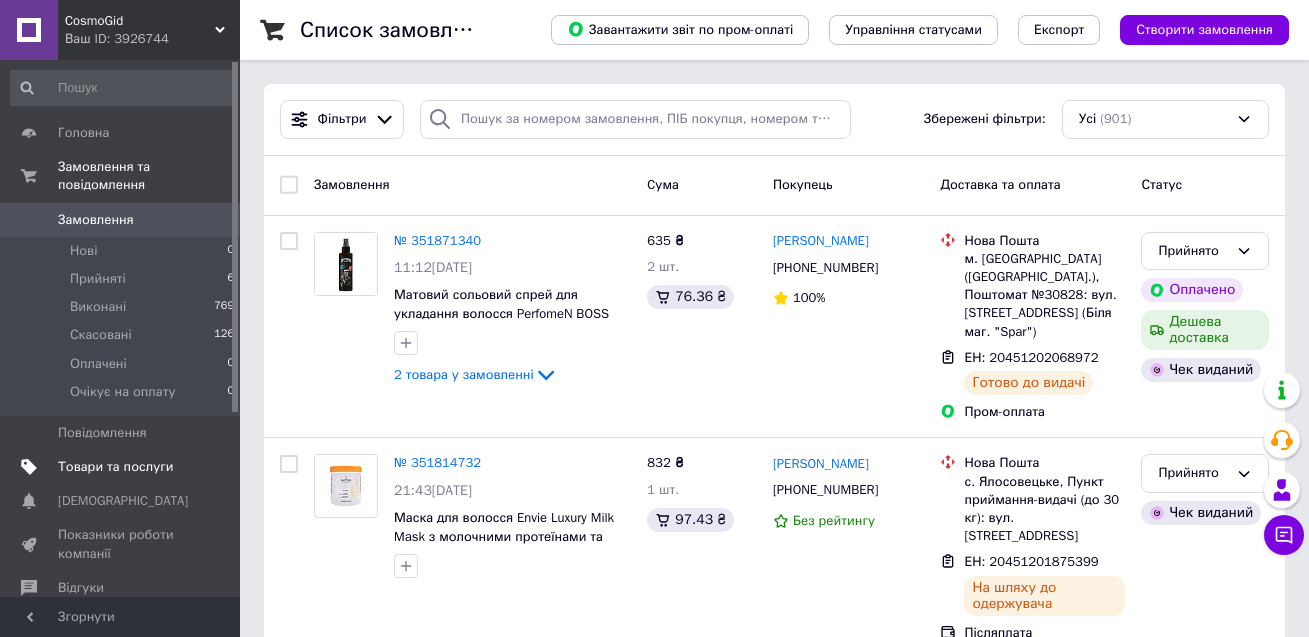 click on "Товари та послуги" at bounding box center (121, 467) 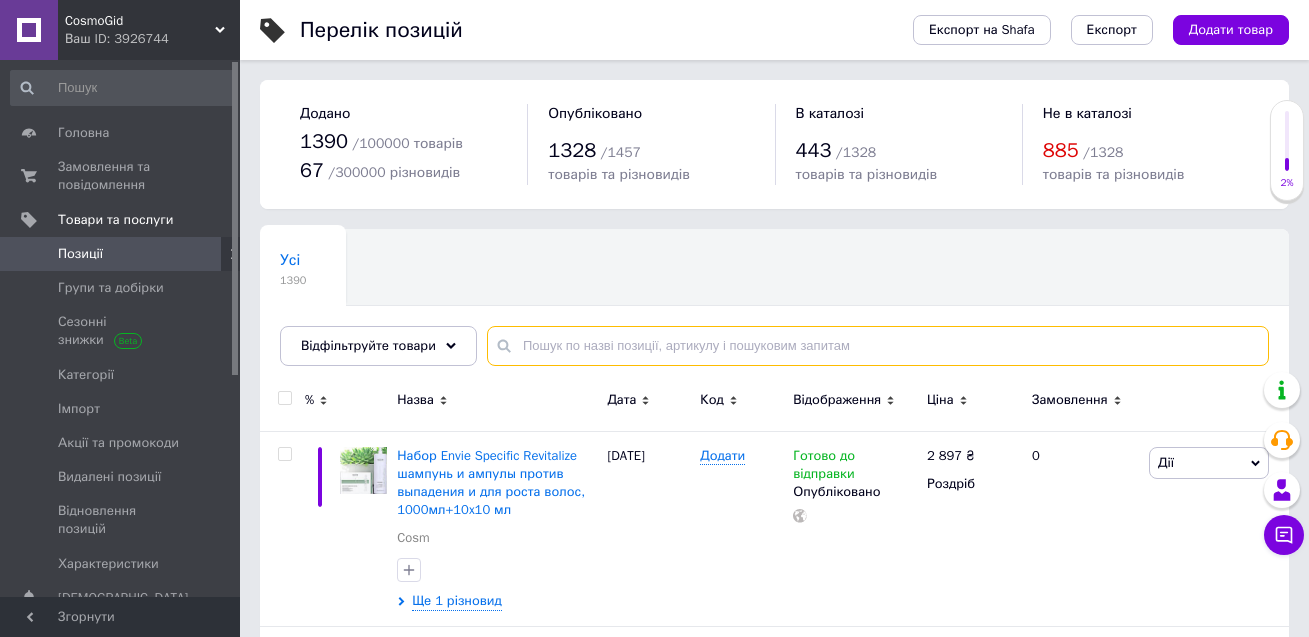 click at bounding box center (878, 346) 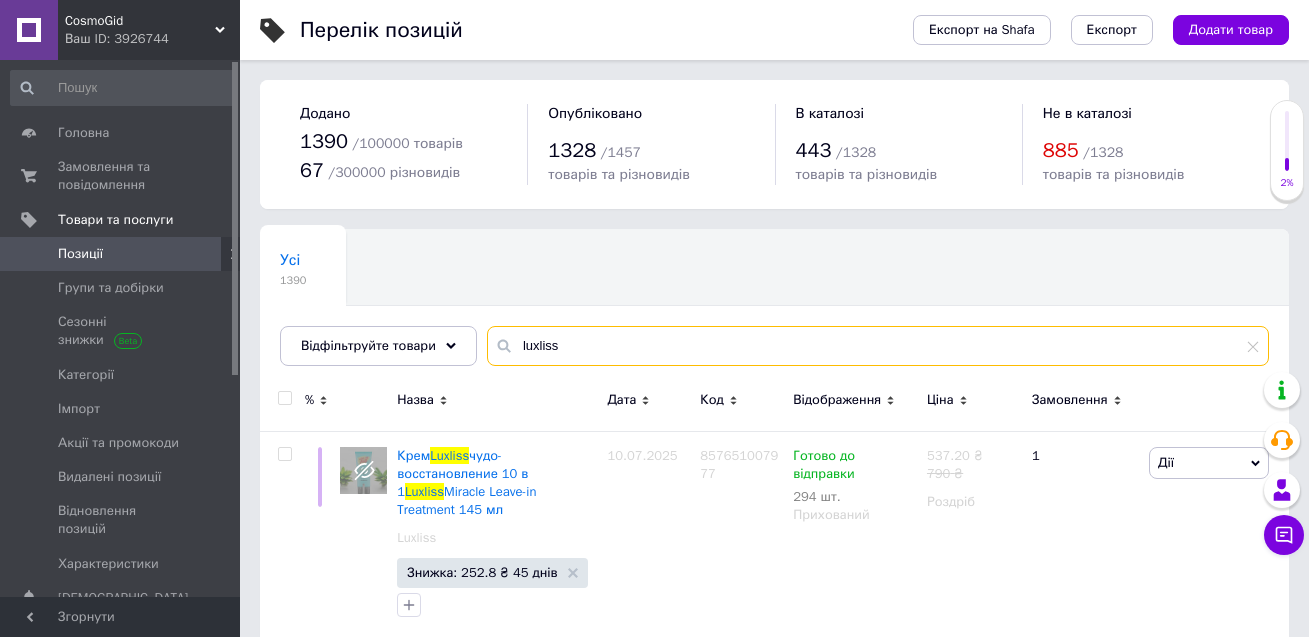 type on "luxliss" 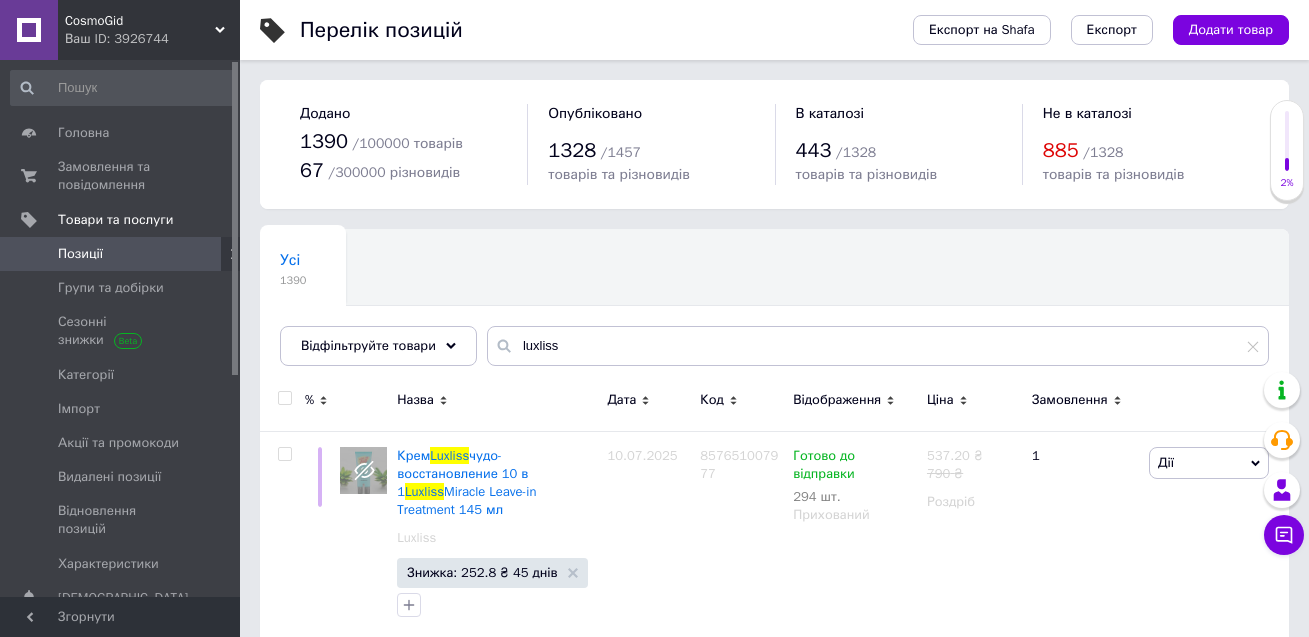 click at bounding box center [284, 398] 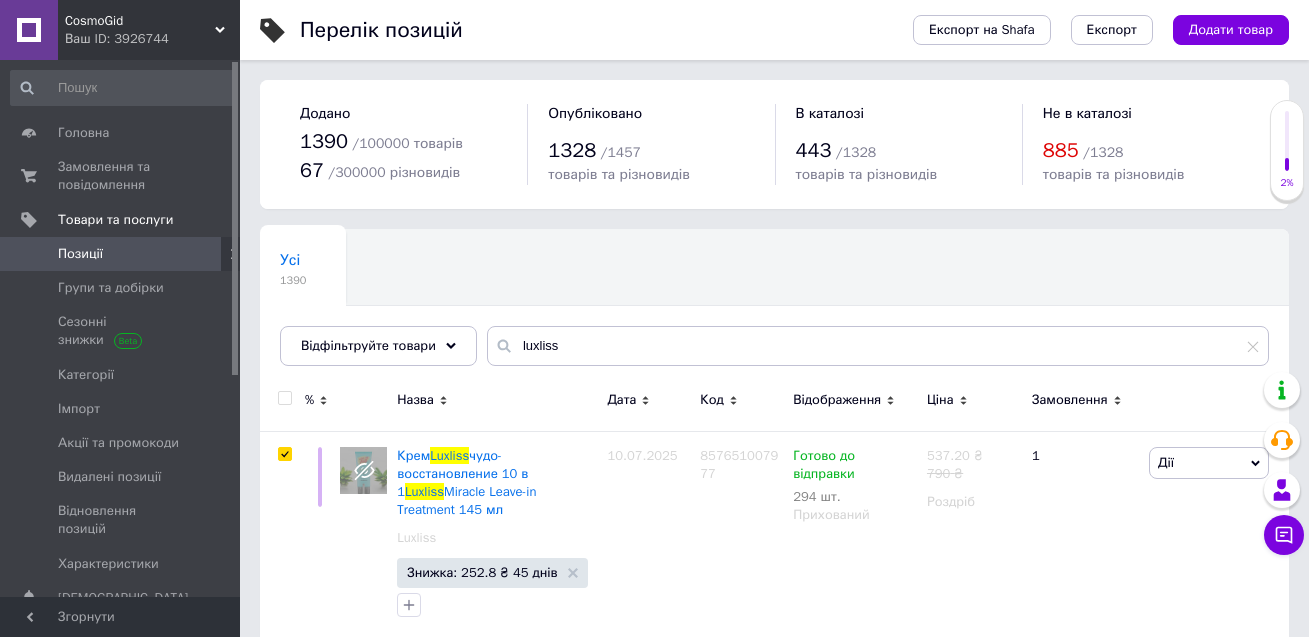 checkbox on "true" 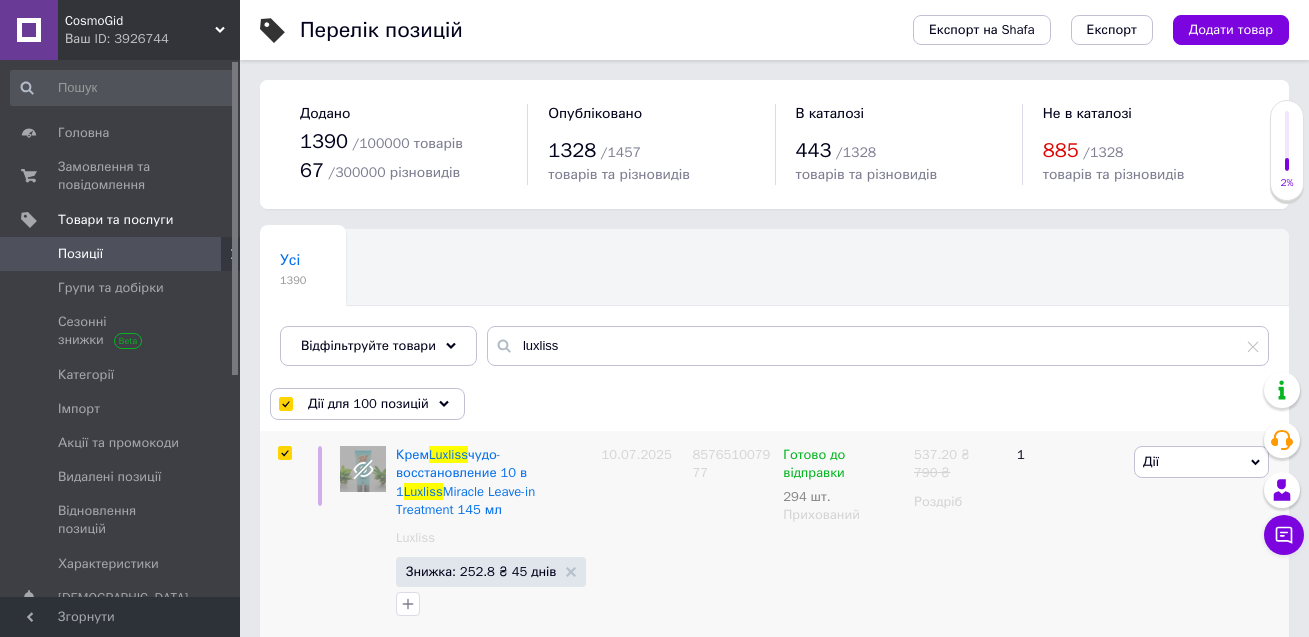 scroll, scrollTop: 300, scrollLeft: 0, axis: vertical 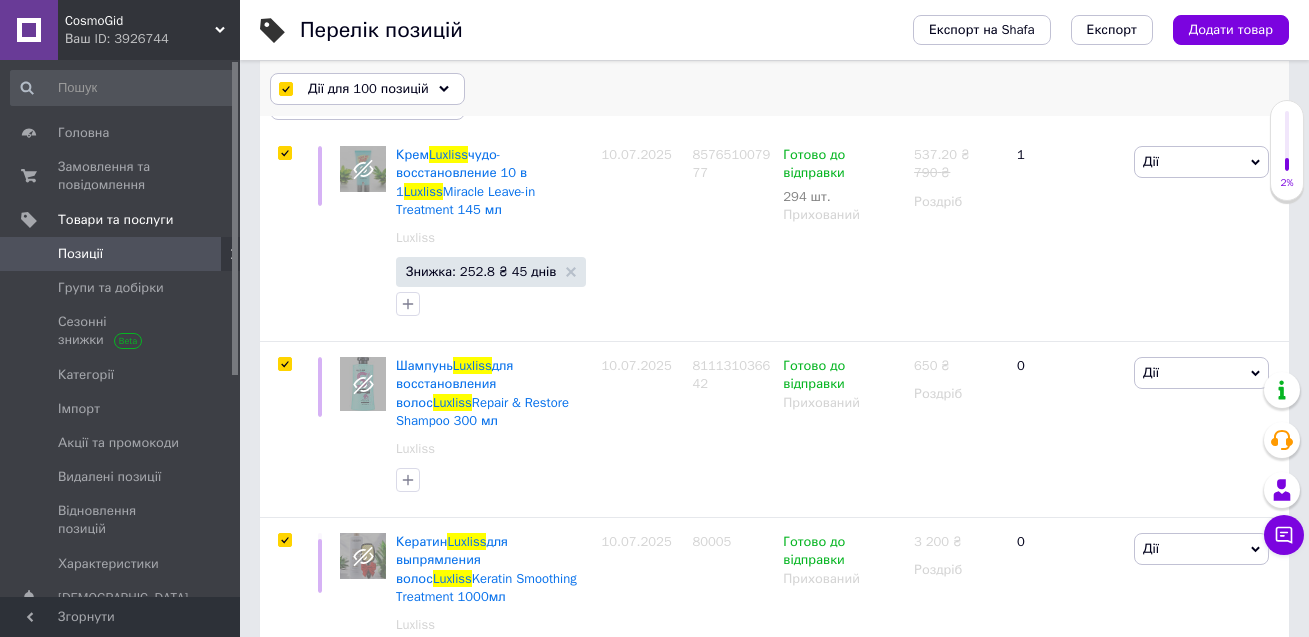 click on "Дії для 100 позицій" at bounding box center [368, 89] 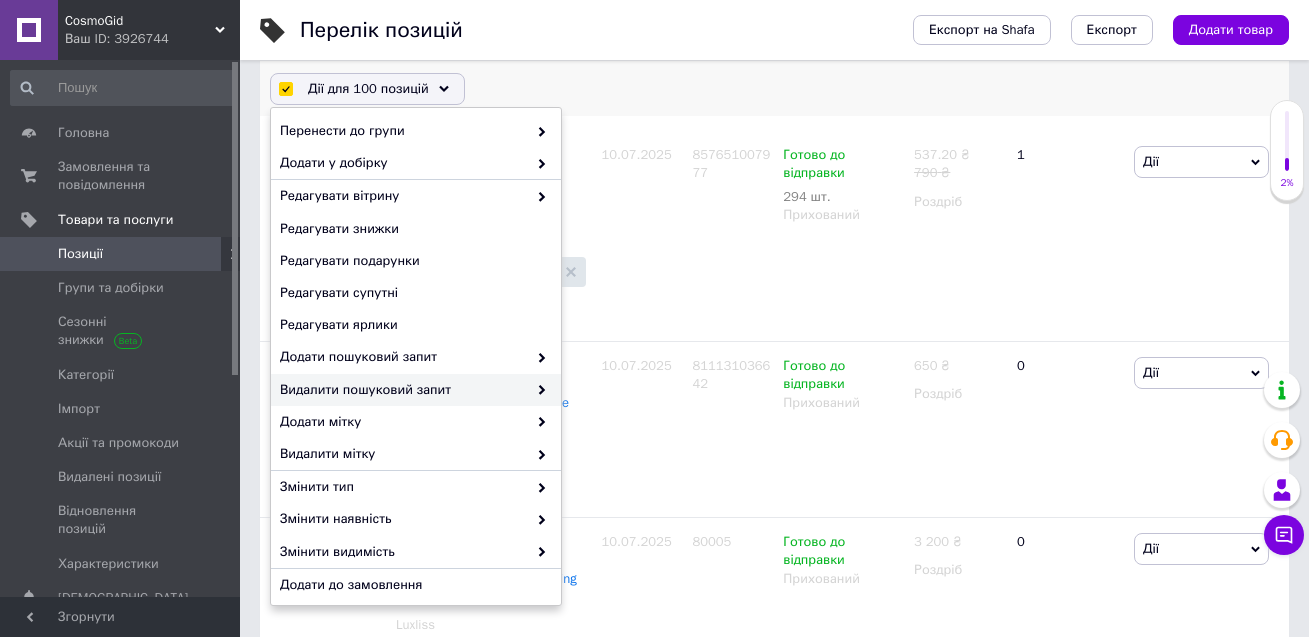 scroll, scrollTop: 202, scrollLeft: 0, axis: vertical 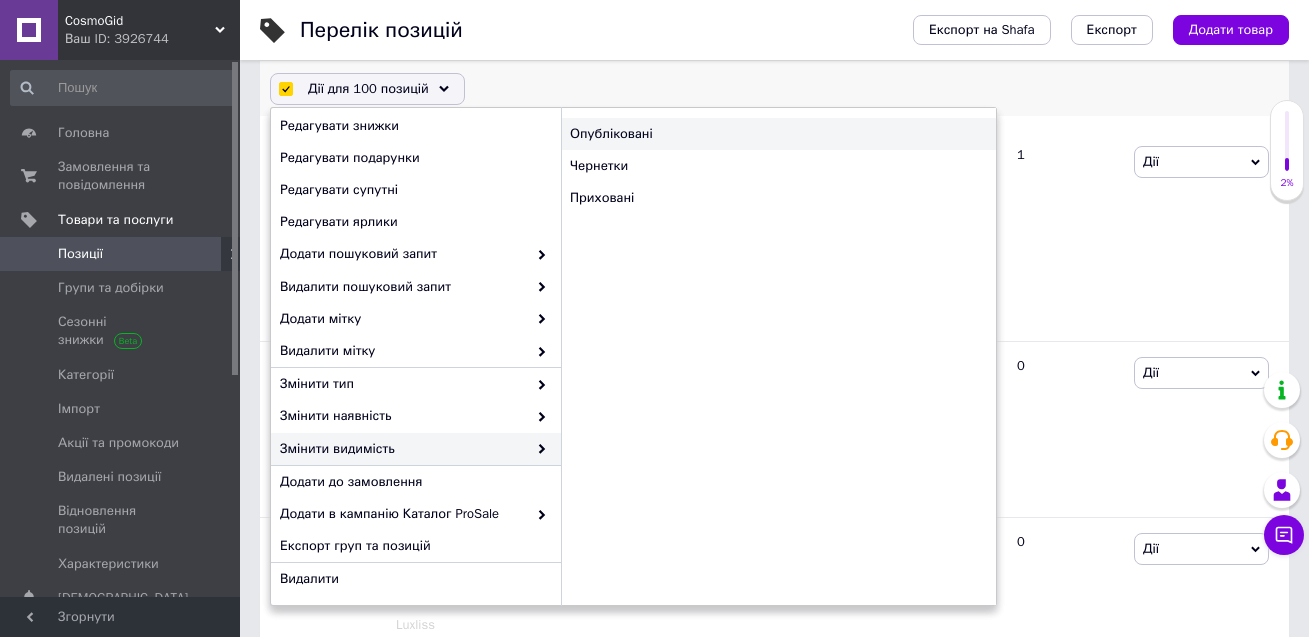 click on "Опубліковані" at bounding box center [778, 134] 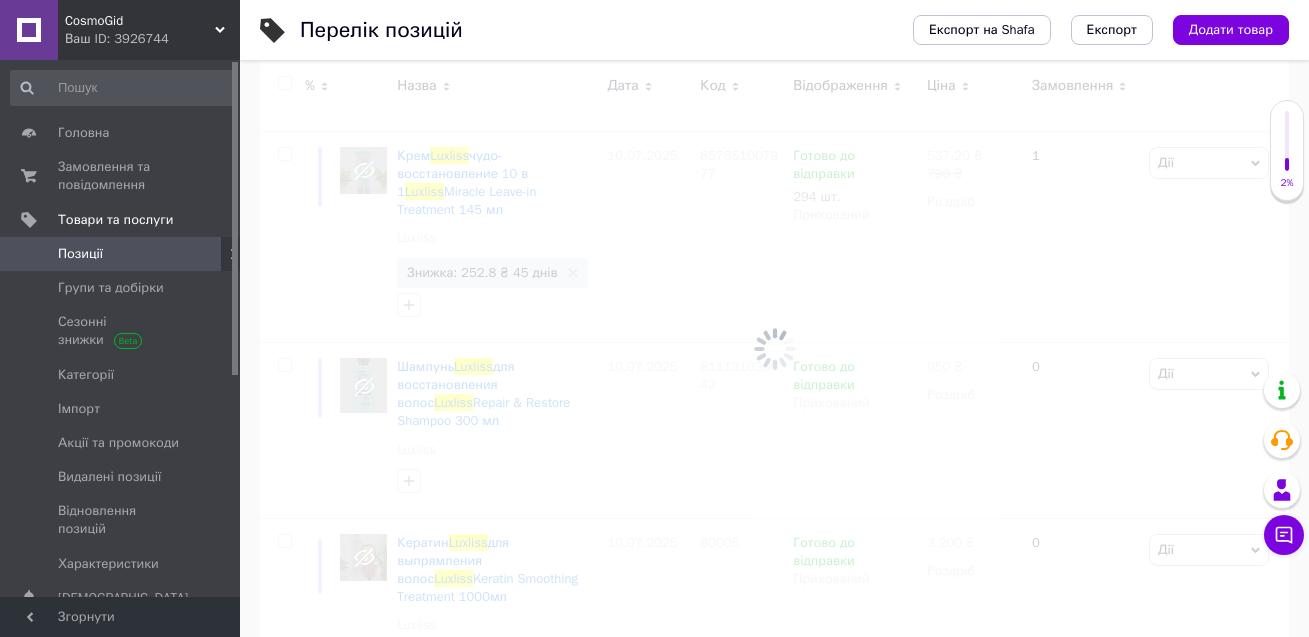 checkbox on "false" 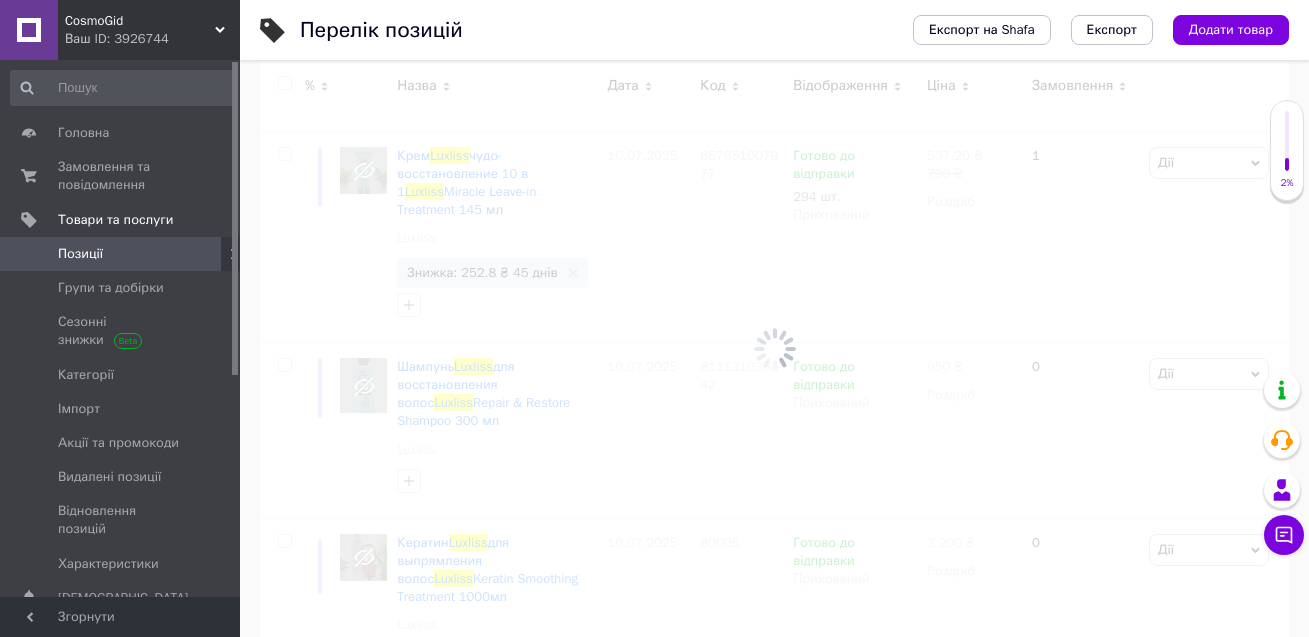 checkbox on "false" 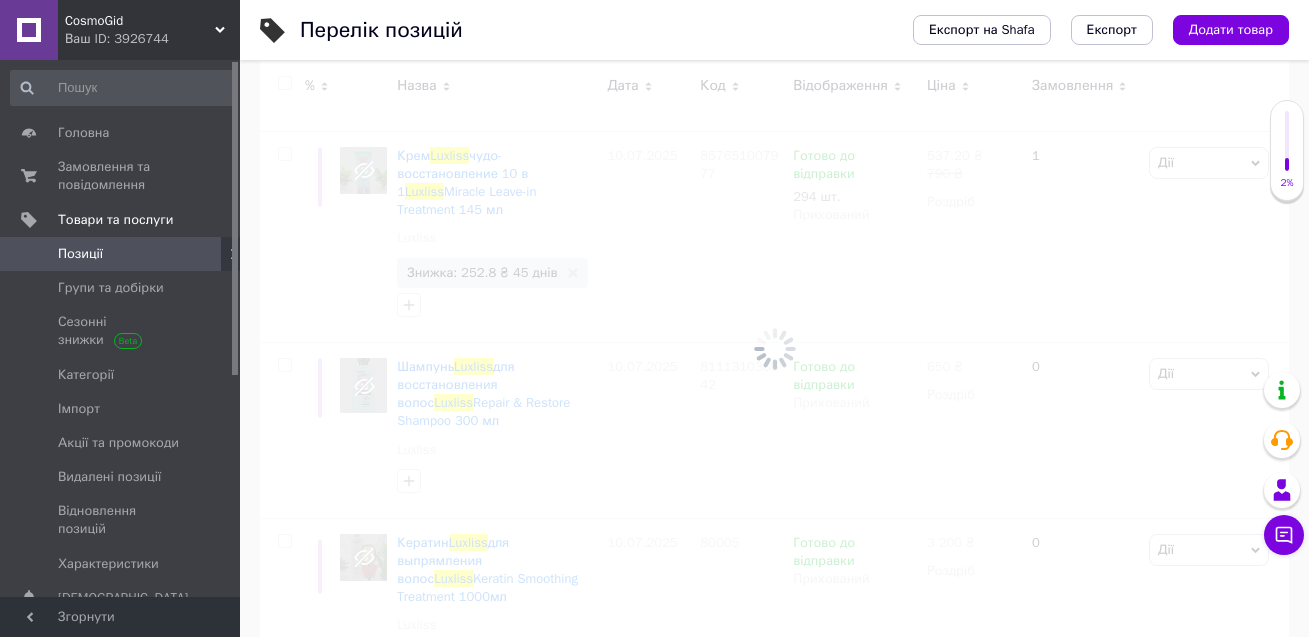 checkbox on "false" 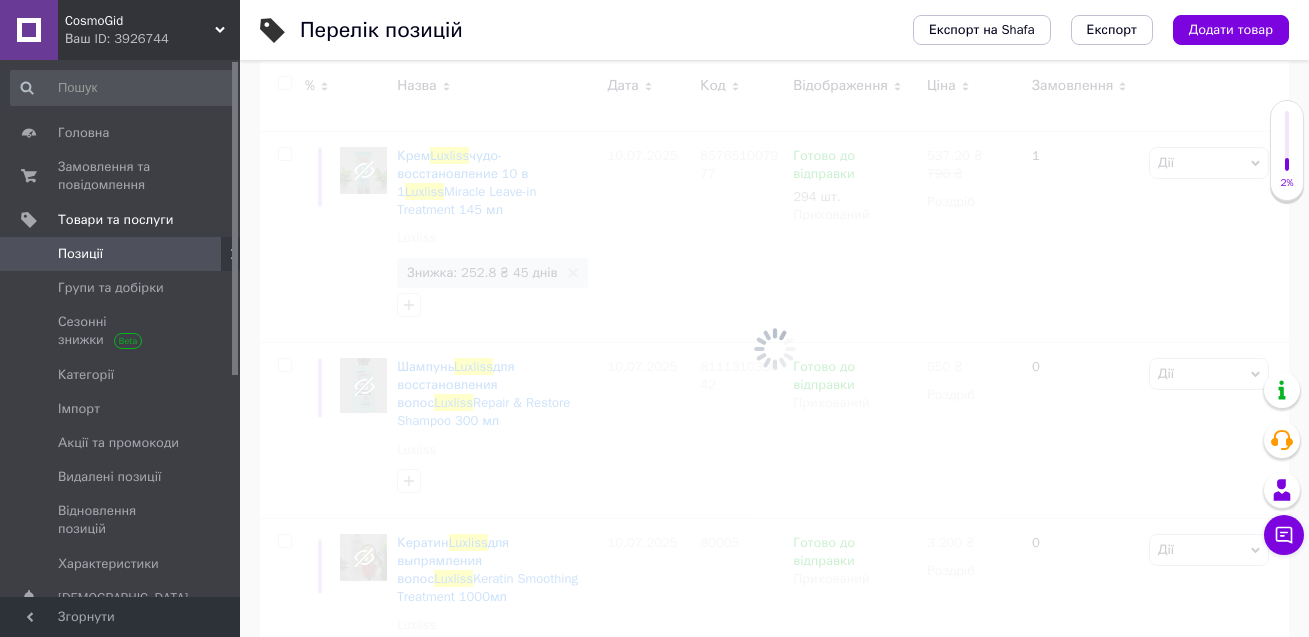 checkbox on "false" 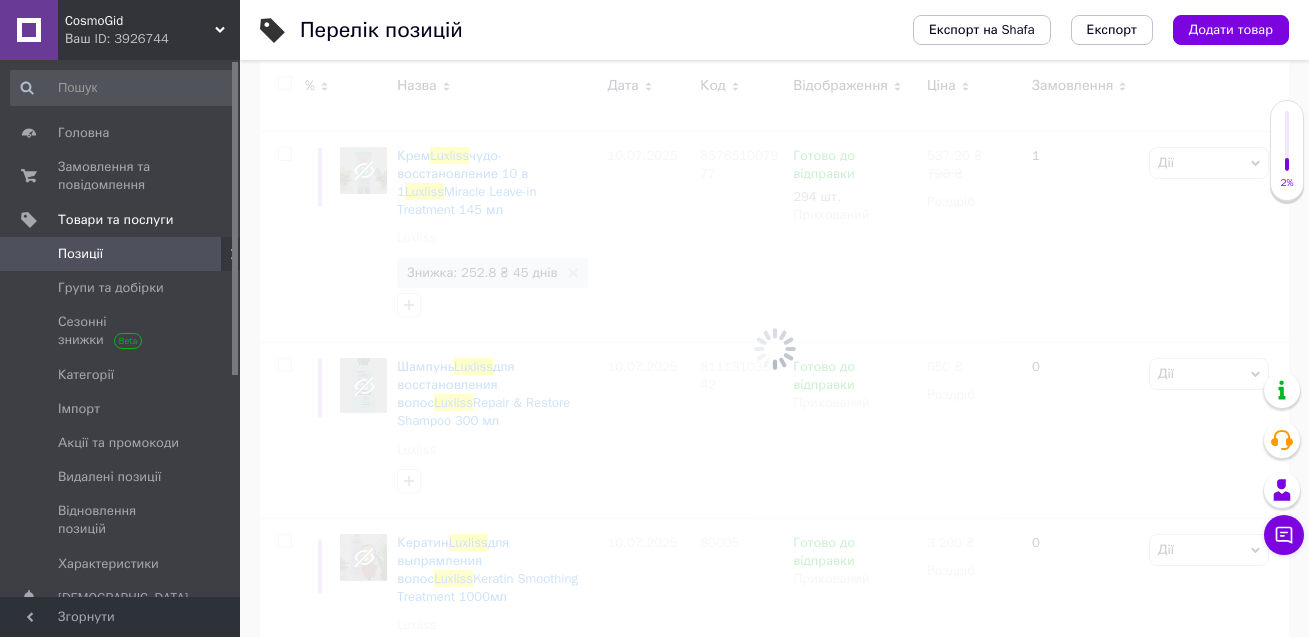 checkbox on "false" 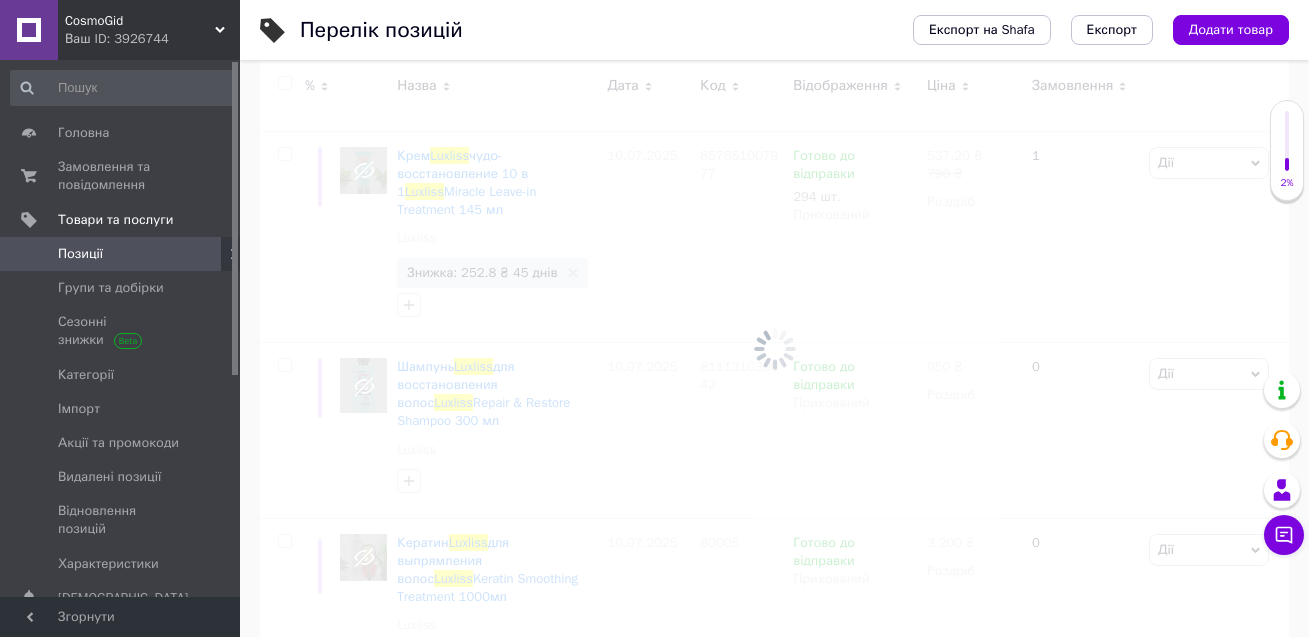 checkbox on "false" 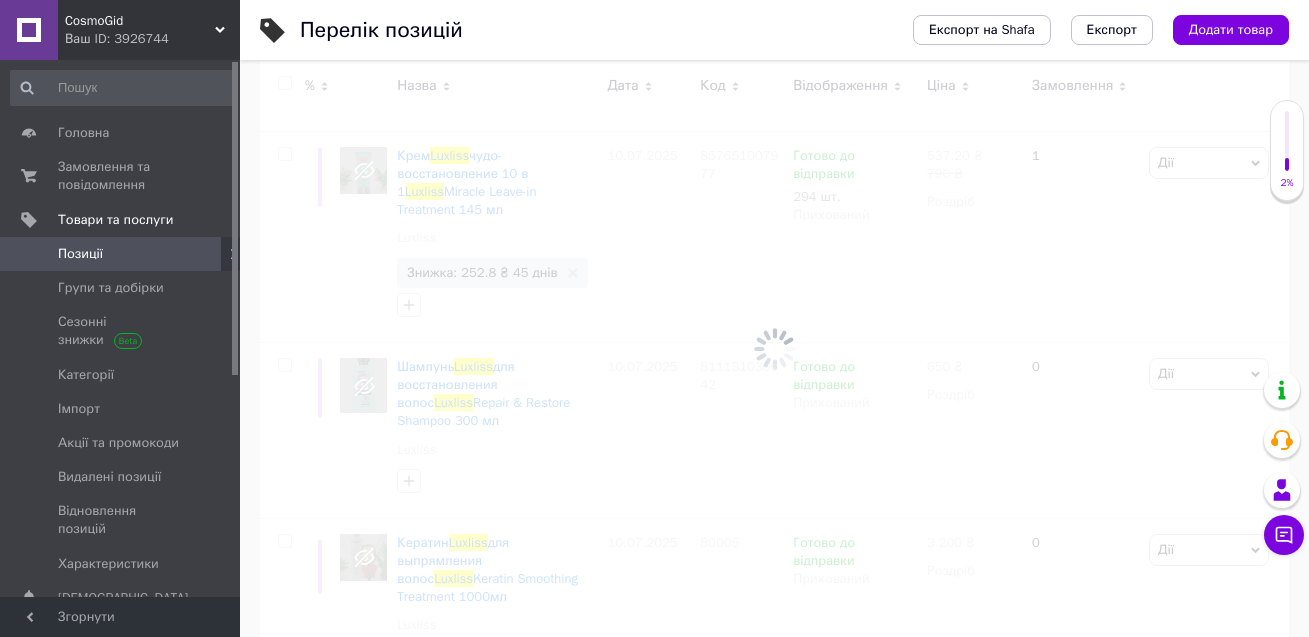 checkbox on "false" 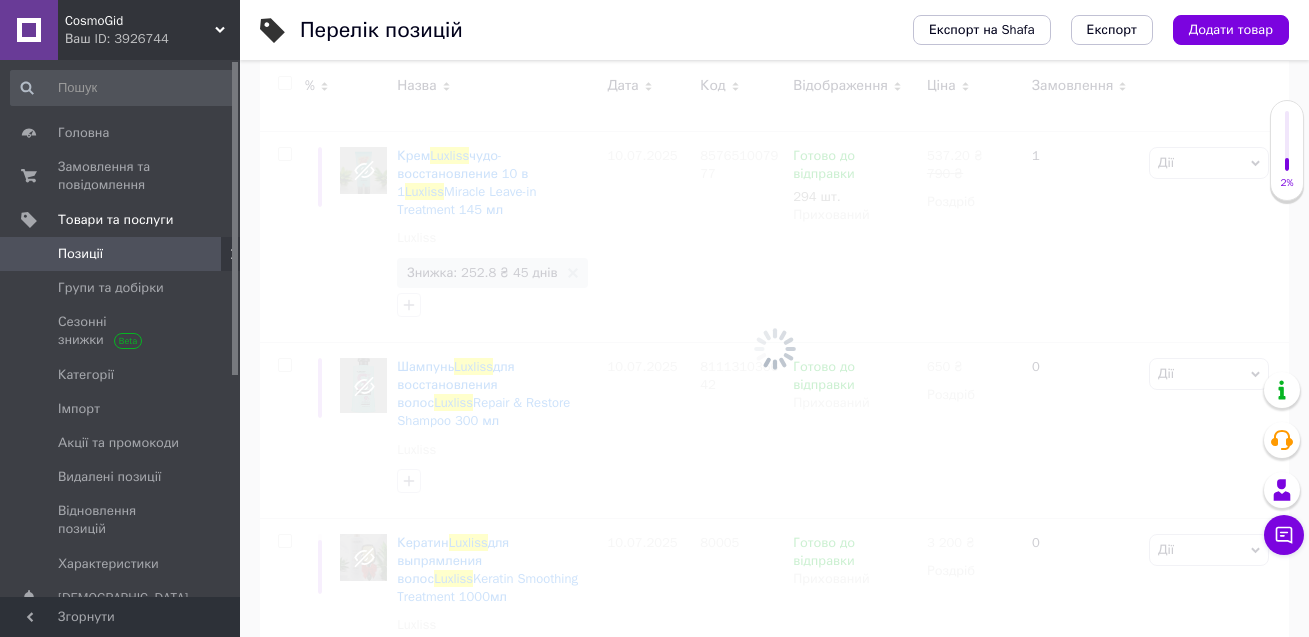checkbox on "false" 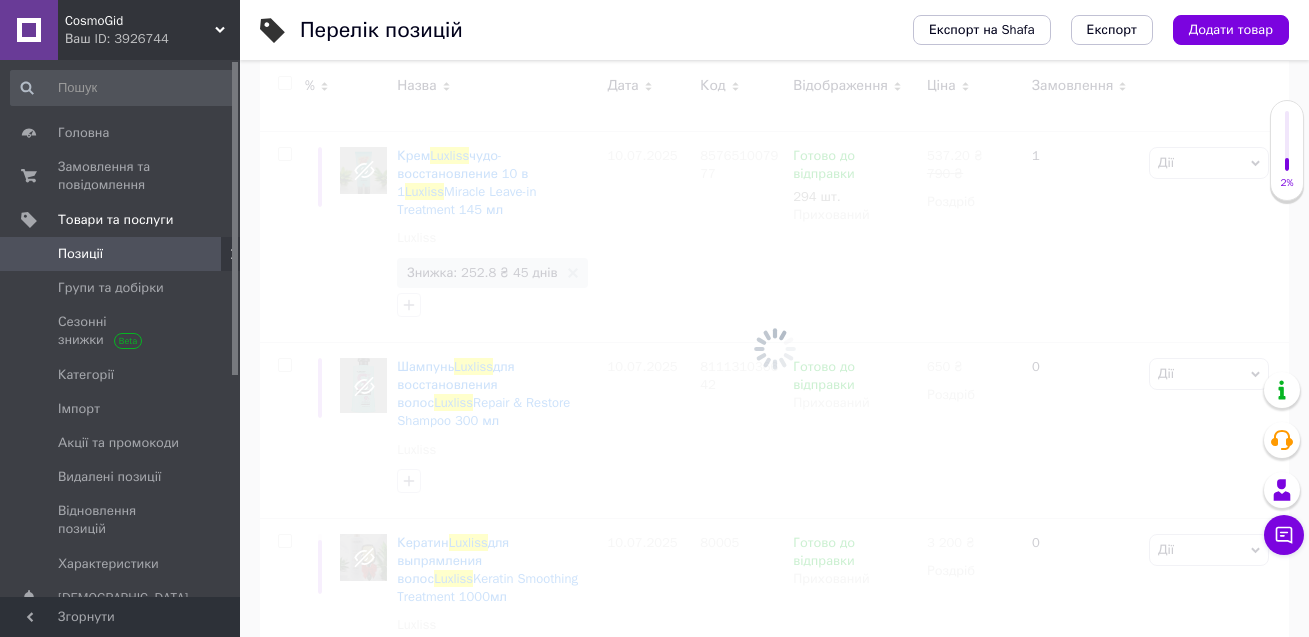 checkbox on "false" 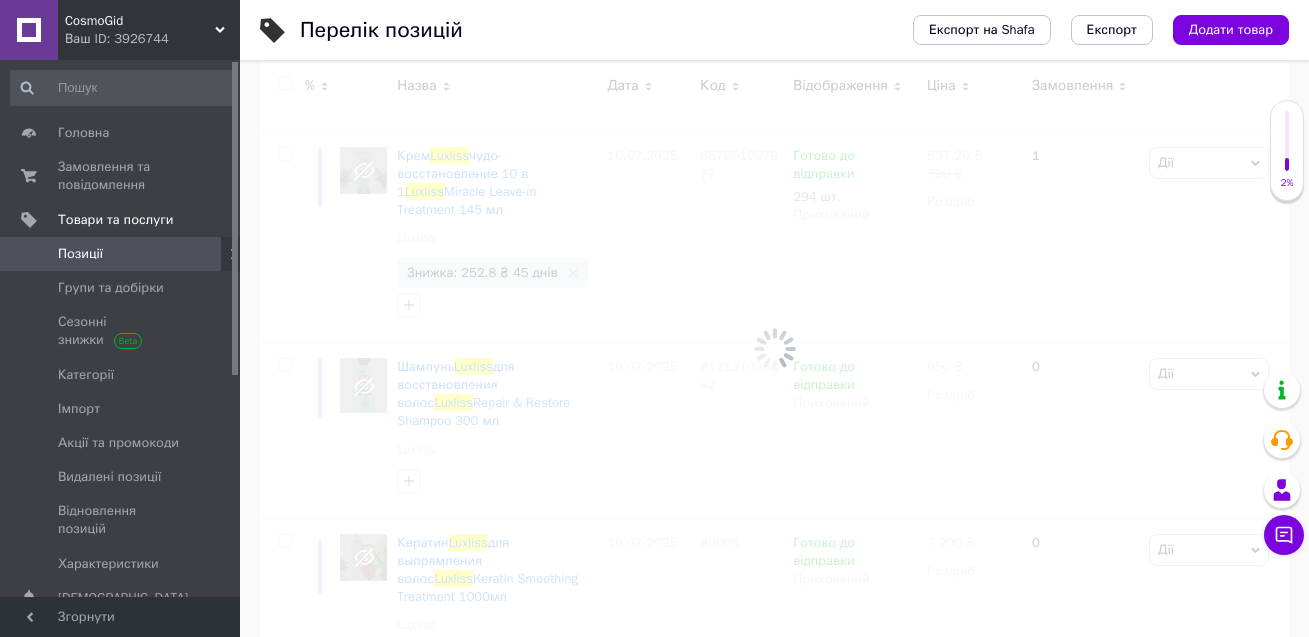 checkbox on "false" 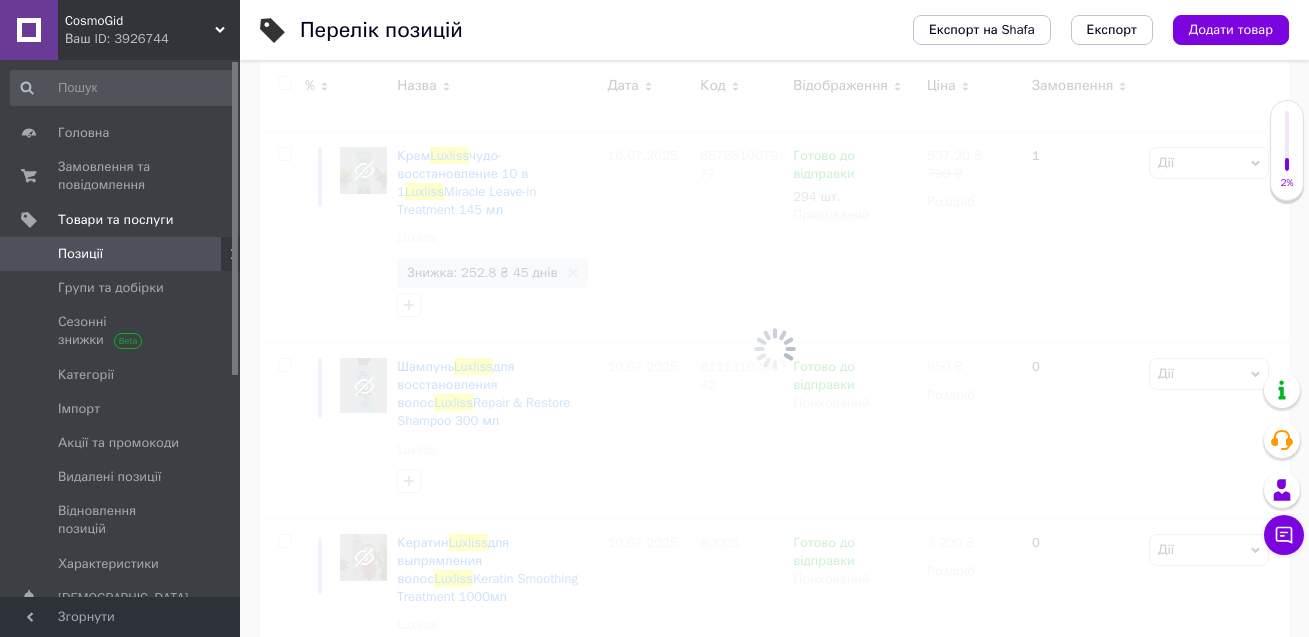 checkbox on "false" 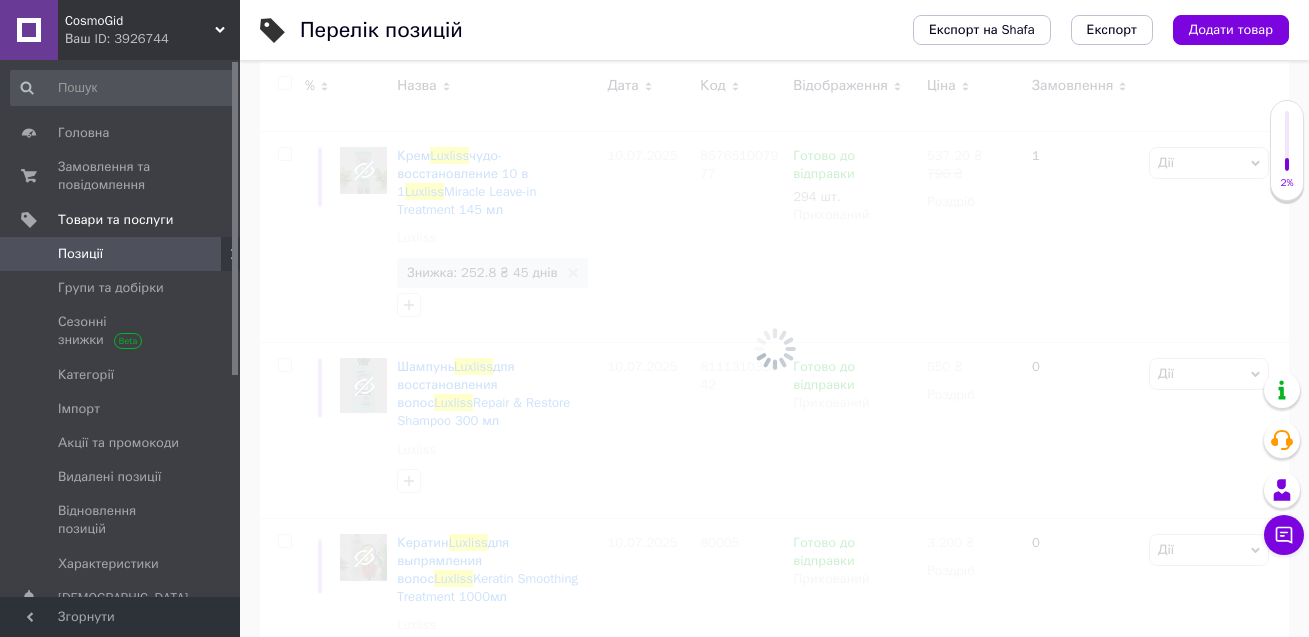 checkbox on "false" 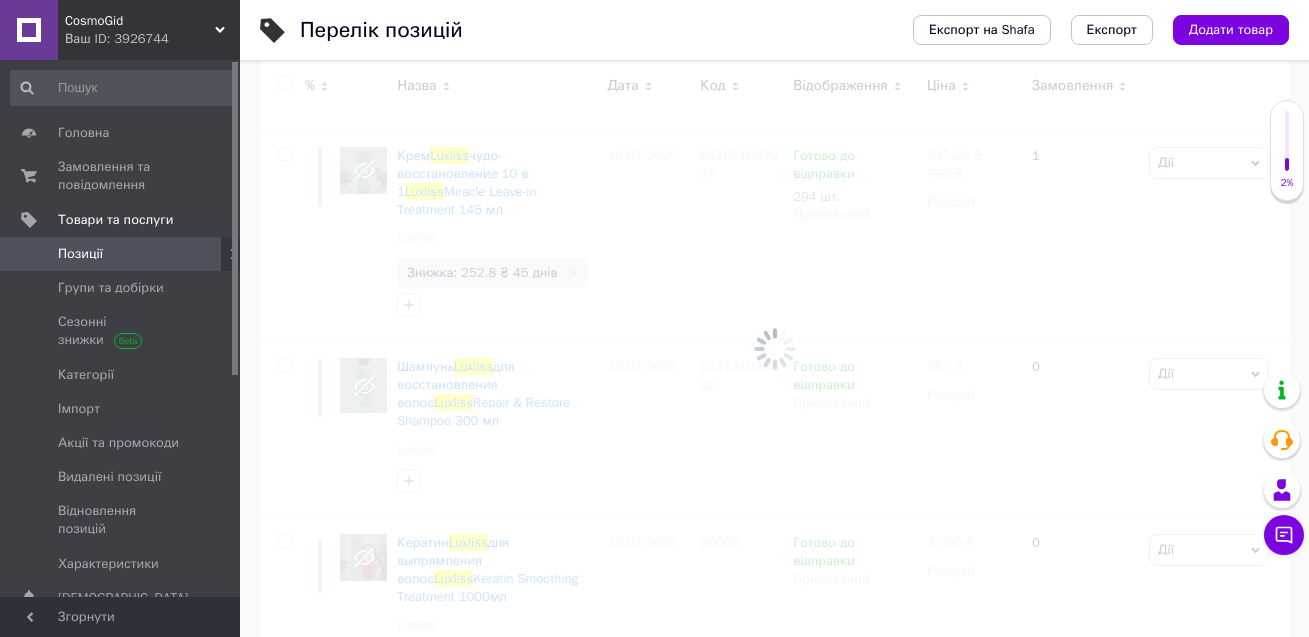 checkbox on "false" 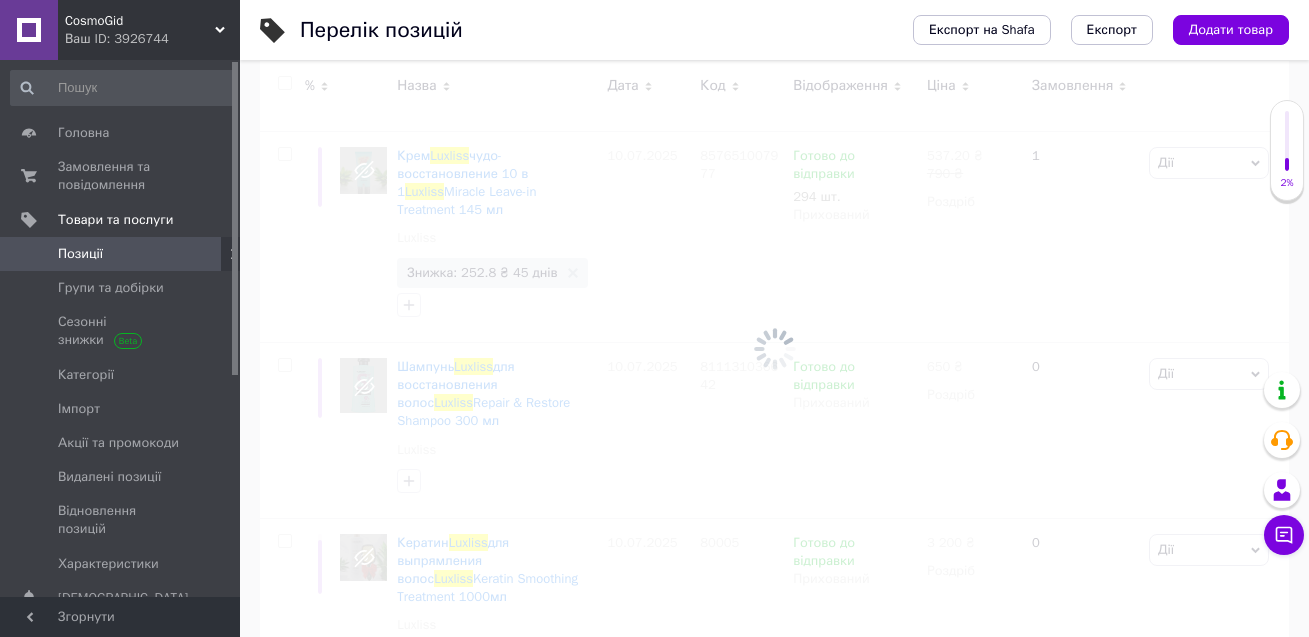 checkbox on "false" 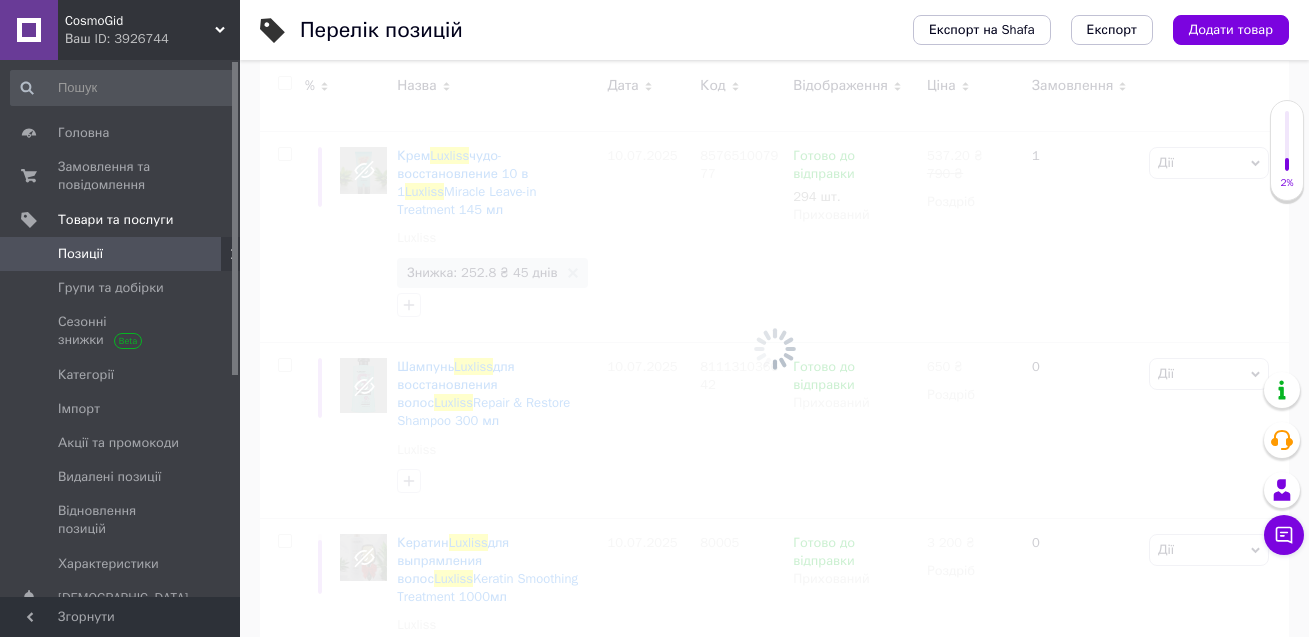 checkbox on "false" 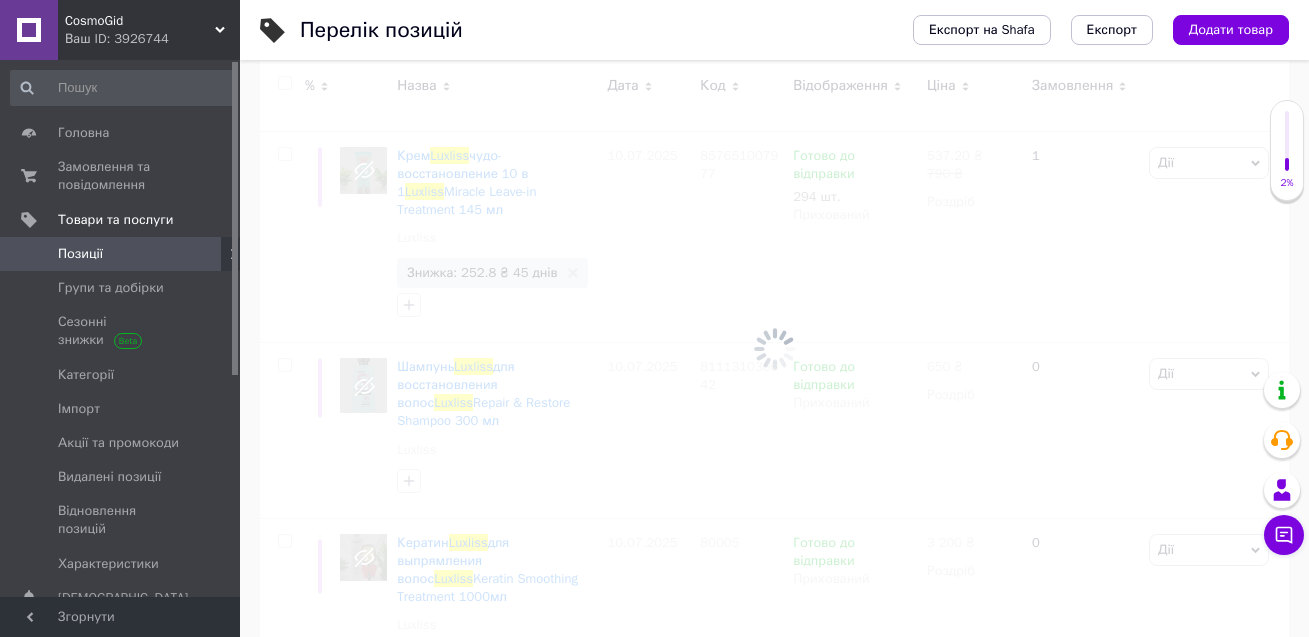 checkbox on "false" 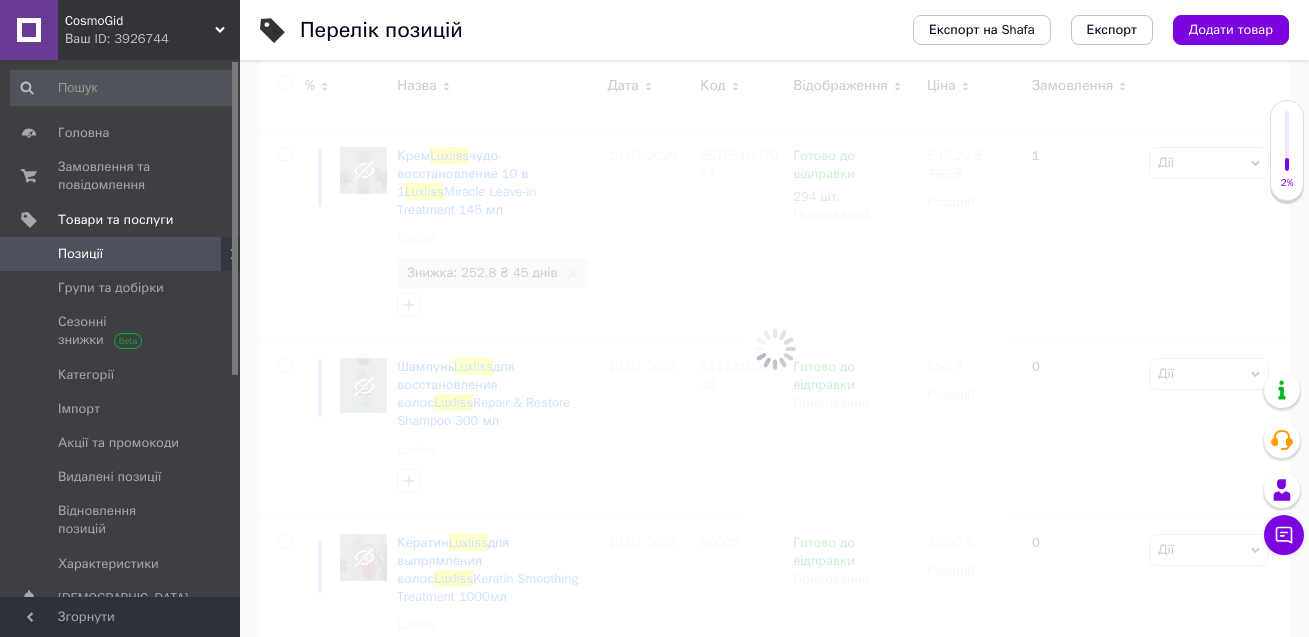 checkbox on "false" 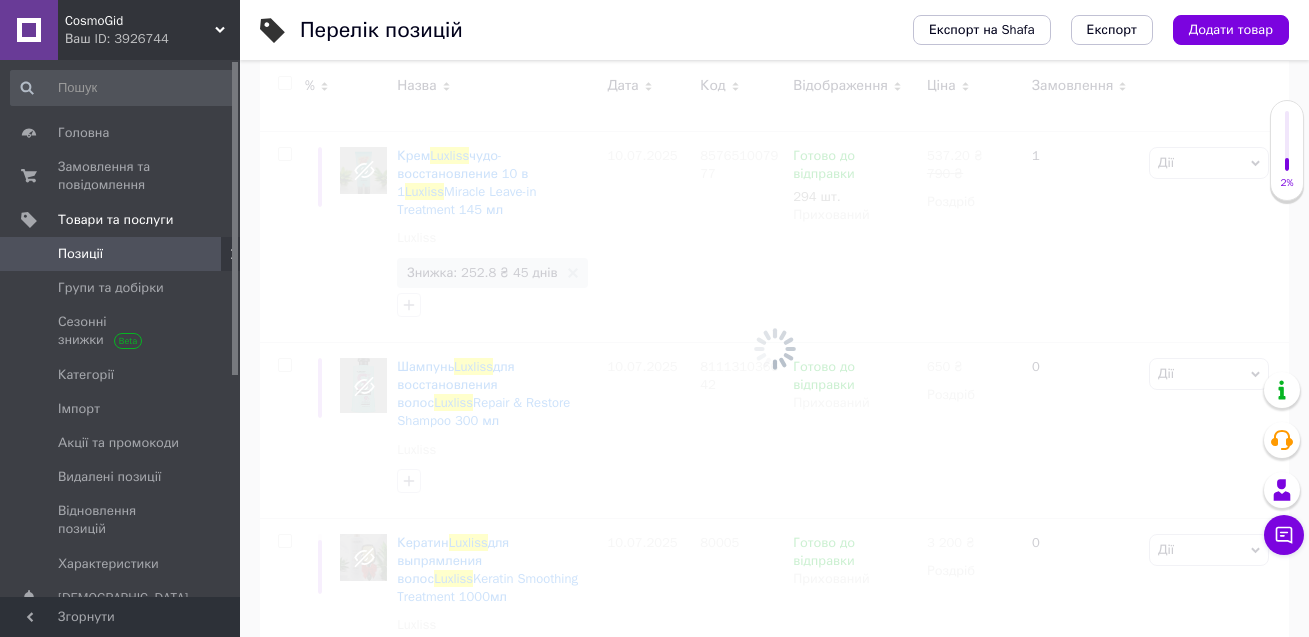 checkbox on "false" 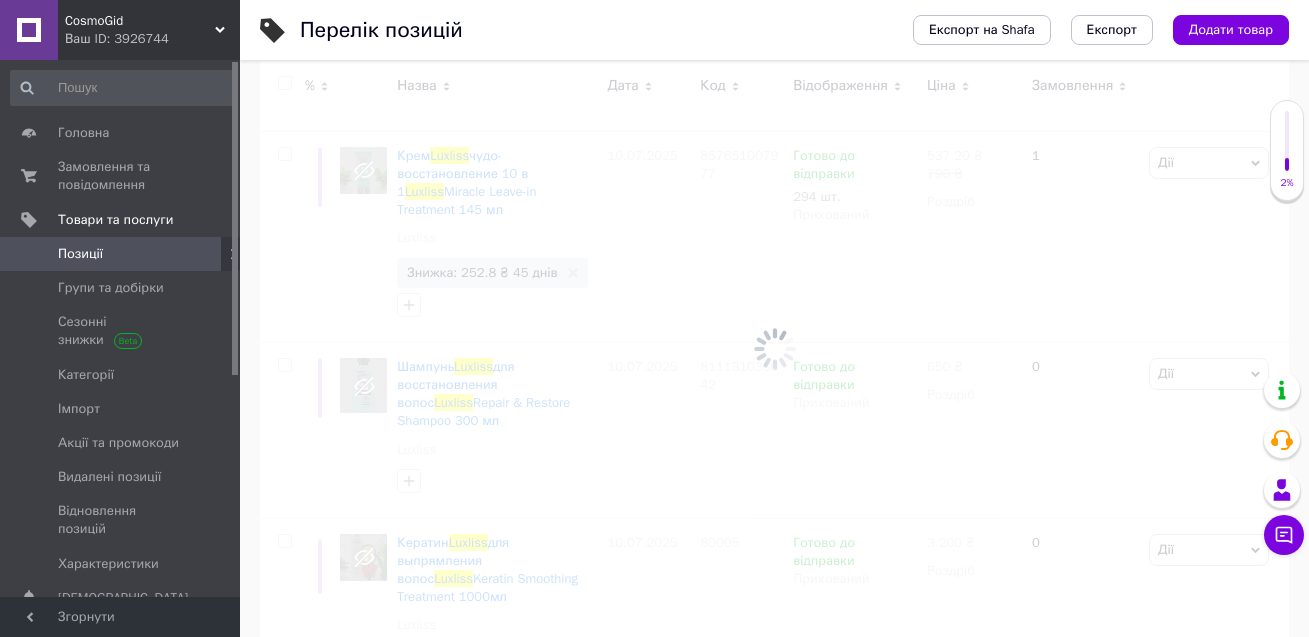 checkbox on "false" 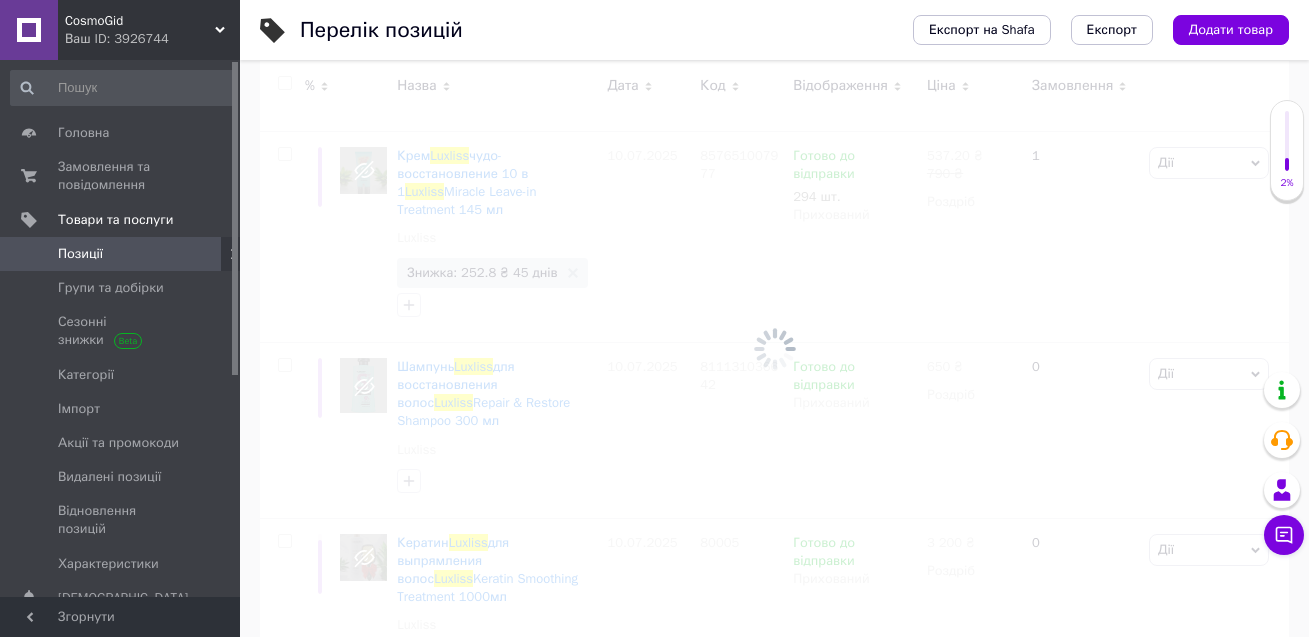 checkbox on "false" 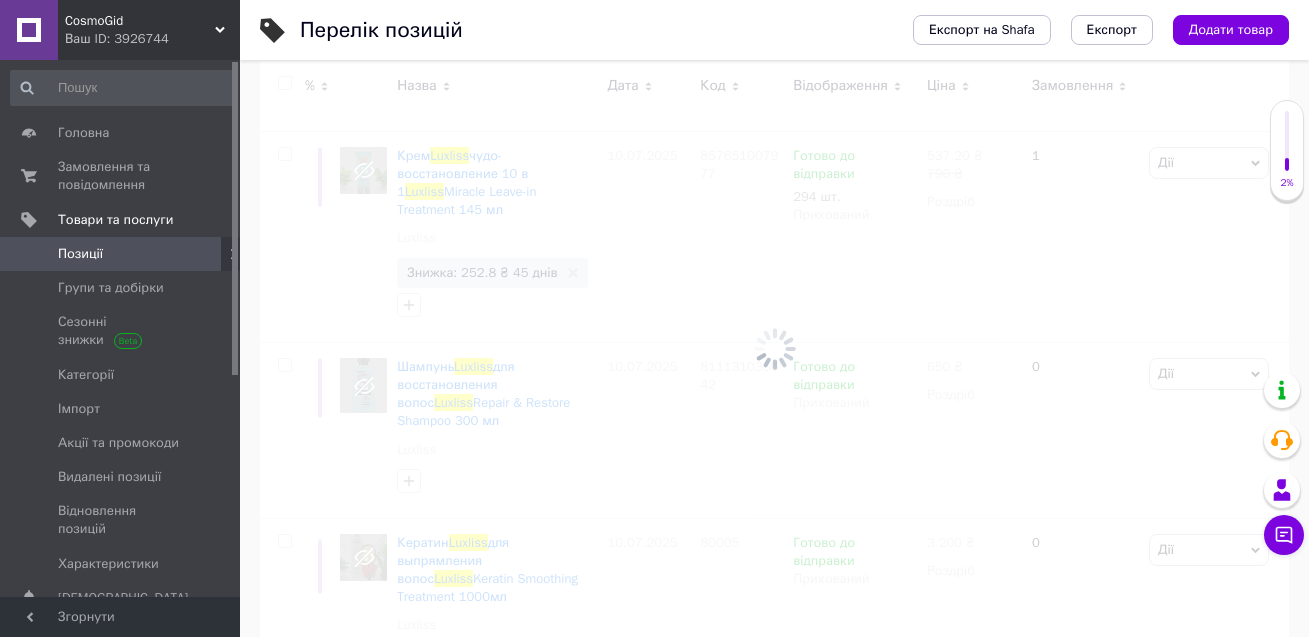 checkbox on "false" 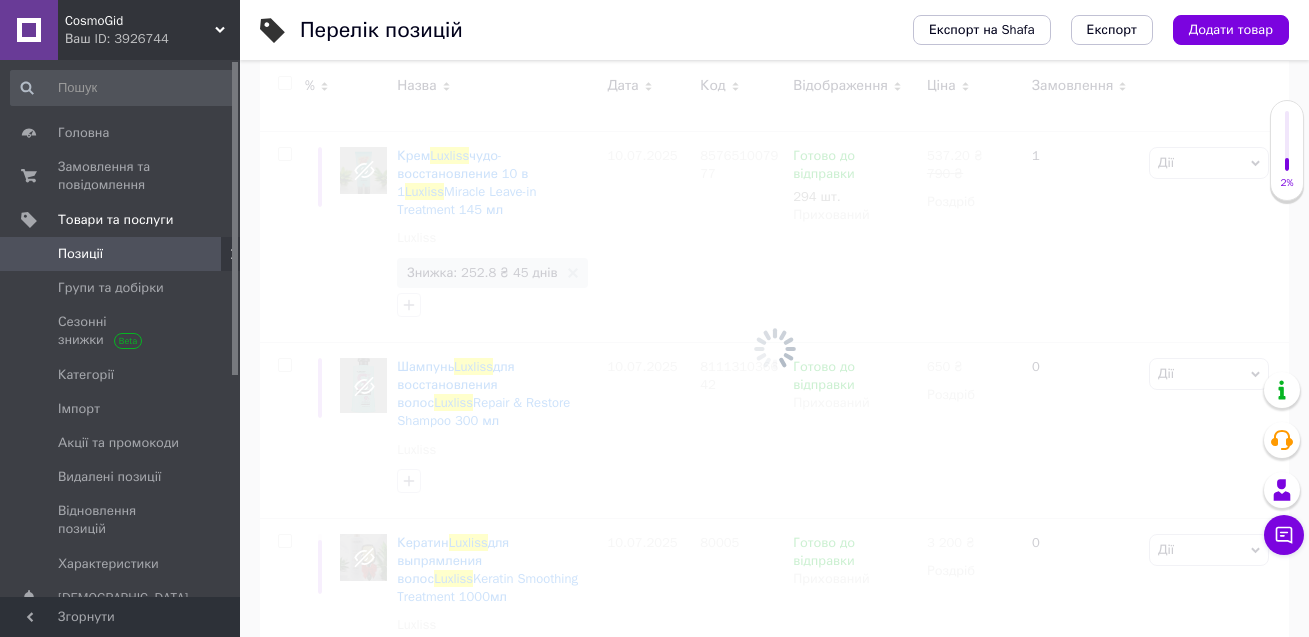 checkbox on "false" 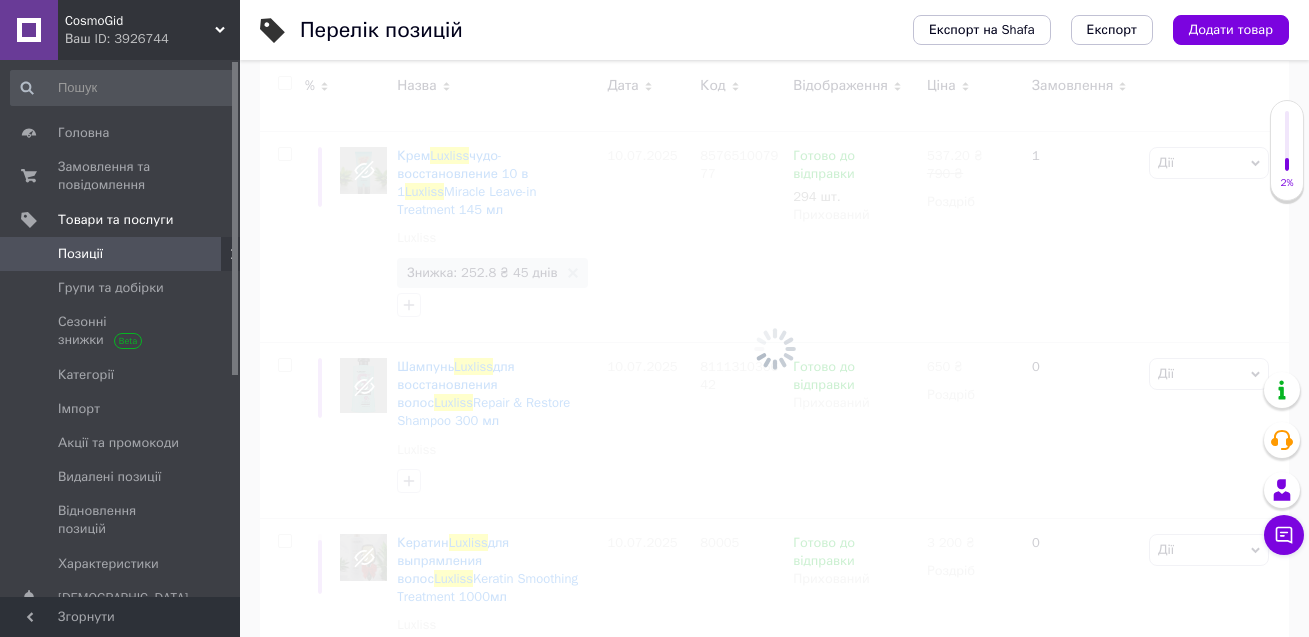 checkbox on "false" 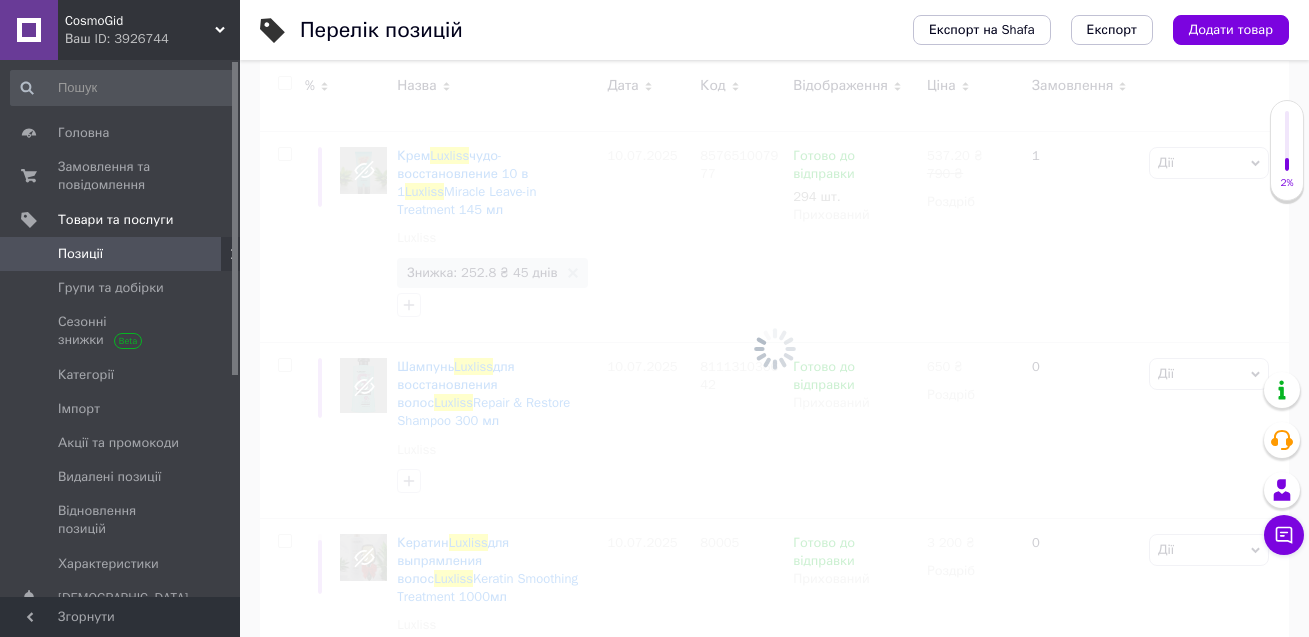 checkbox on "false" 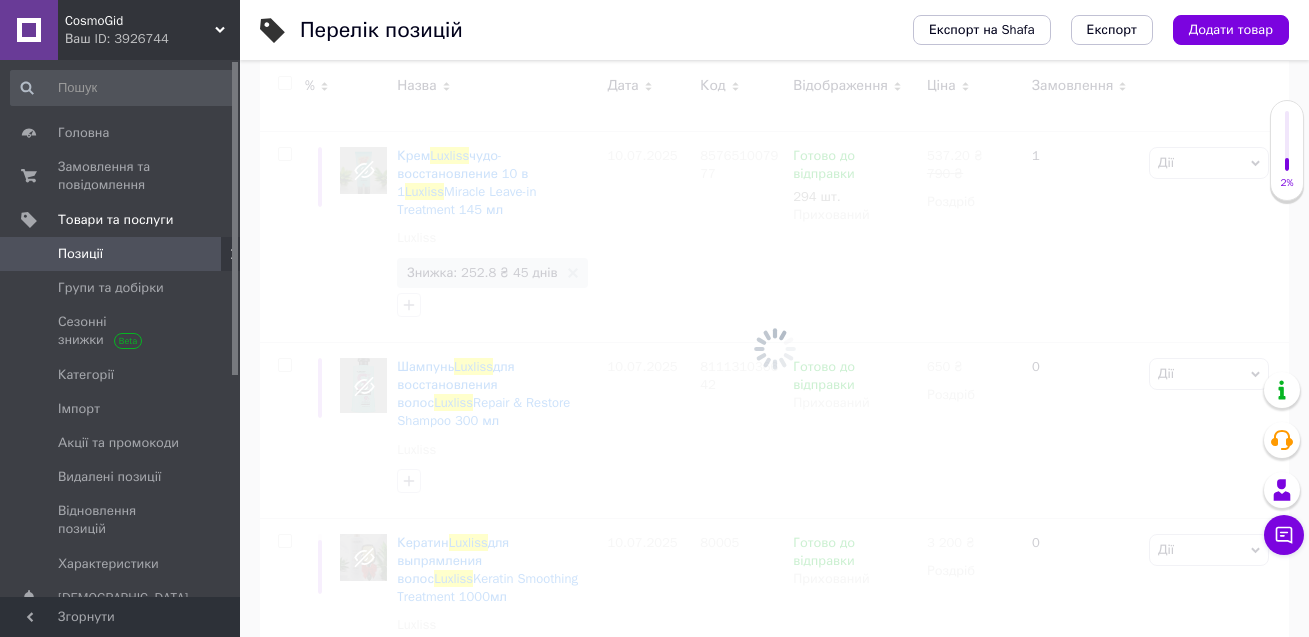 checkbox on "false" 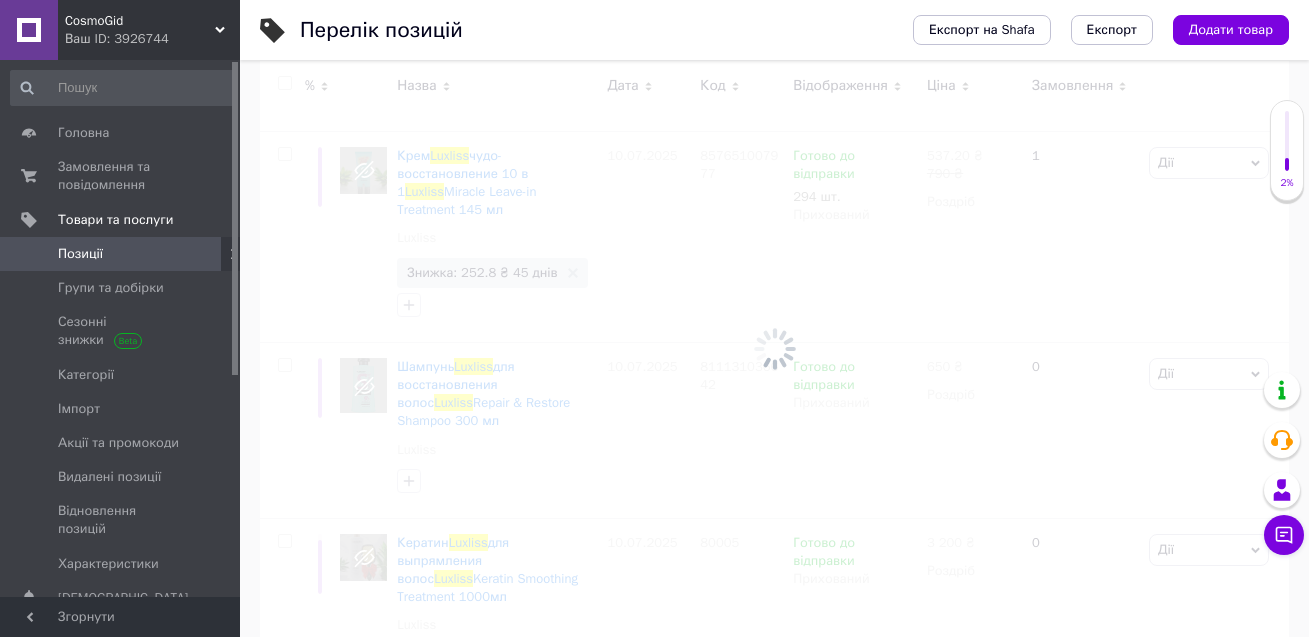 checkbox on "false" 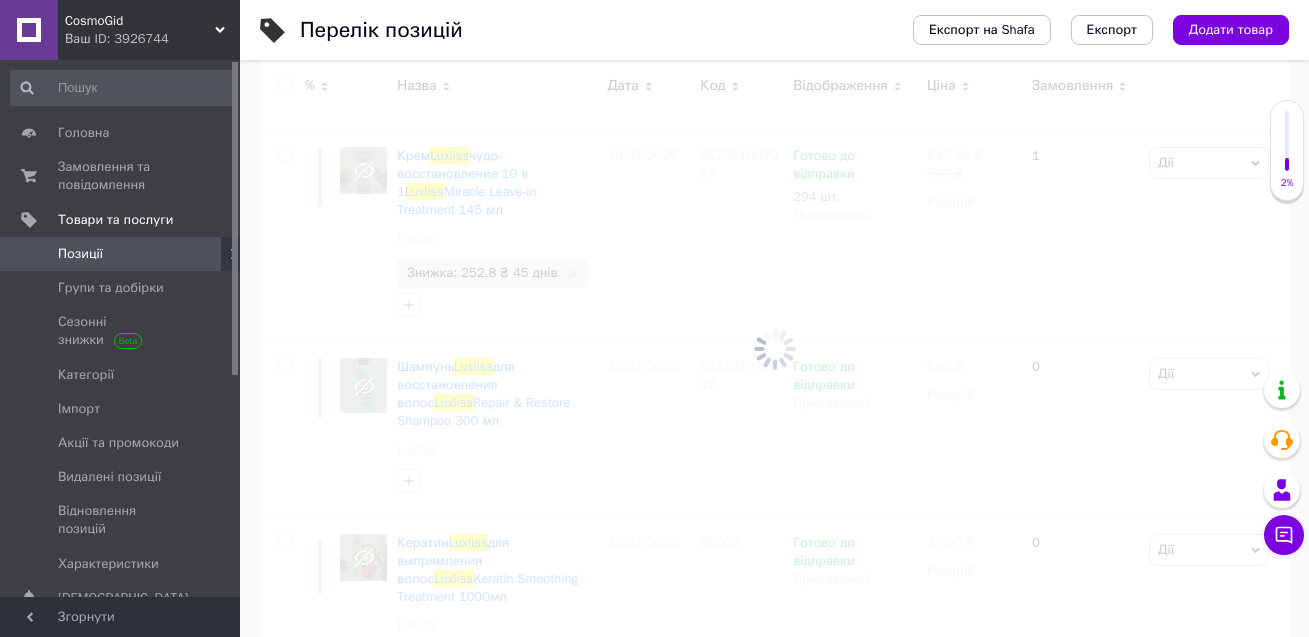 checkbox on "false" 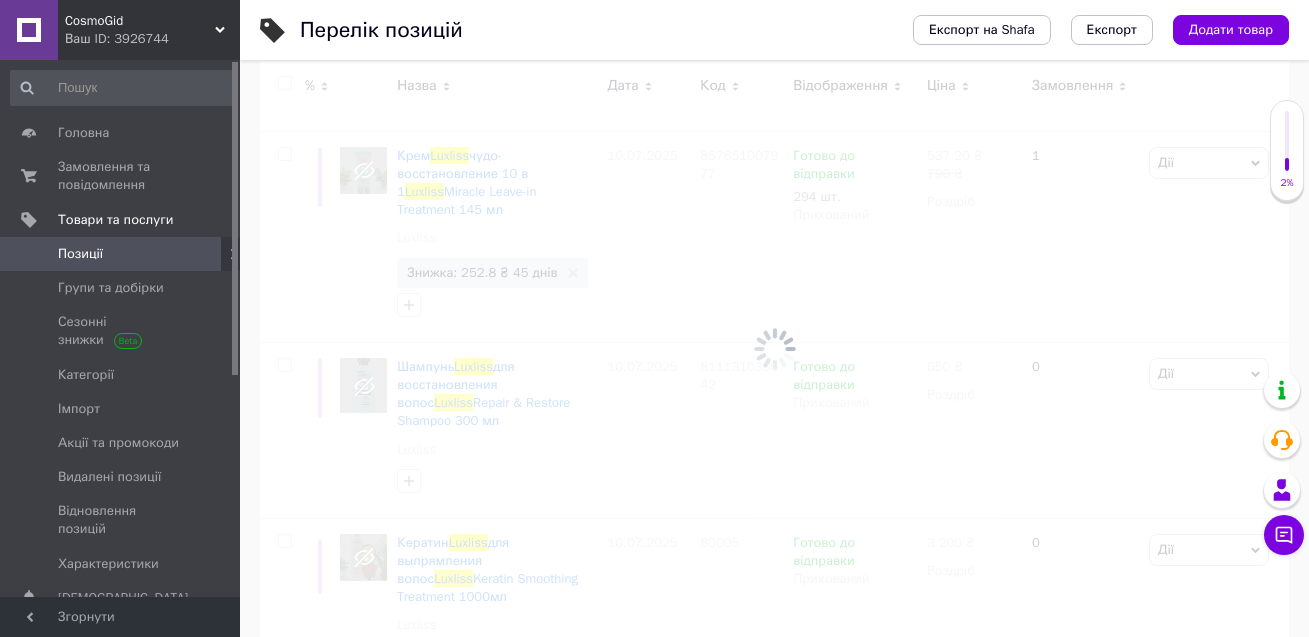 checkbox on "false" 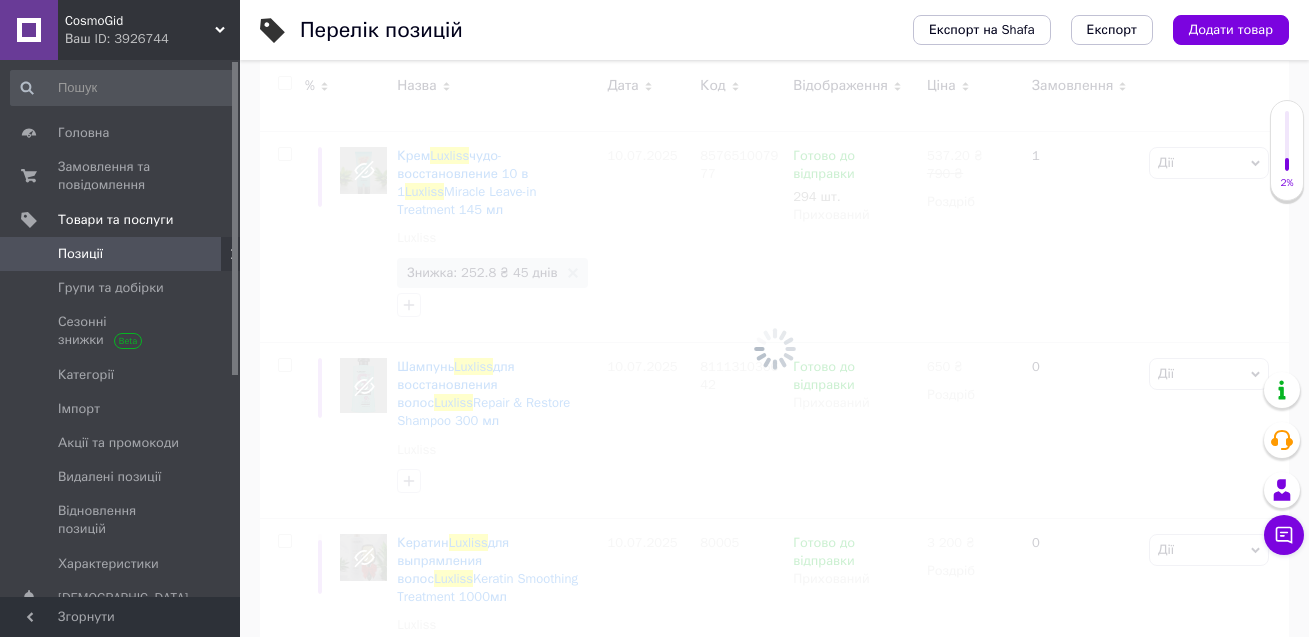 checkbox on "false" 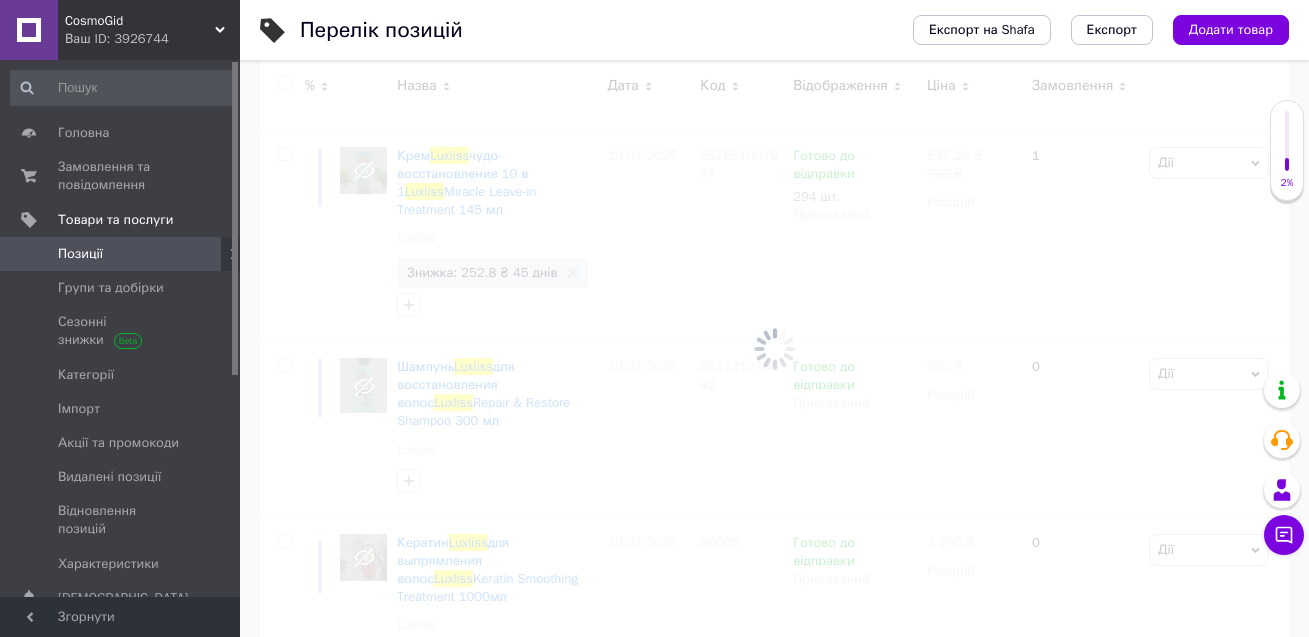 checkbox on "false" 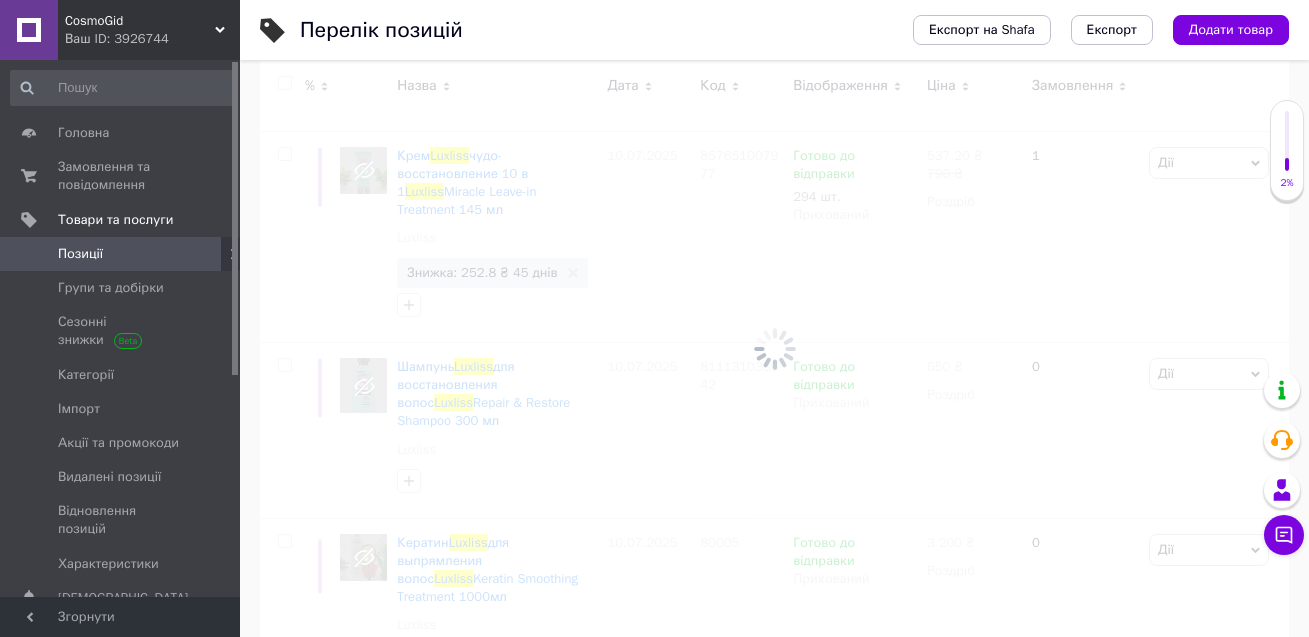 checkbox on "false" 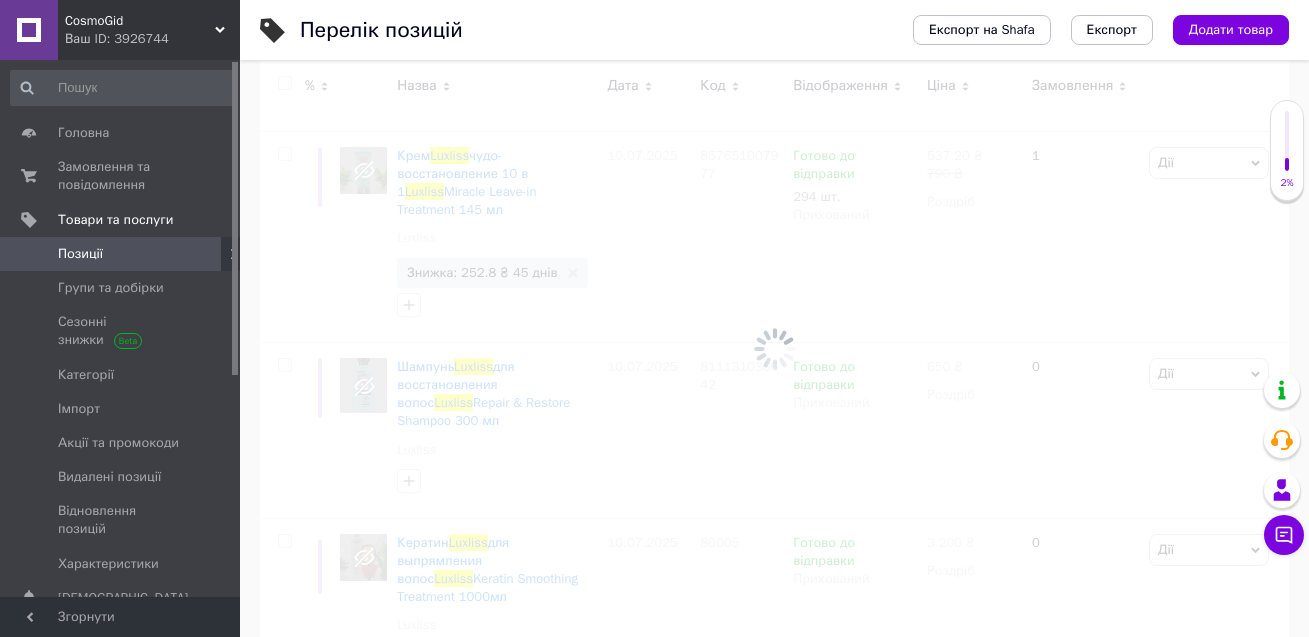 checkbox on "false" 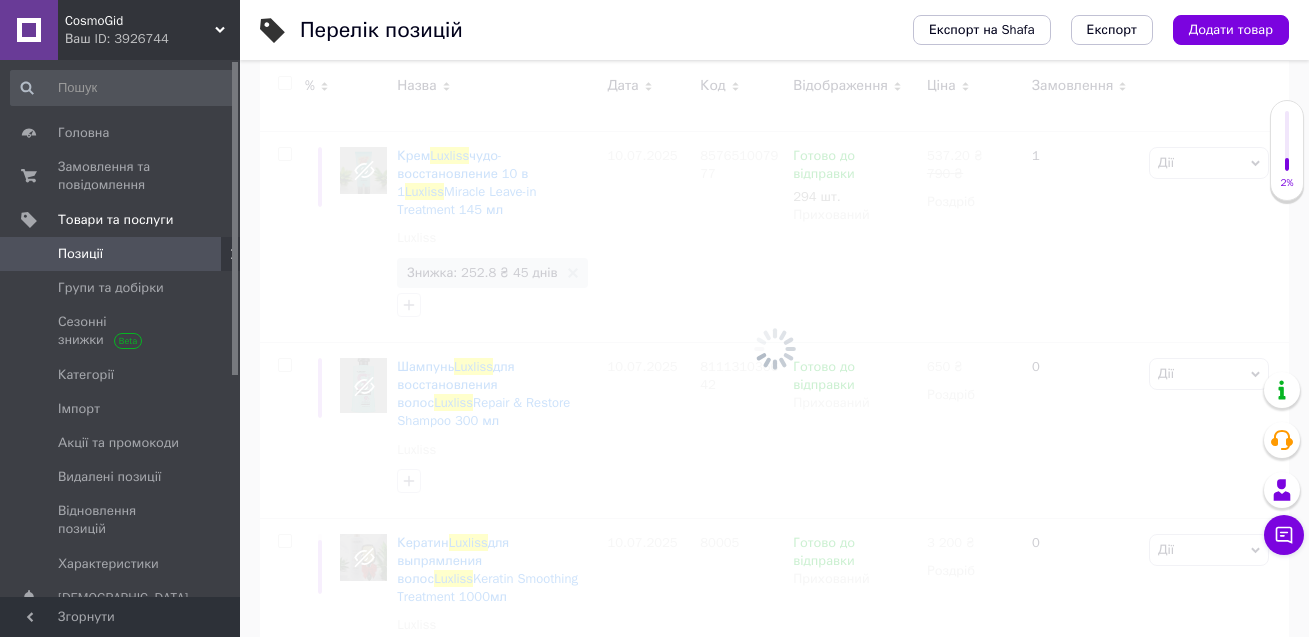 checkbox on "false" 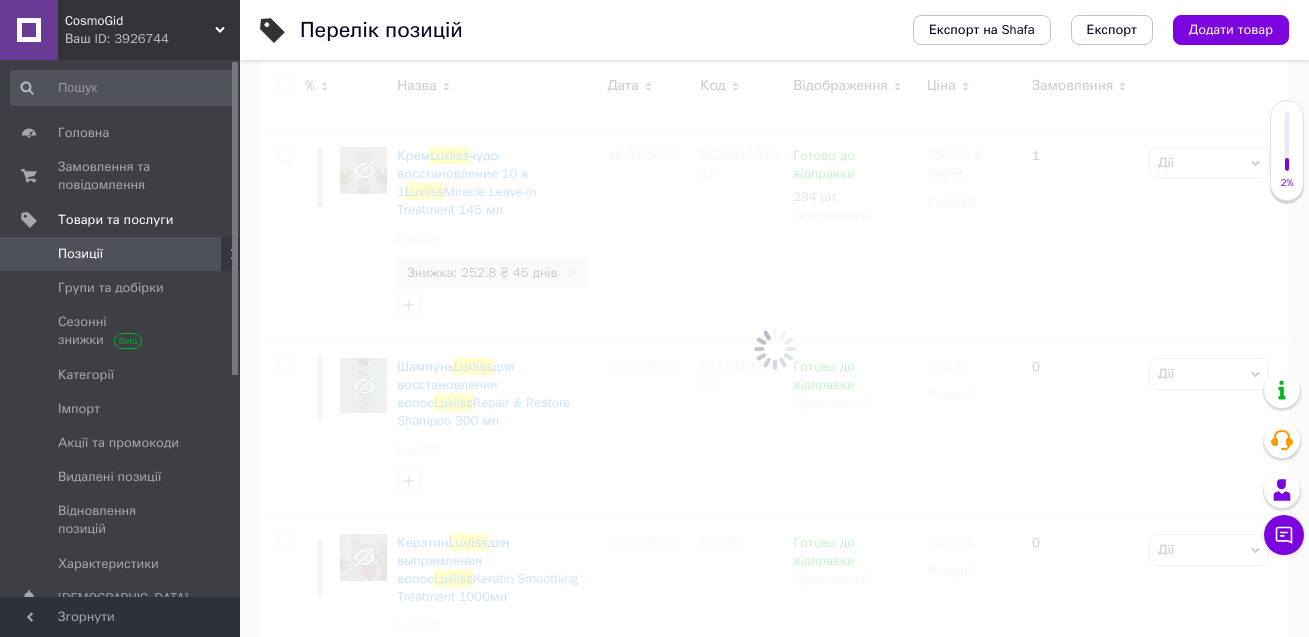 checkbox on "false" 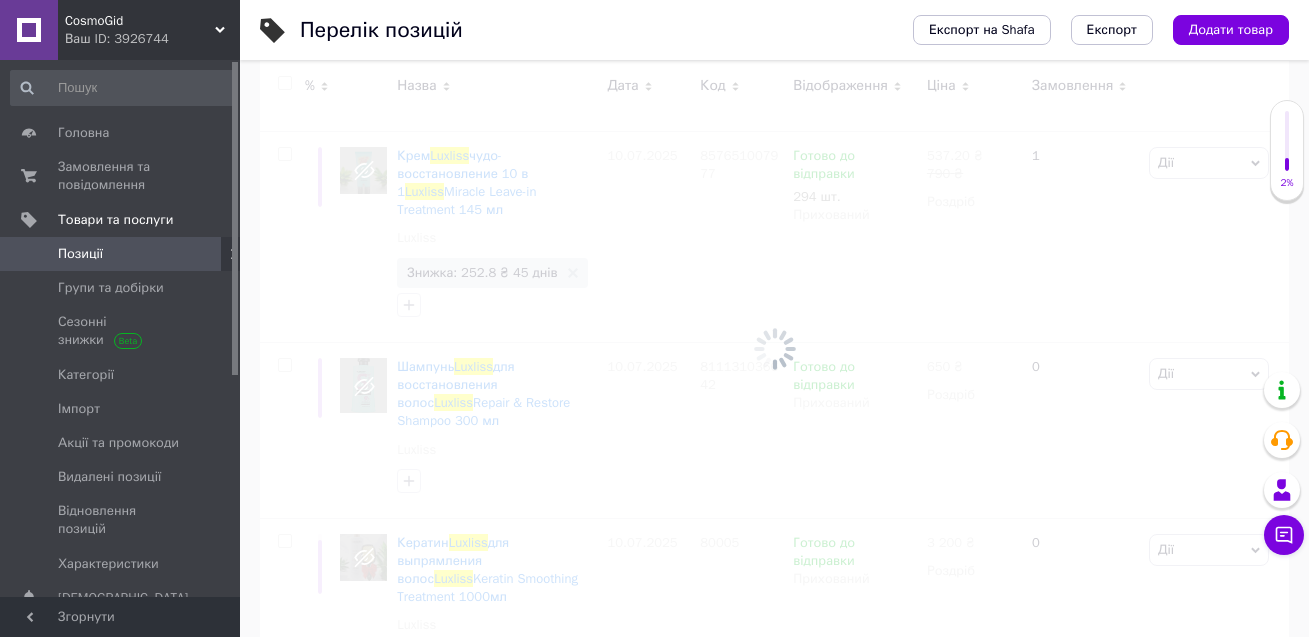 checkbox on "false" 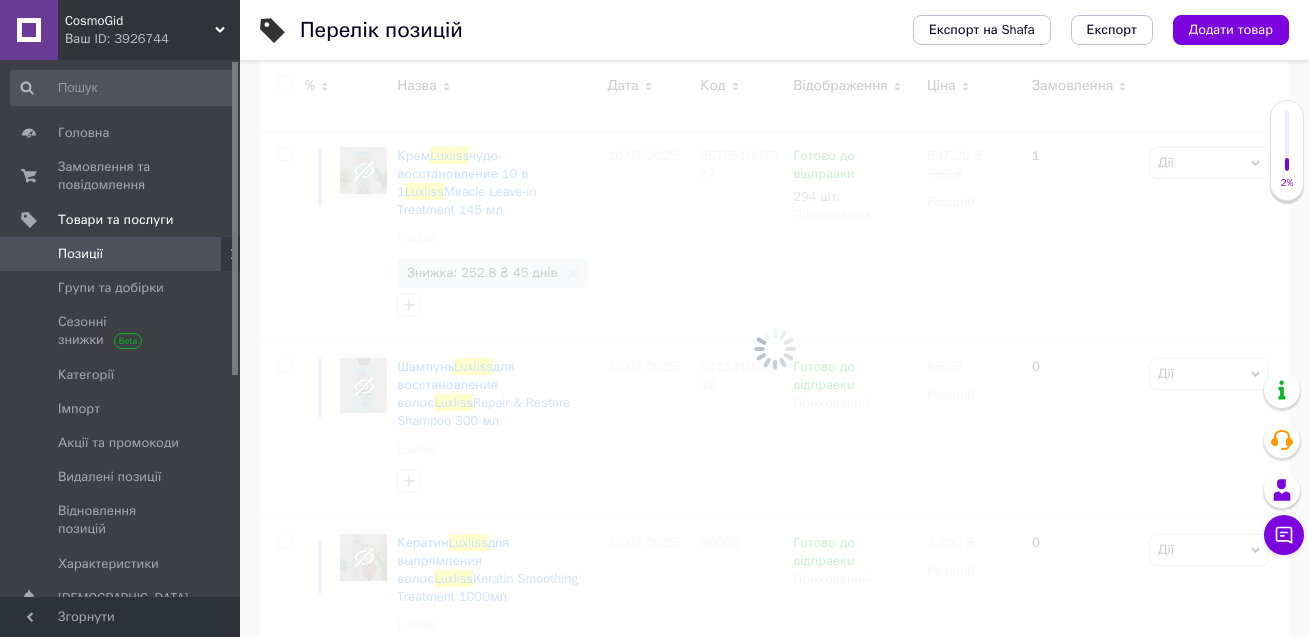 checkbox on "false" 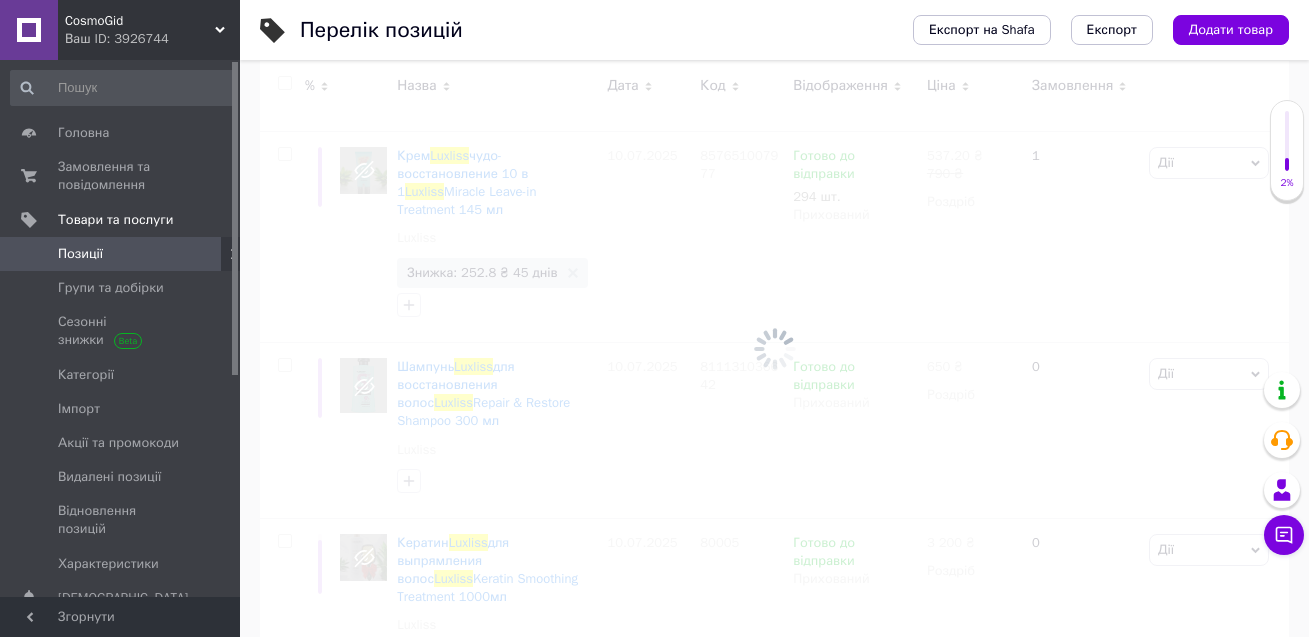 checkbox on "false" 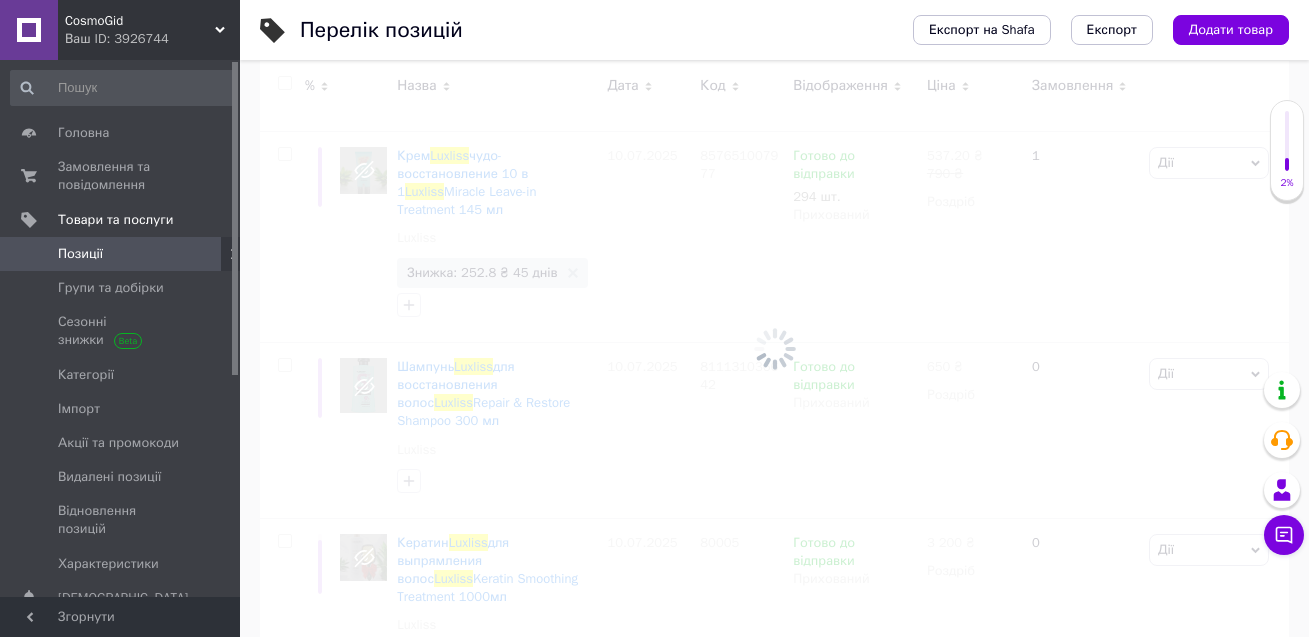 checkbox on "false" 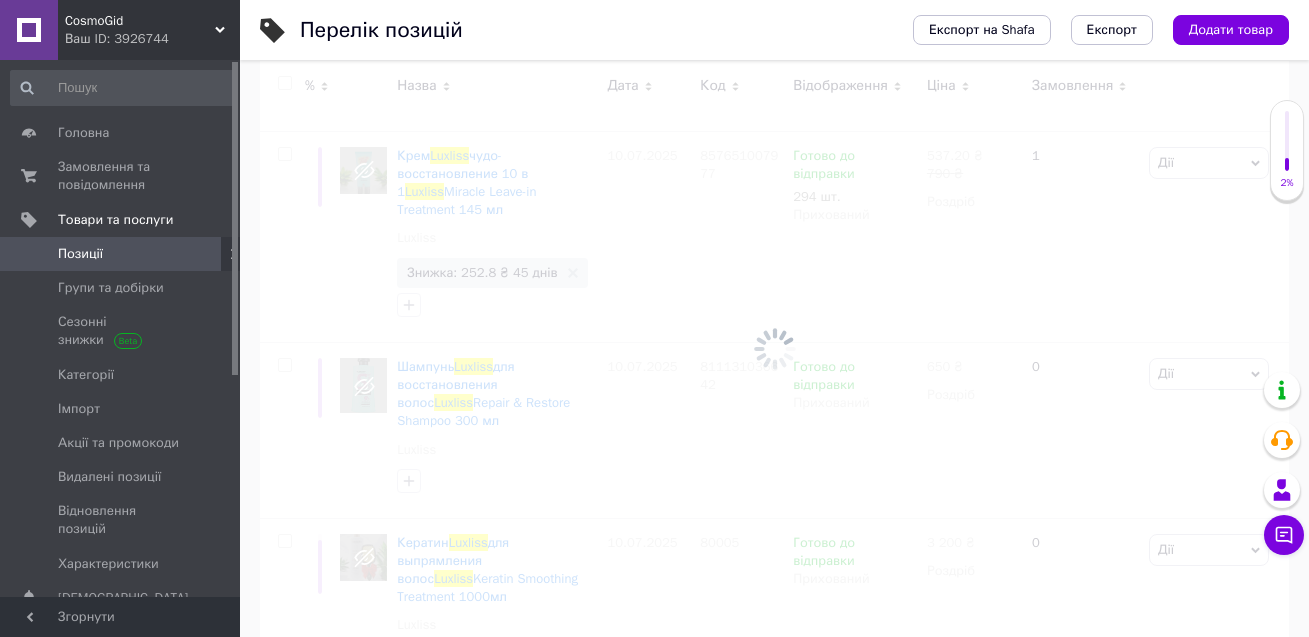 checkbox on "false" 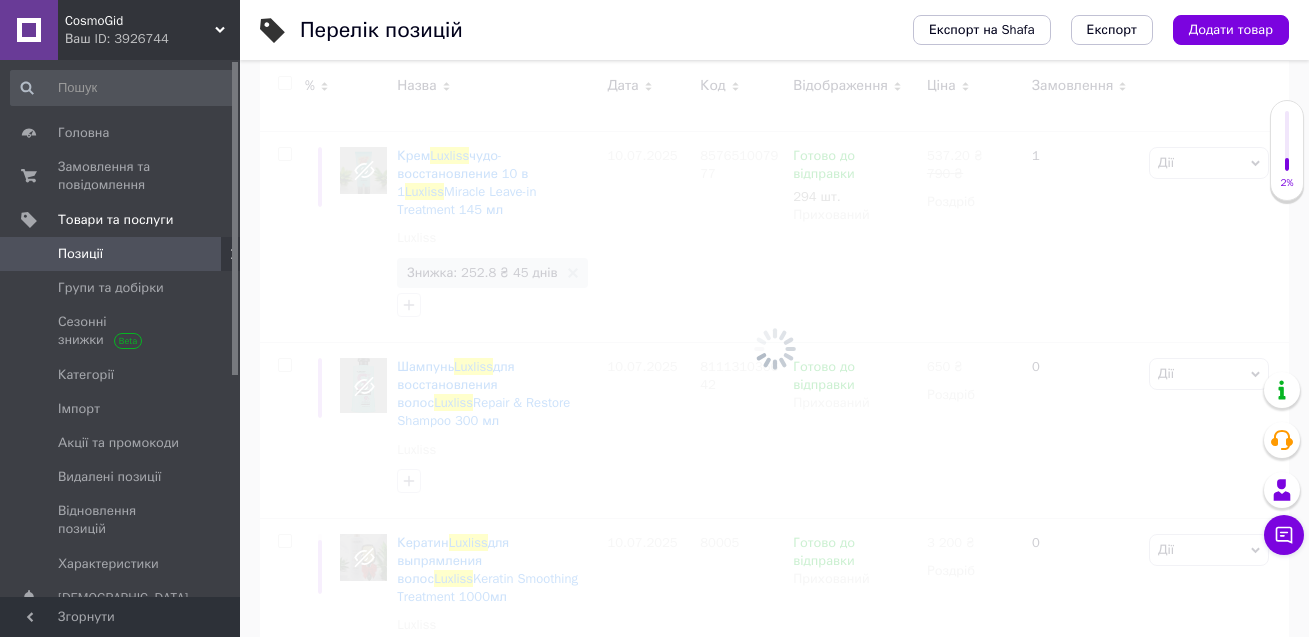 checkbox on "false" 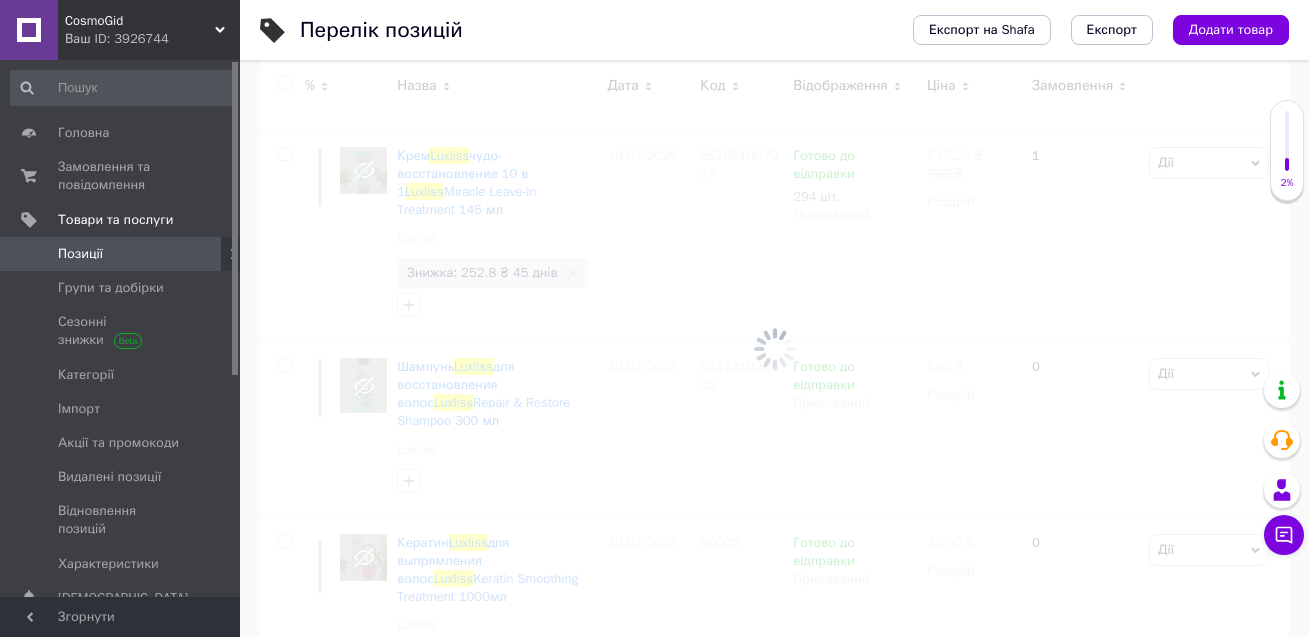 checkbox on "false" 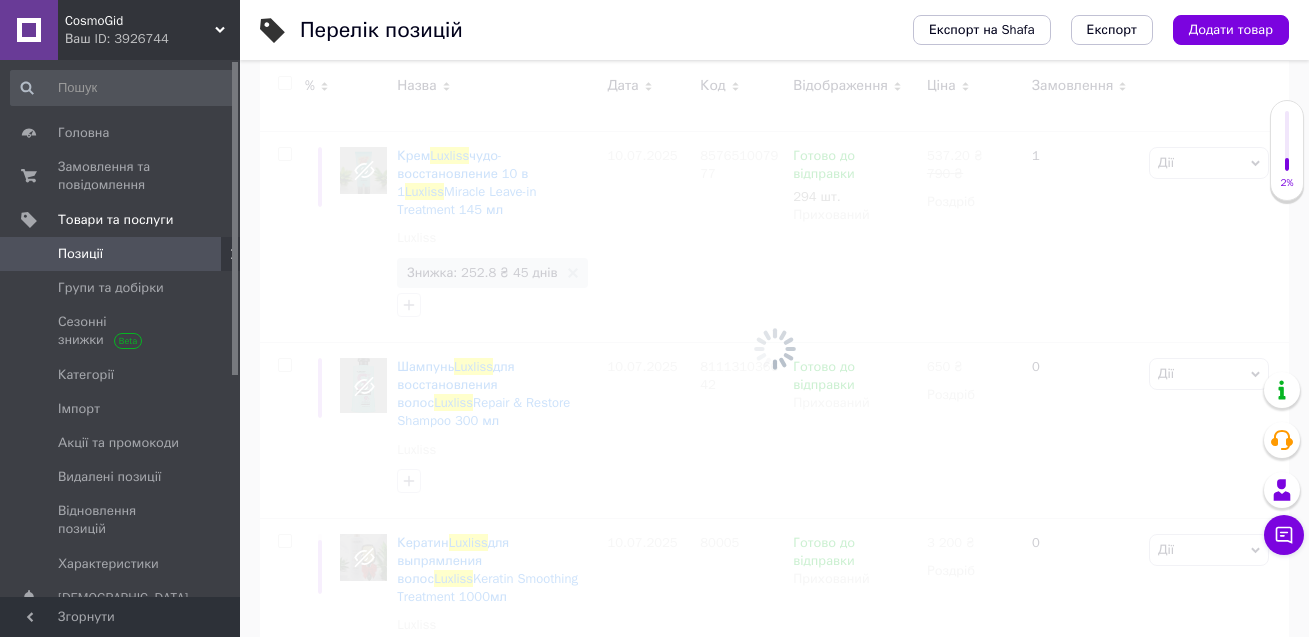 checkbox on "false" 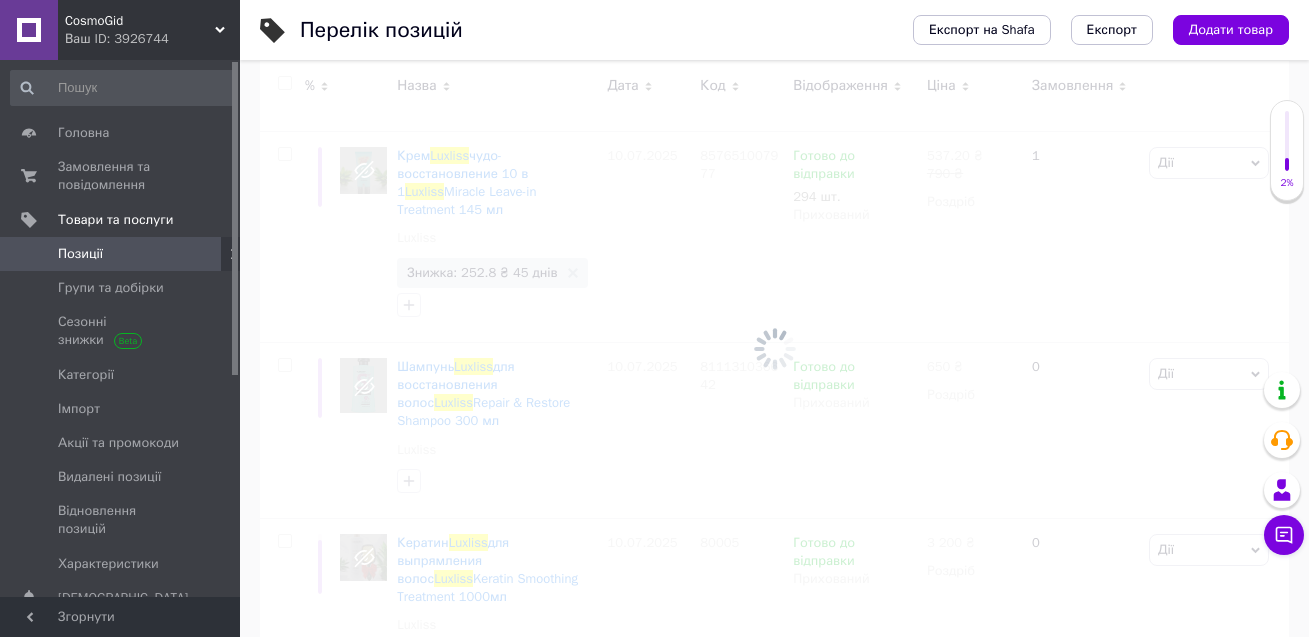 checkbox on "false" 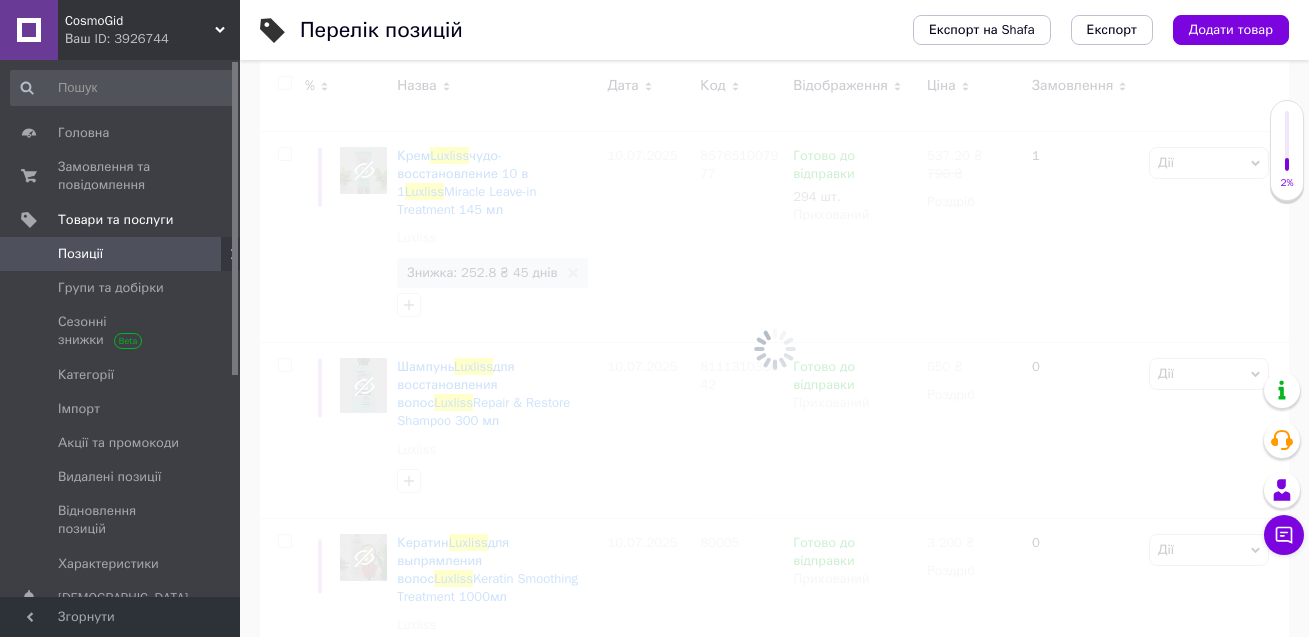 checkbox on "false" 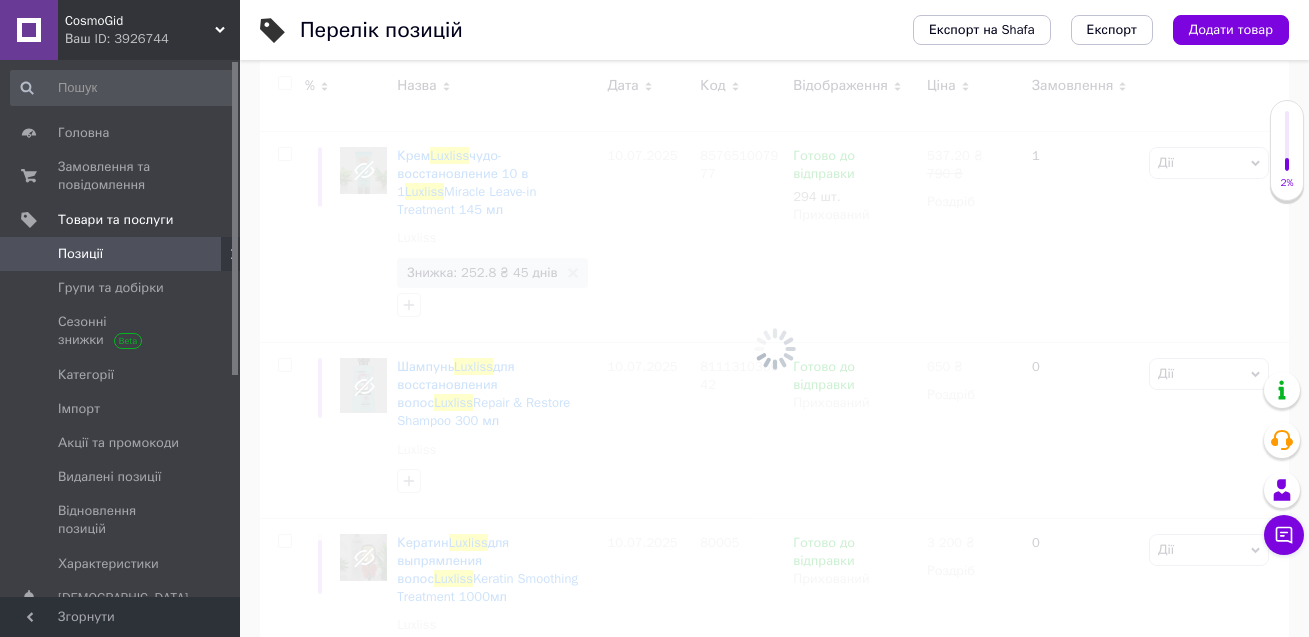 checkbox on "false" 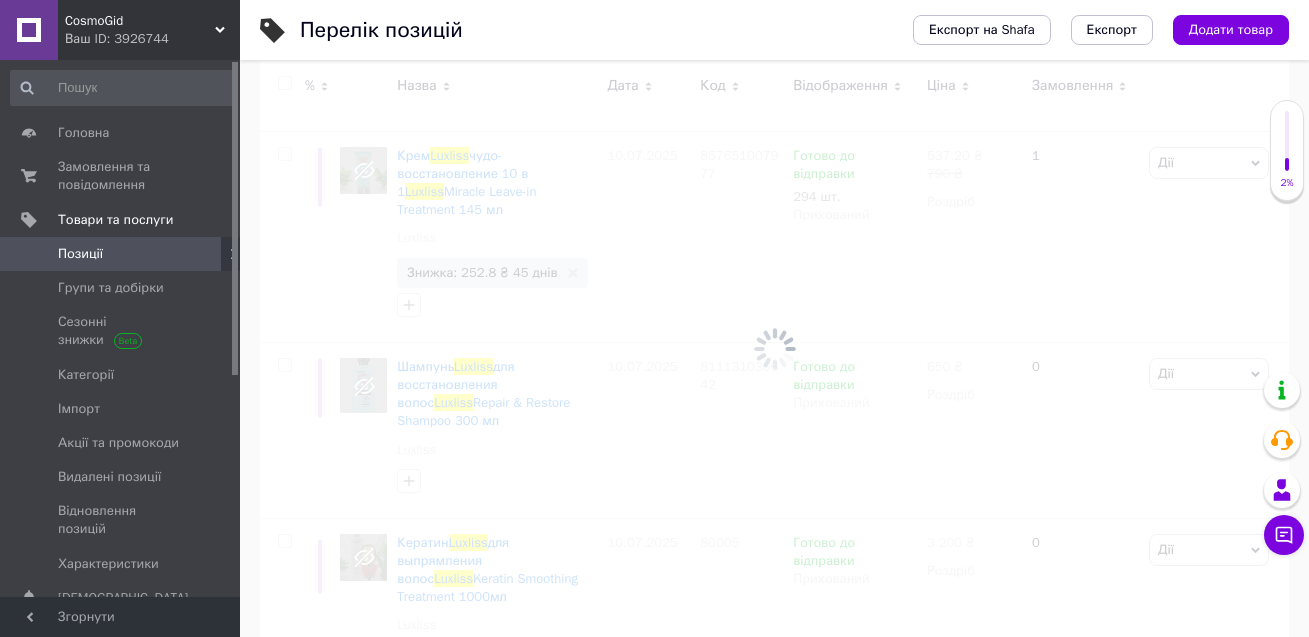 checkbox on "false" 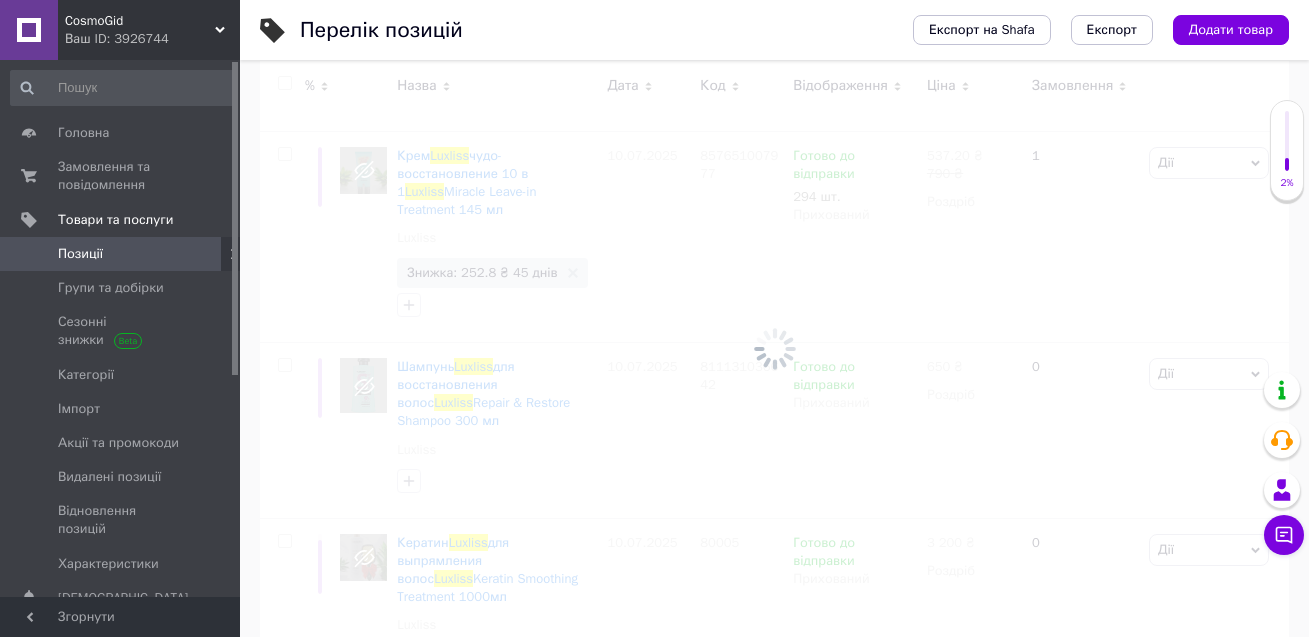 checkbox on "false" 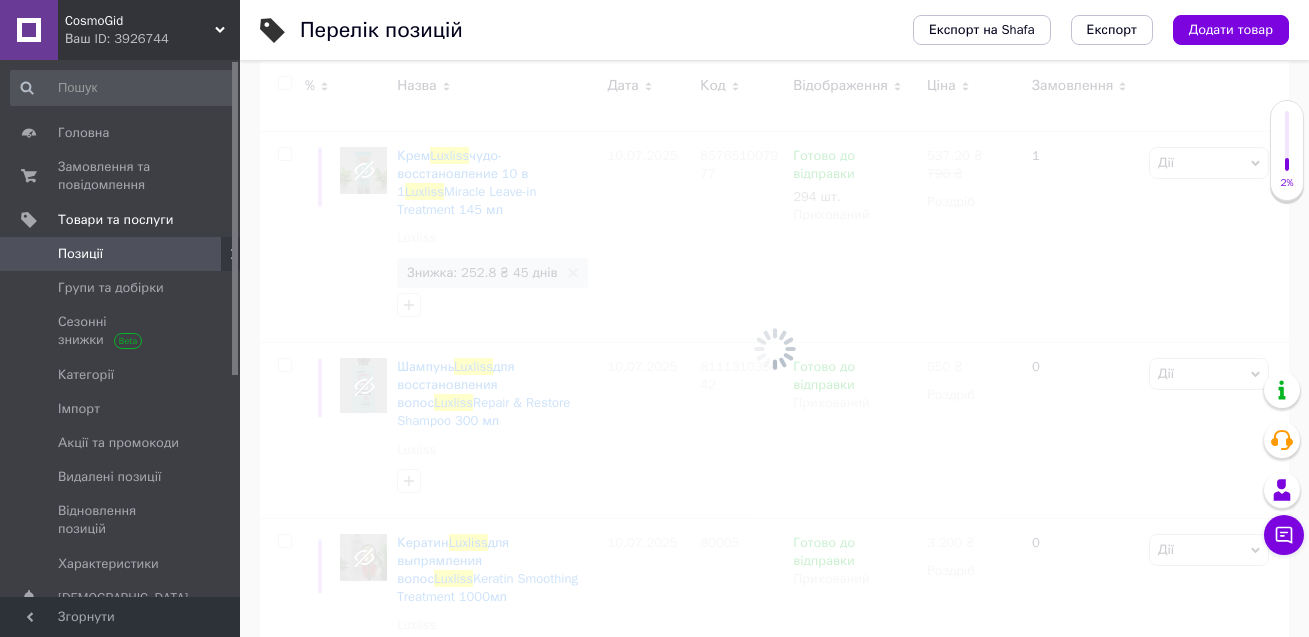 checkbox on "false" 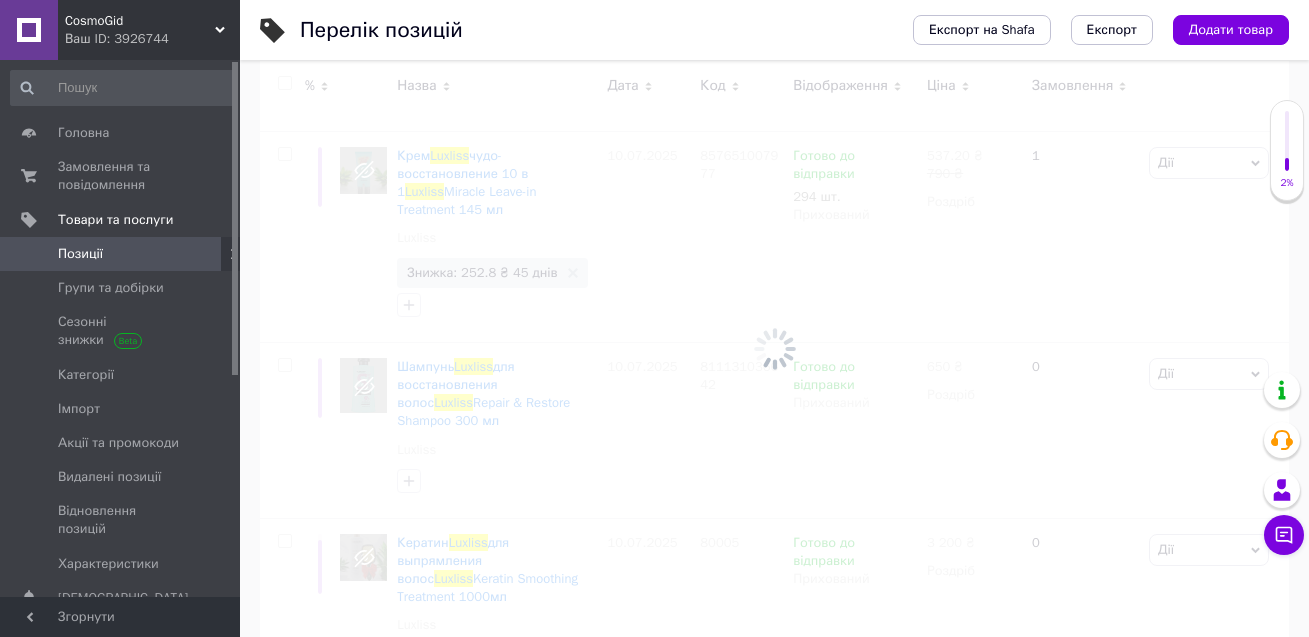 checkbox on "false" 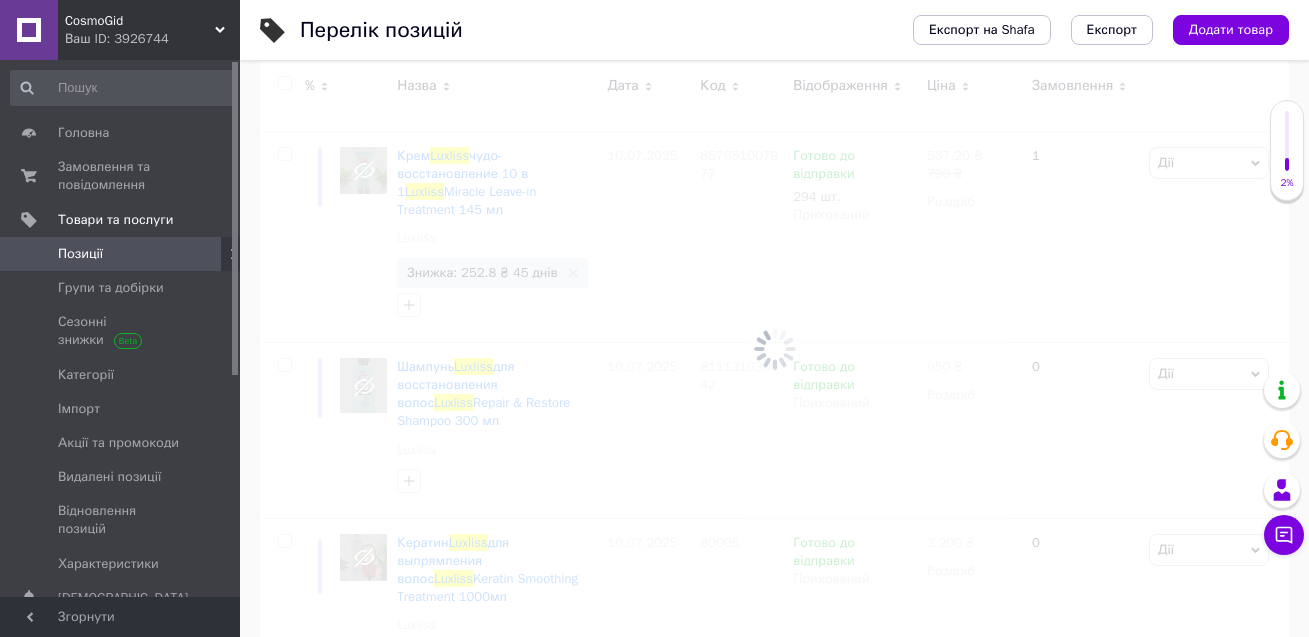 checkbox on "false" 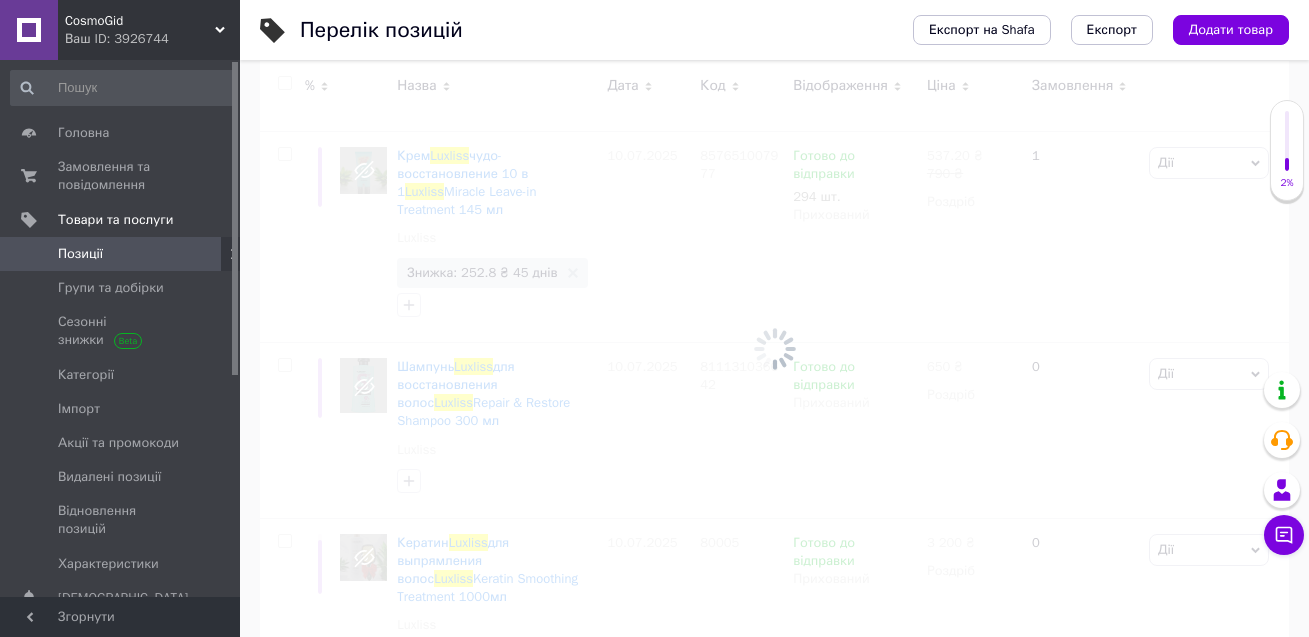 checkbox on "false" 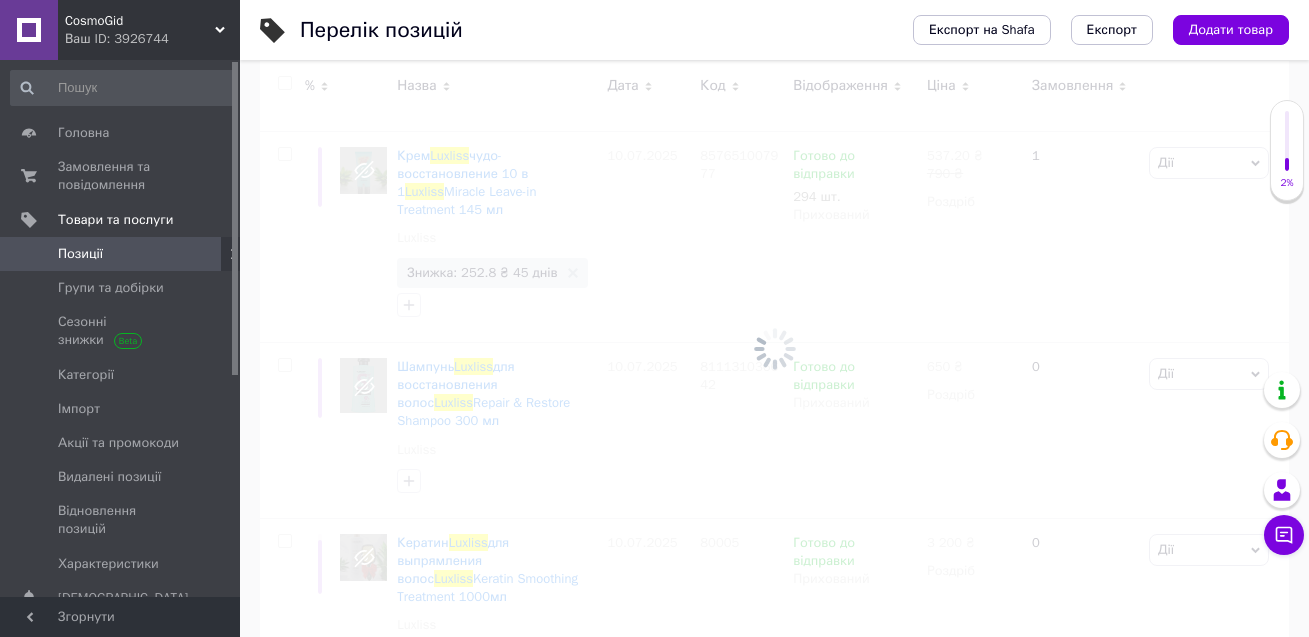 checkbox on "false" 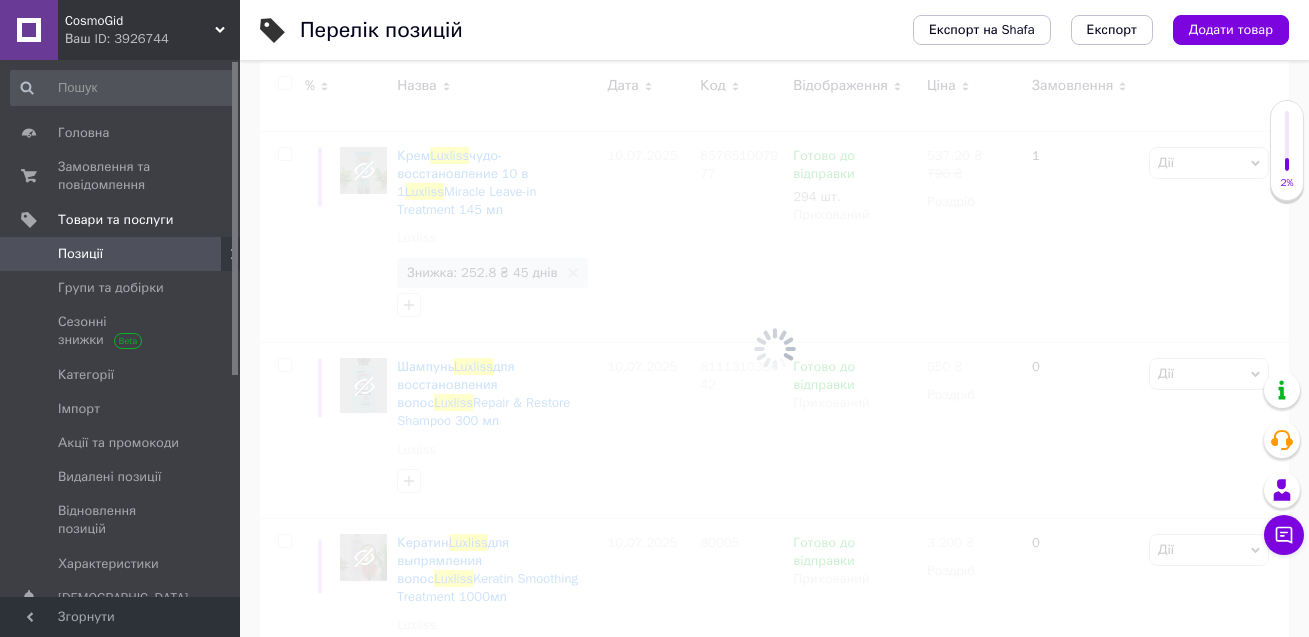 checkbox on "false" 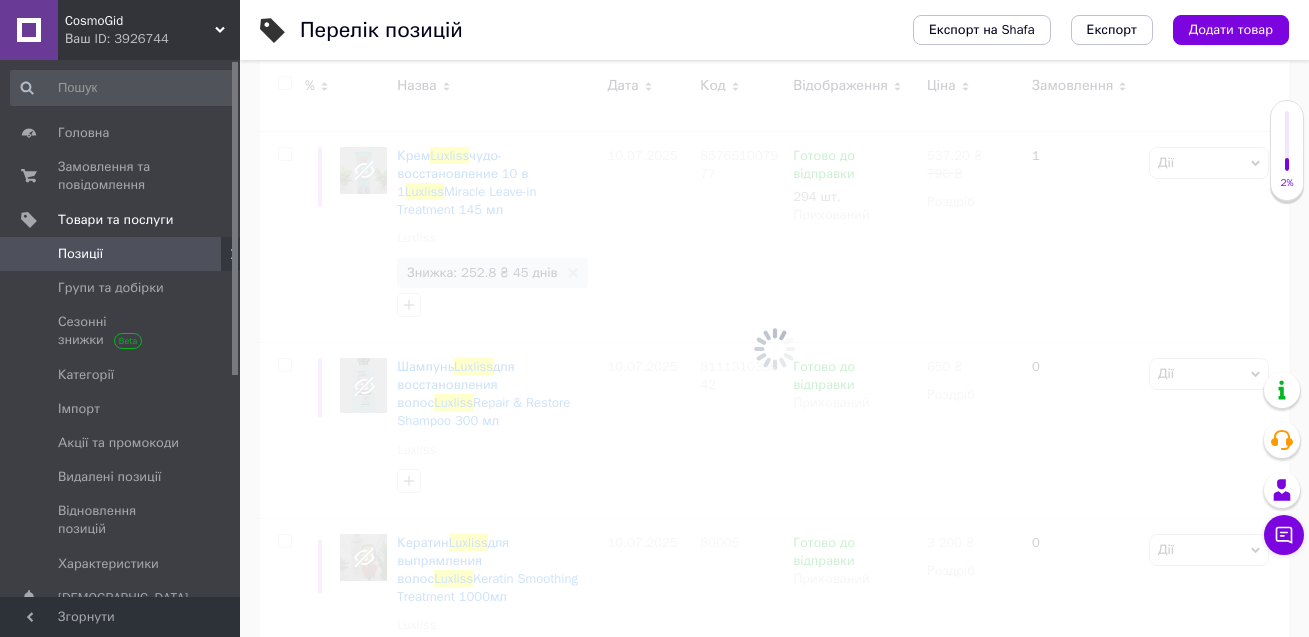 checkbox on "false" 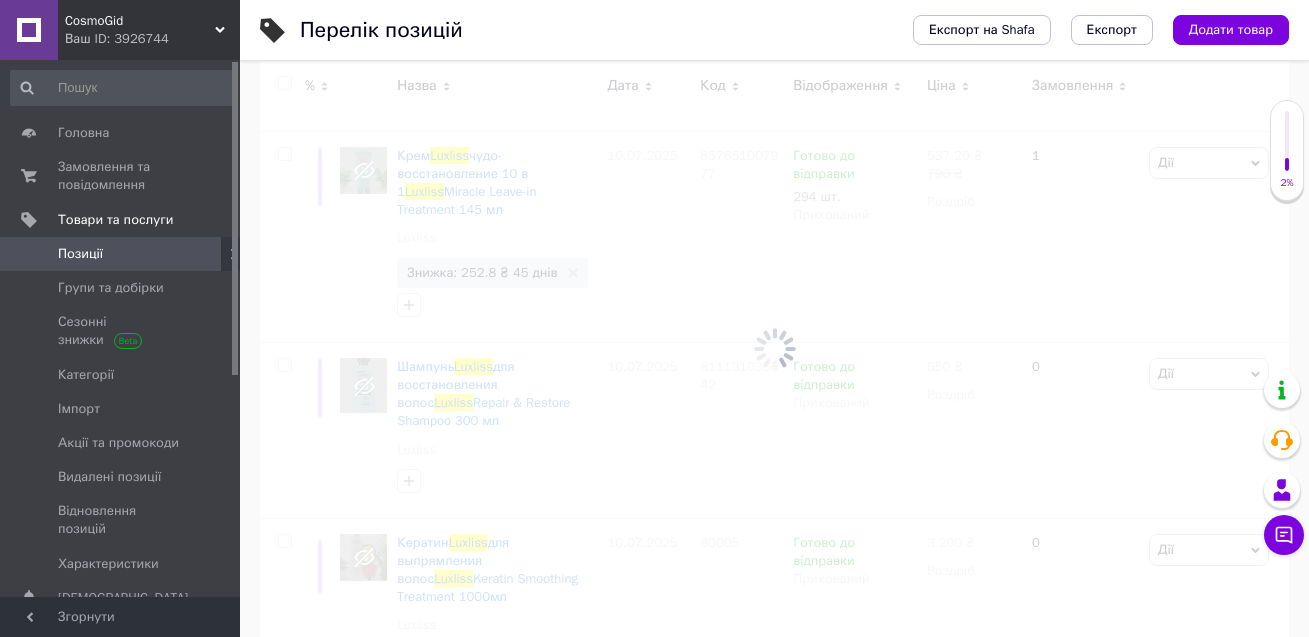 checkbox on "false" 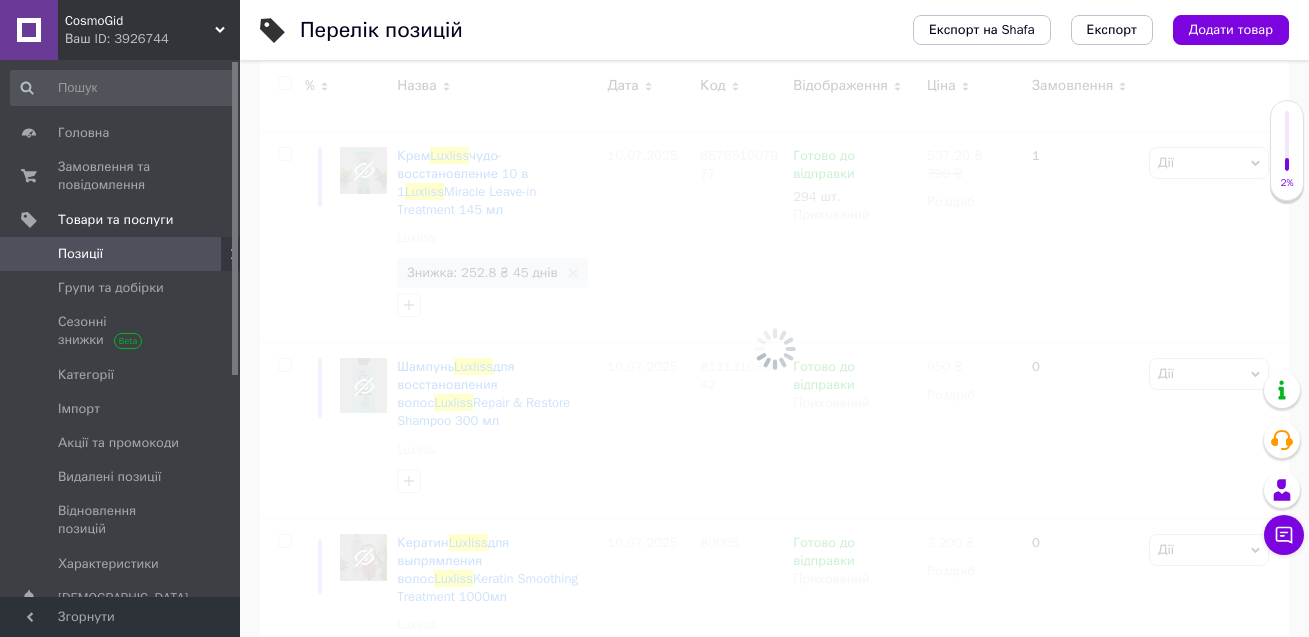checkbox on "false" 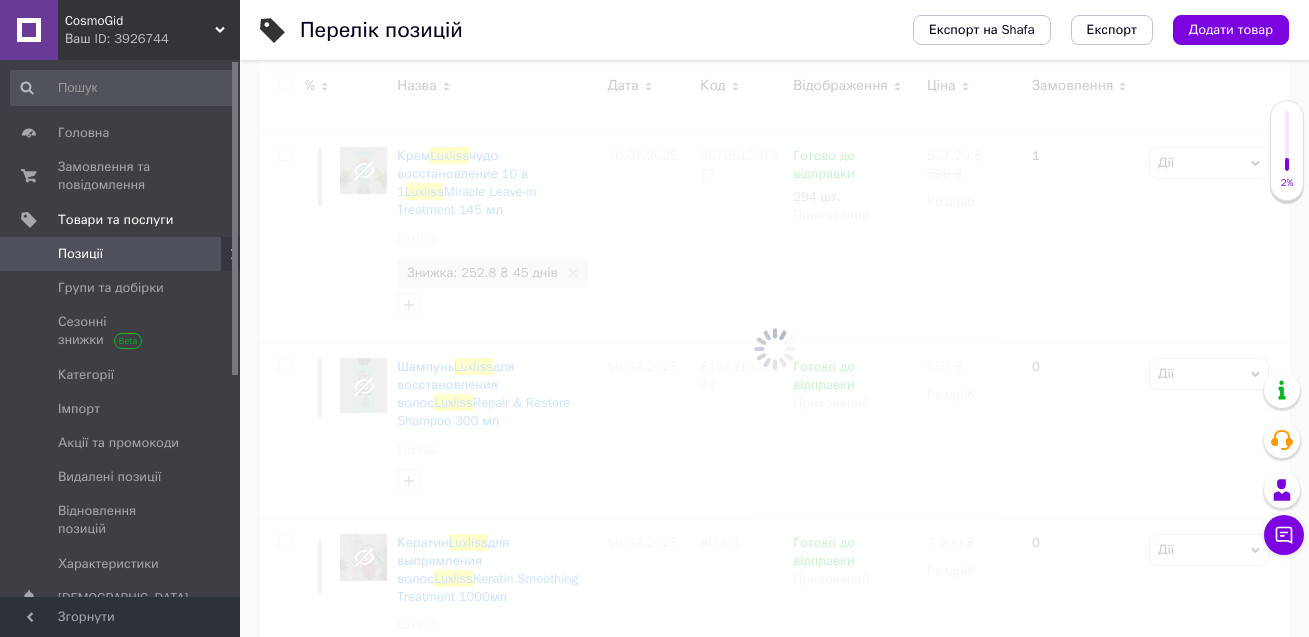checkbox on "false" 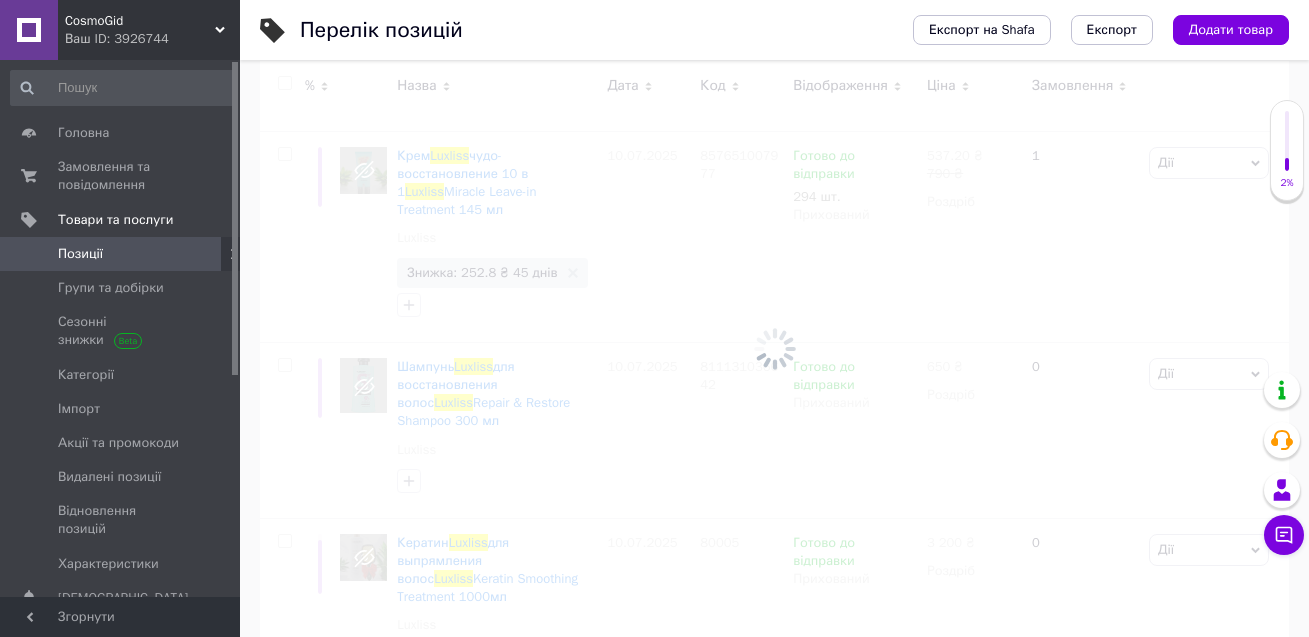 checkbox on "false" 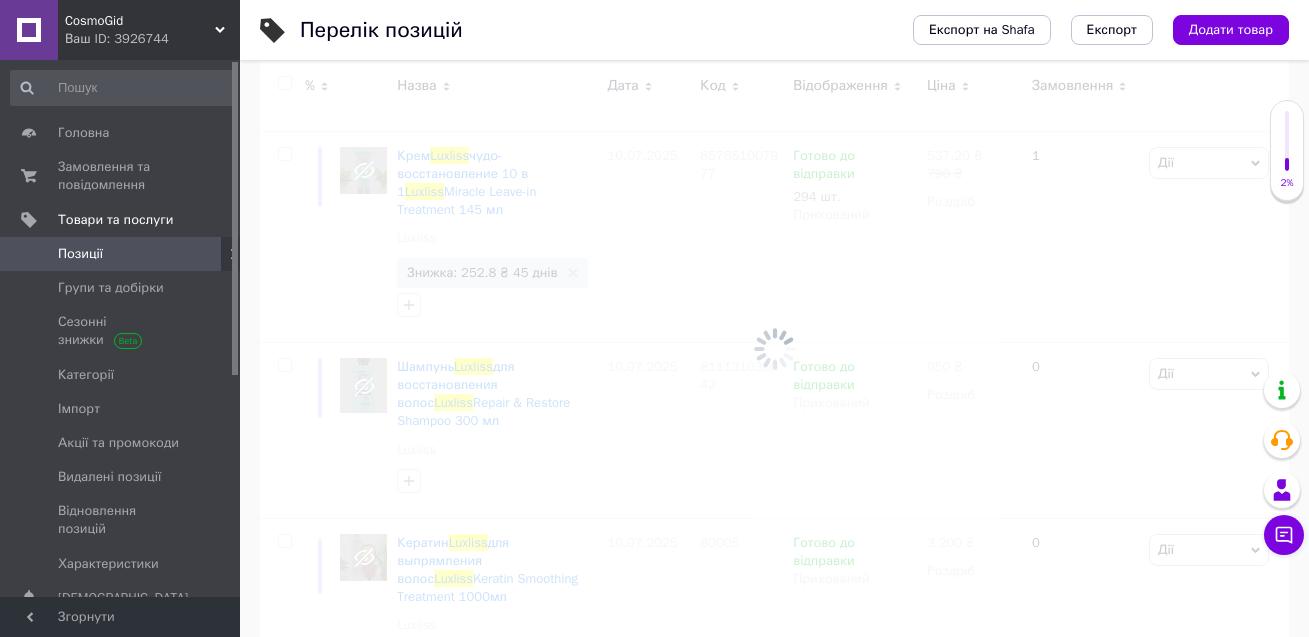 checkbox on "false" 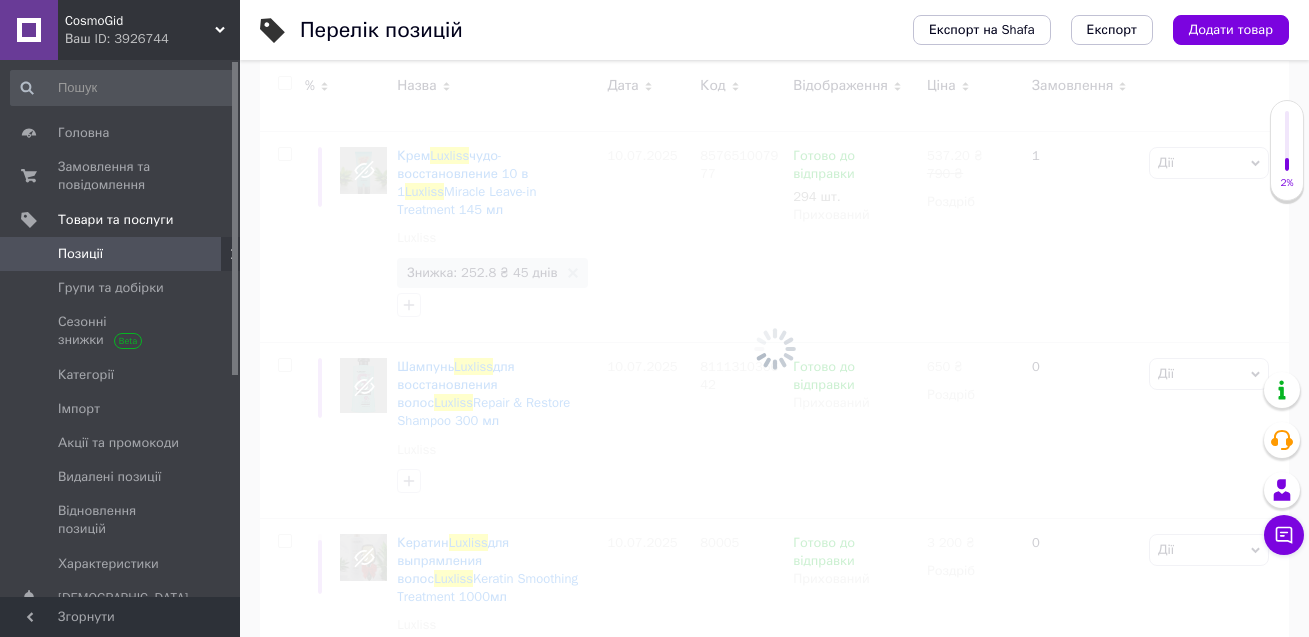 checkbox on "false" 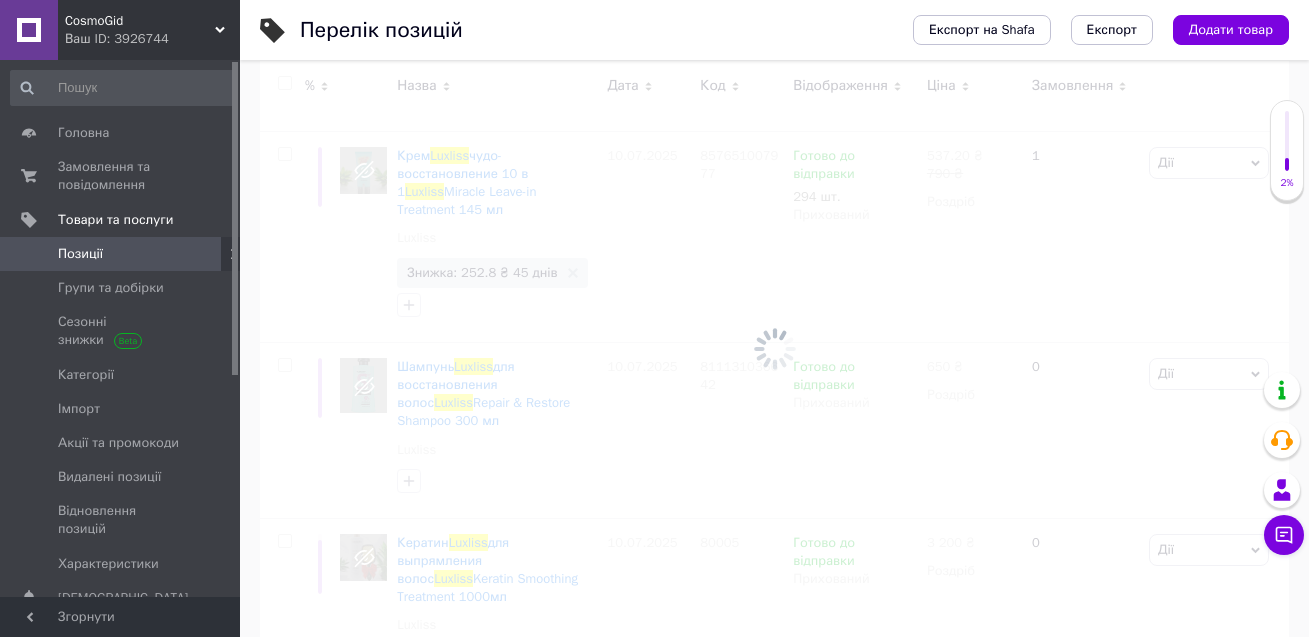 checkbox on "false" 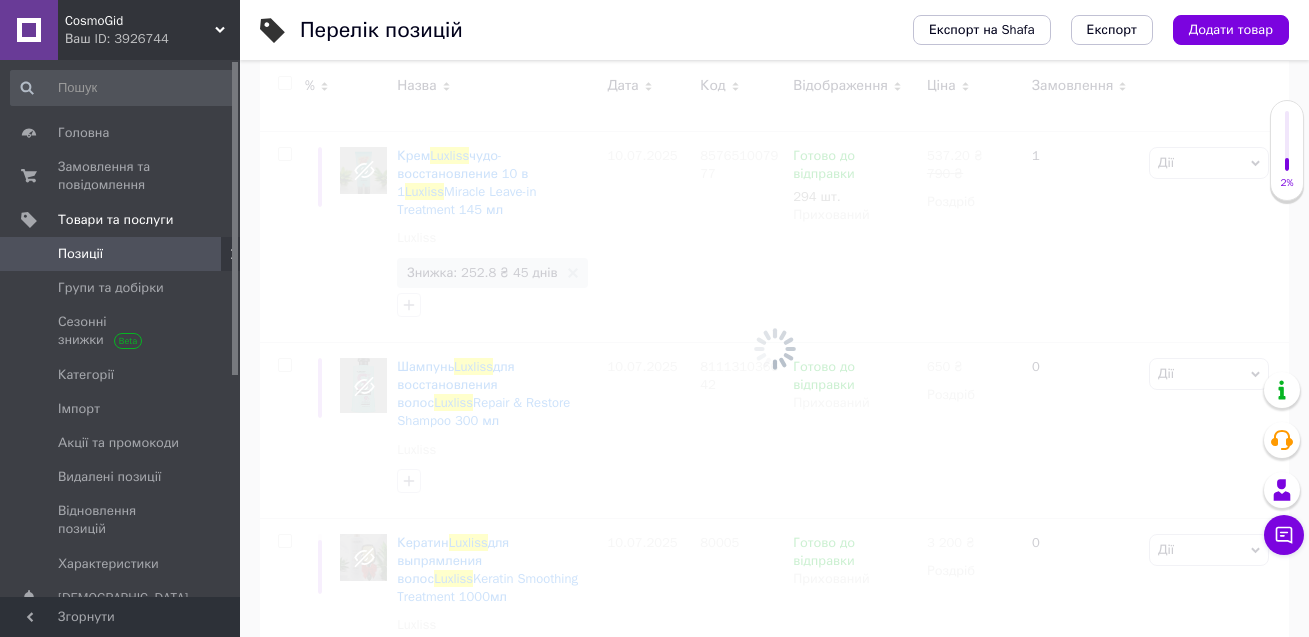checkbox on "false" 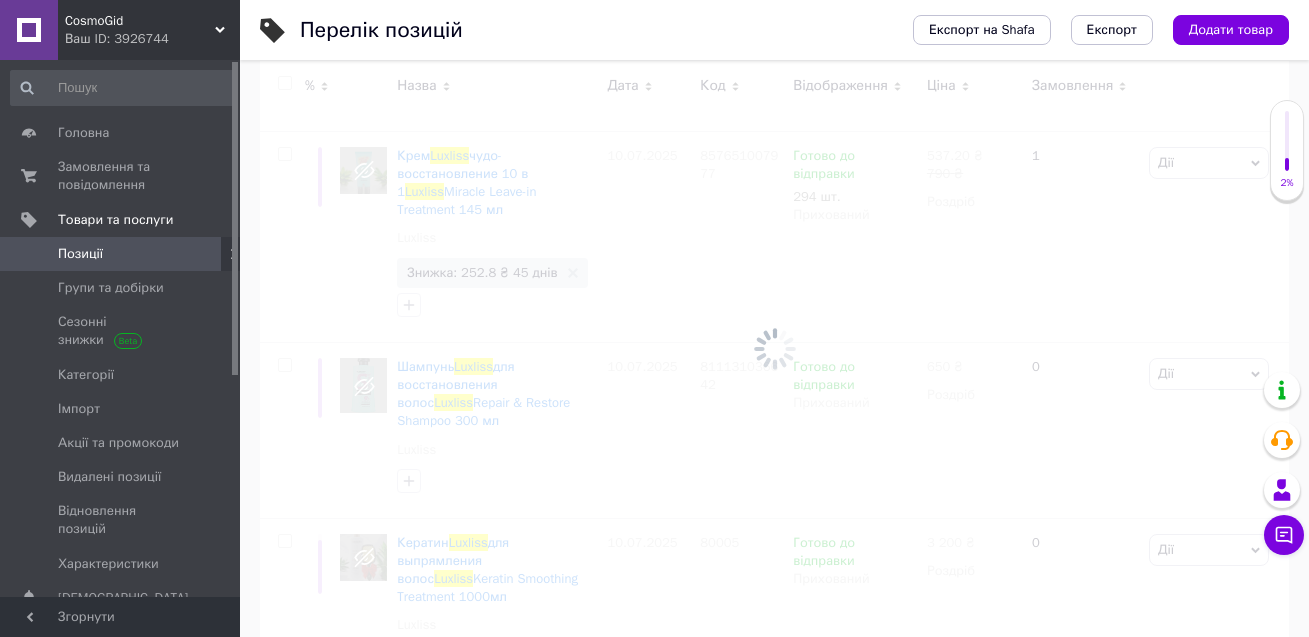 checkbox on "false" 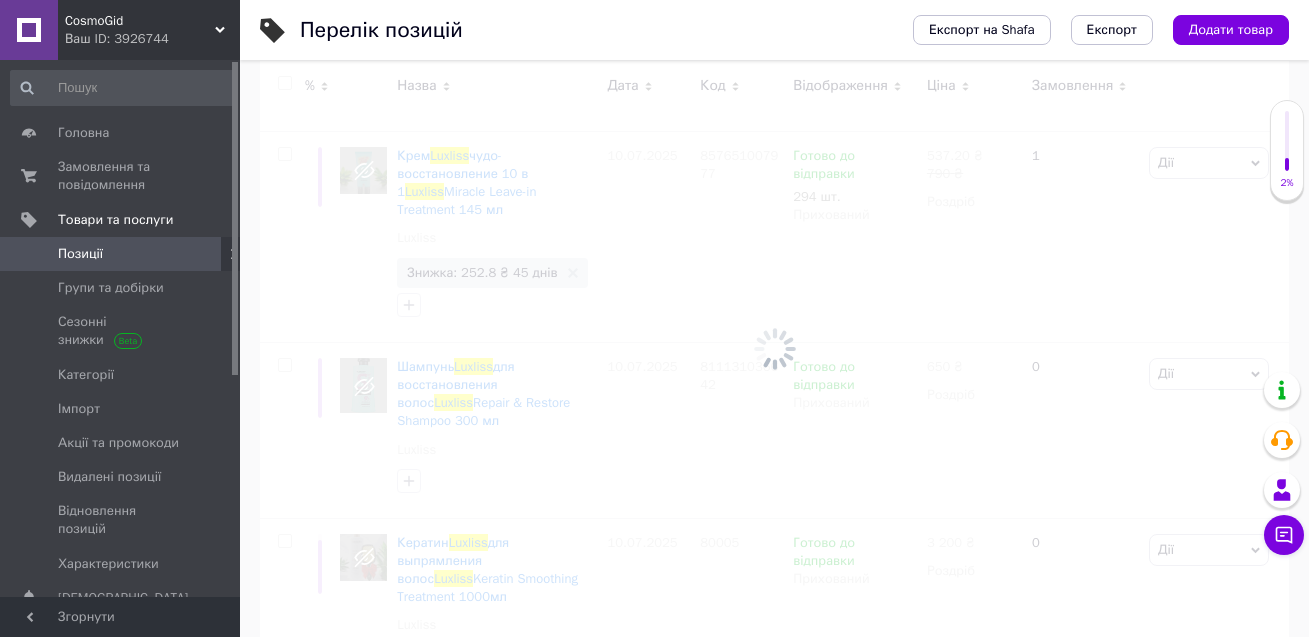 checkbox on "false" 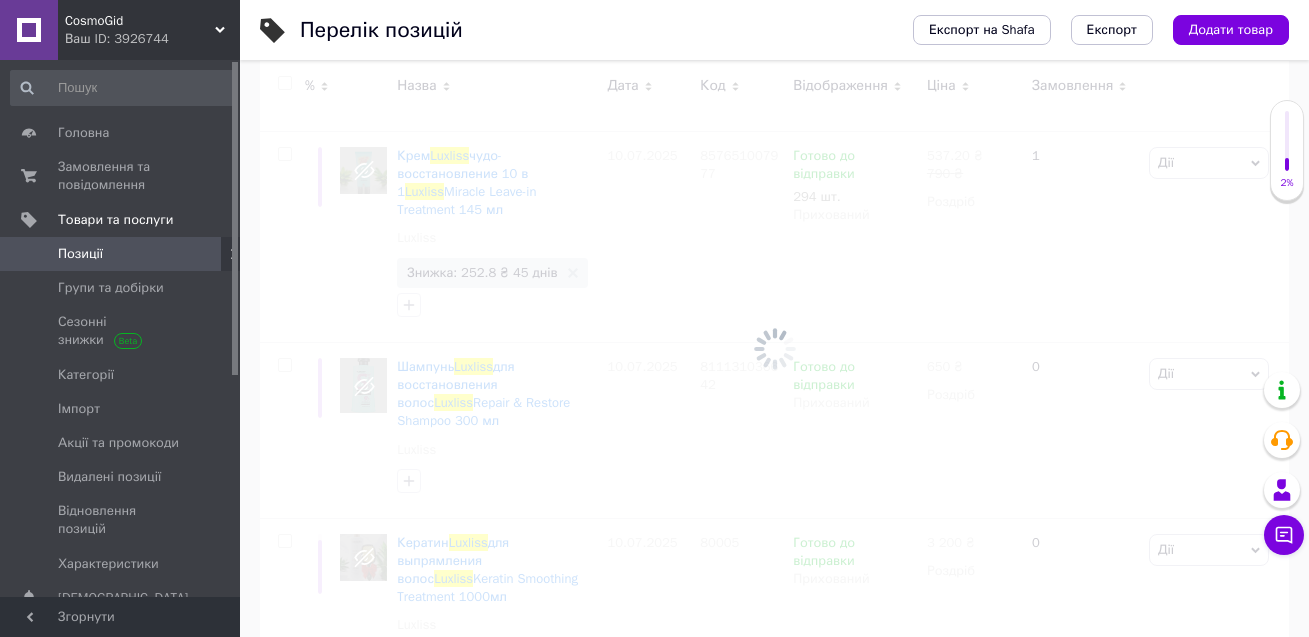 checkbox on "false" 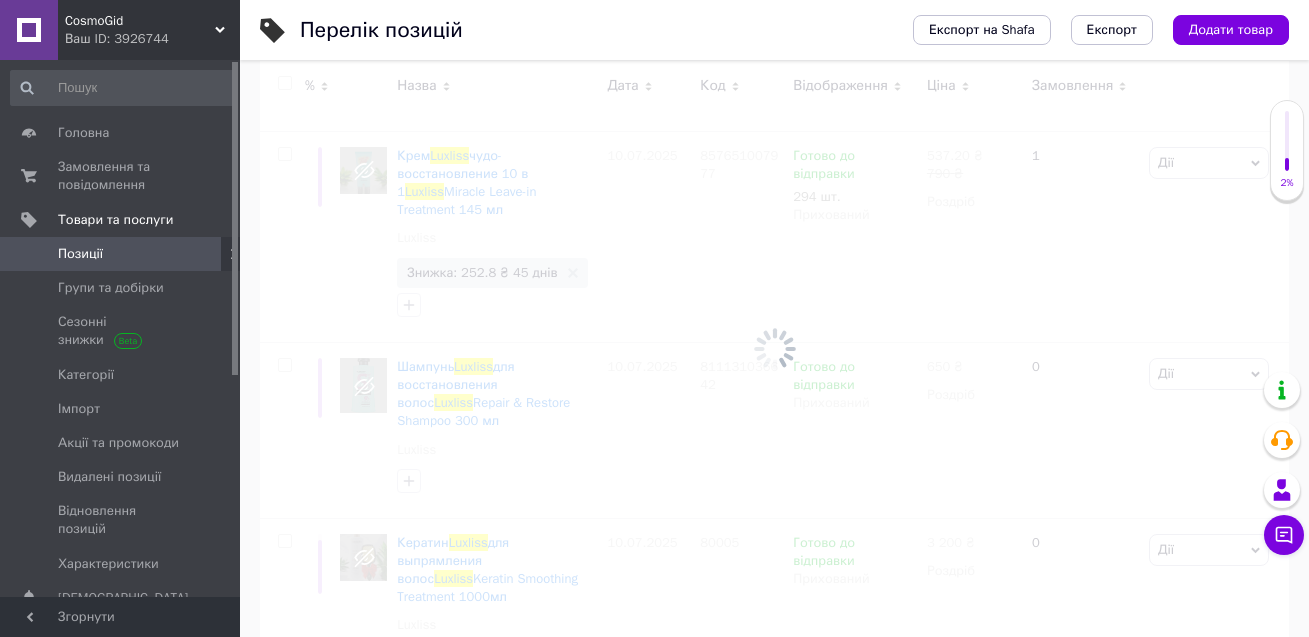 checkbox on "false" 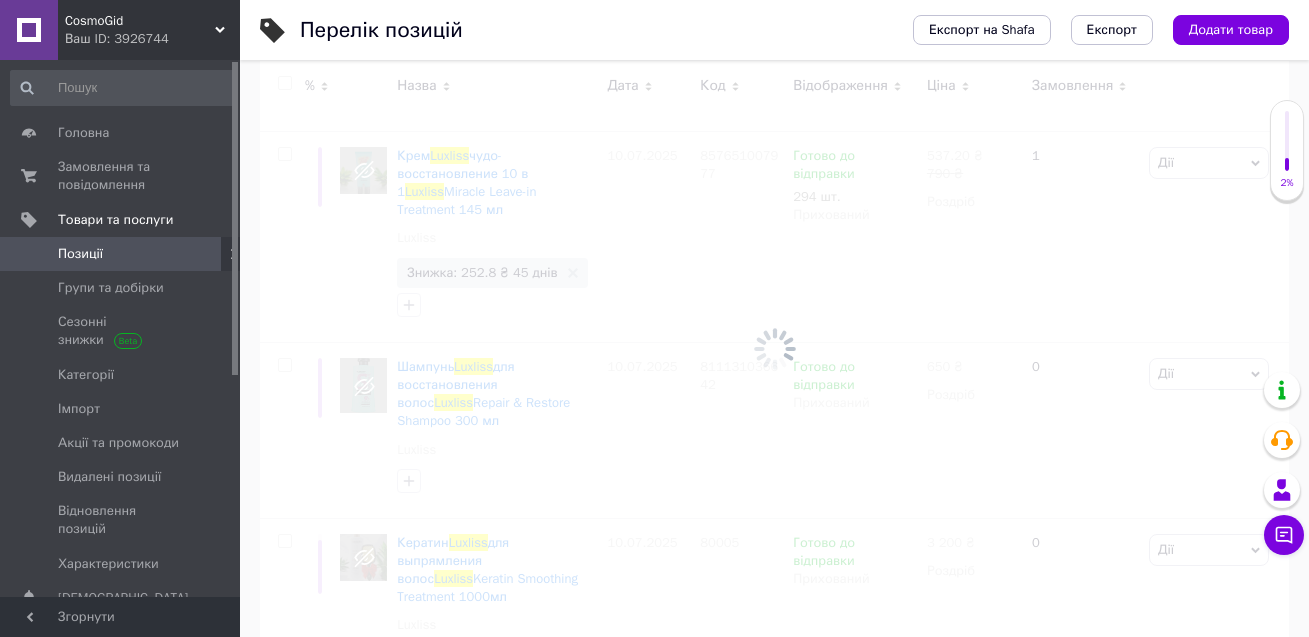 checkbox on "false" 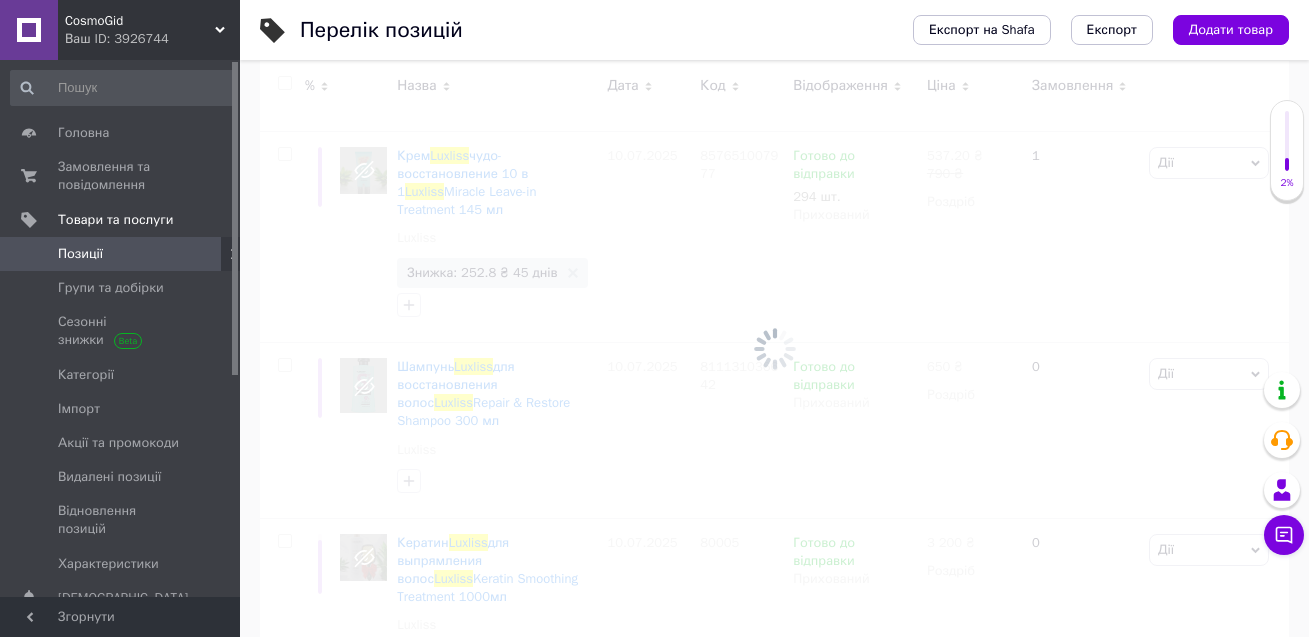 checkbox on "false" 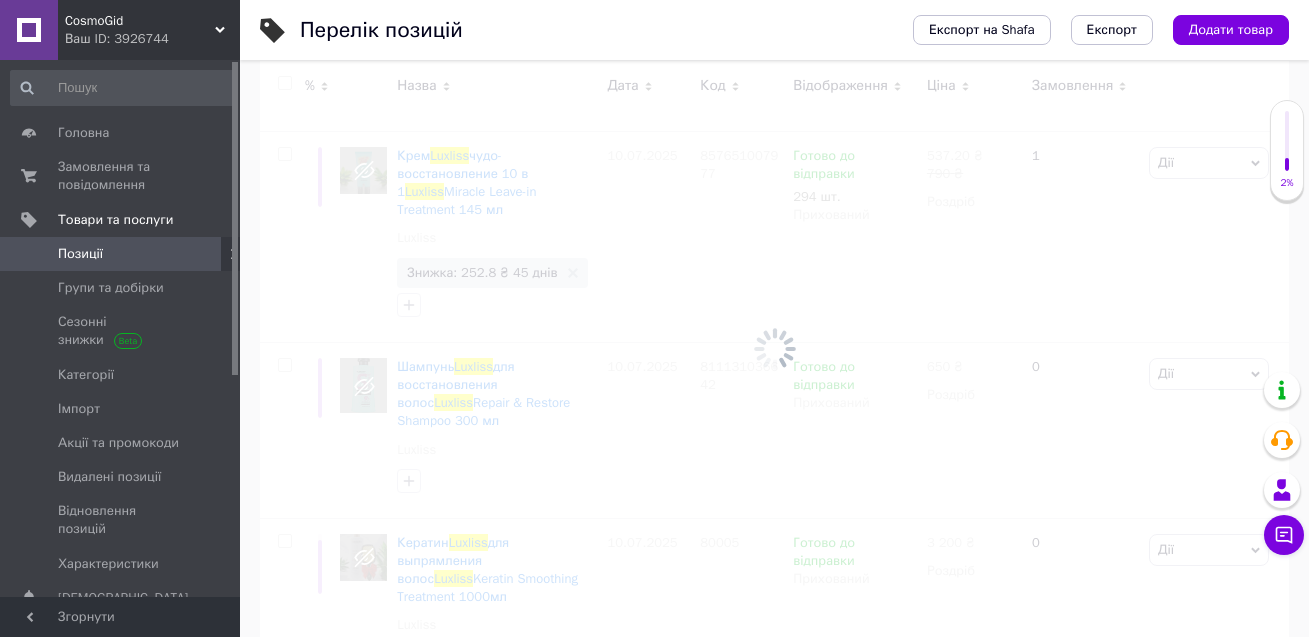 checkbox on "false" 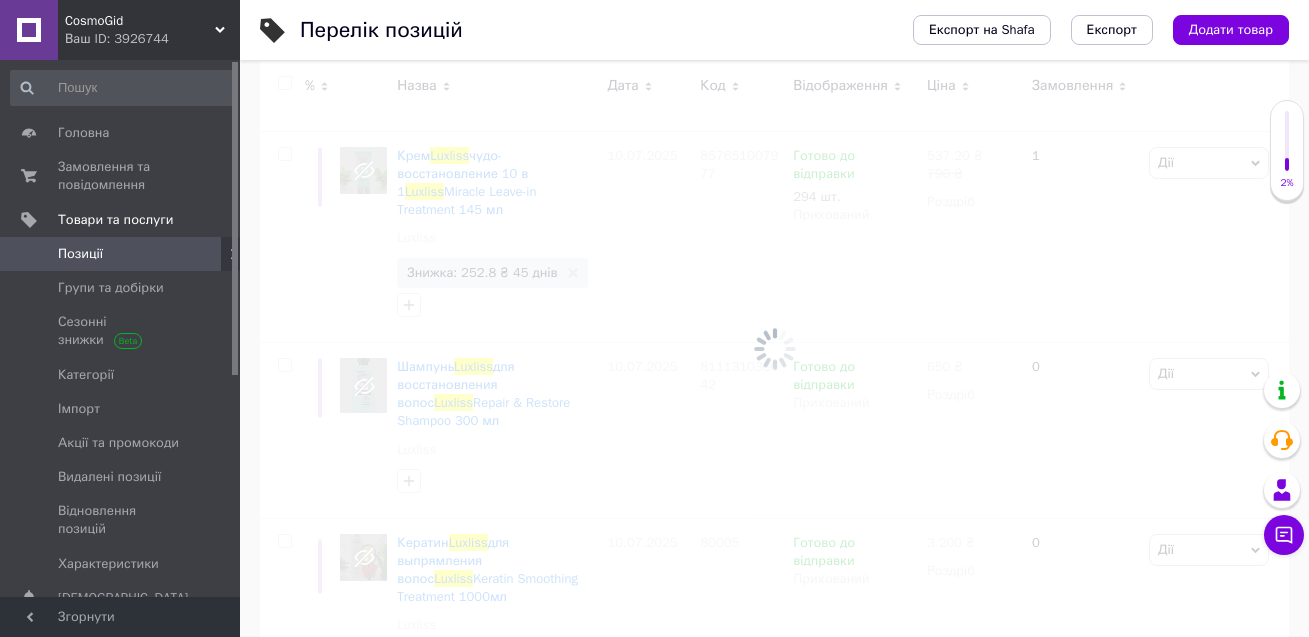 checkbox on "false" 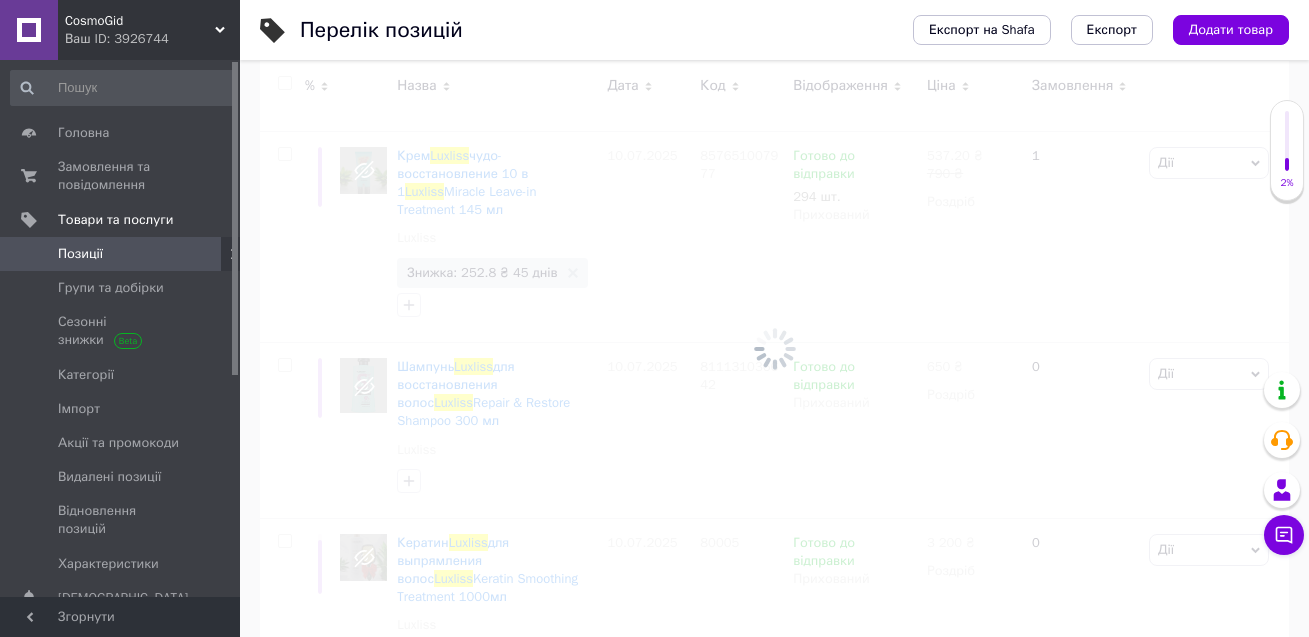 checkbox on "false" 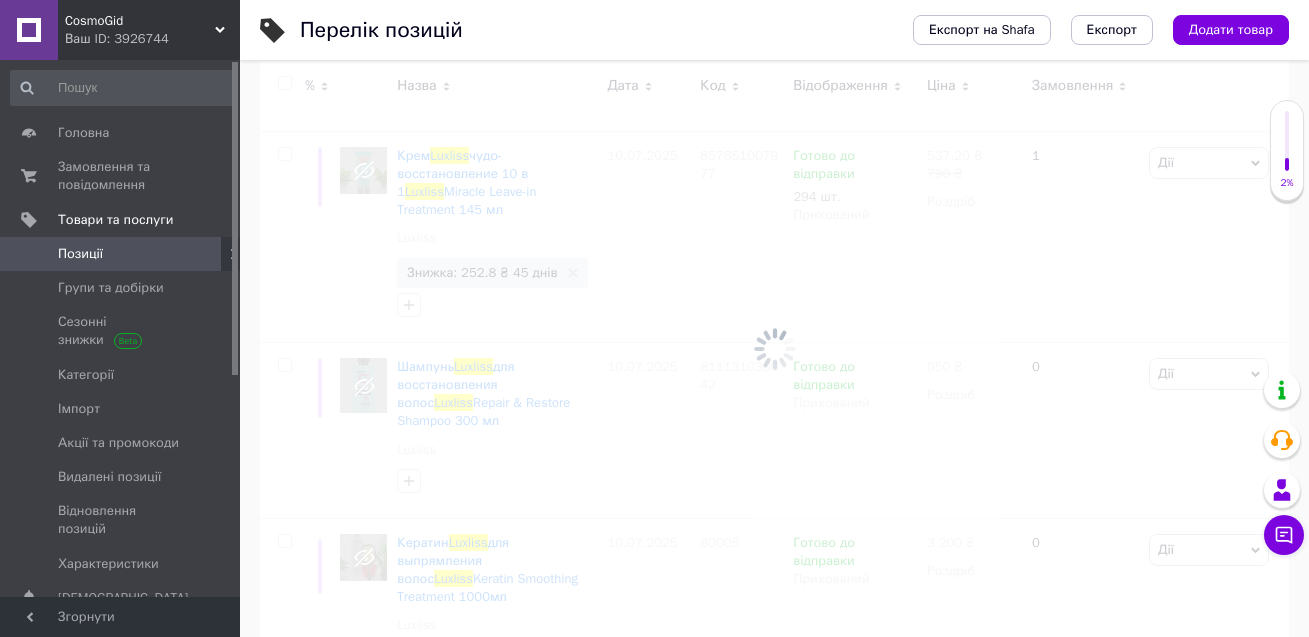 checkbox on "false" 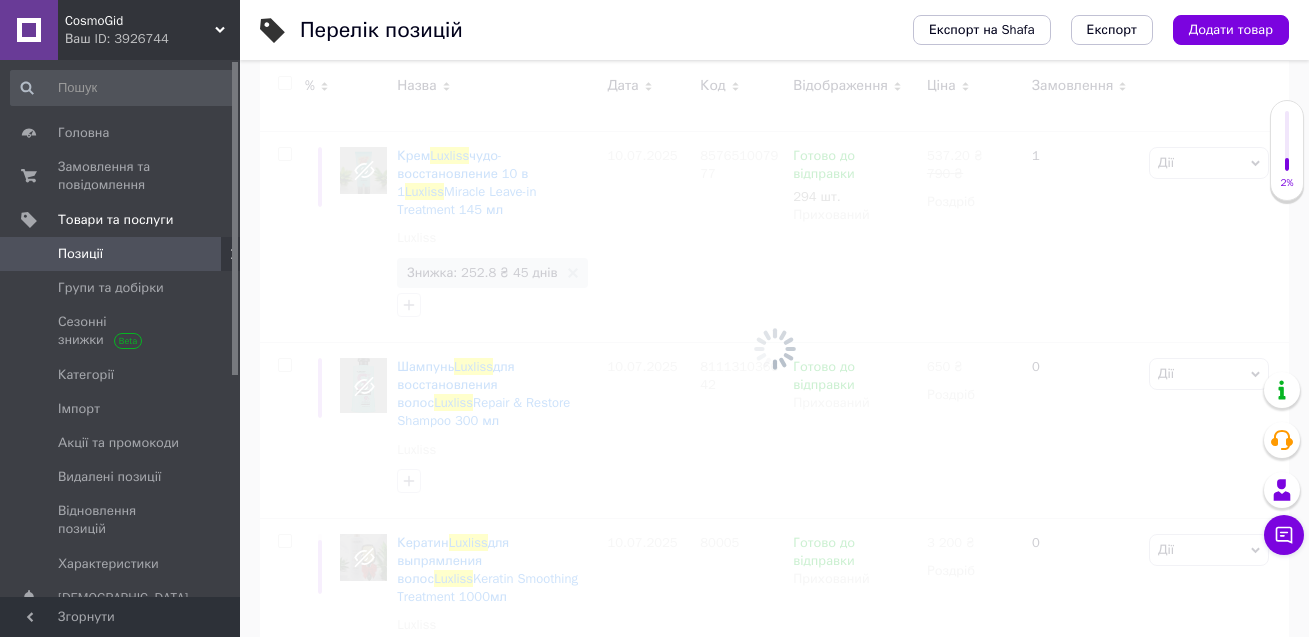 checkbox on "false" 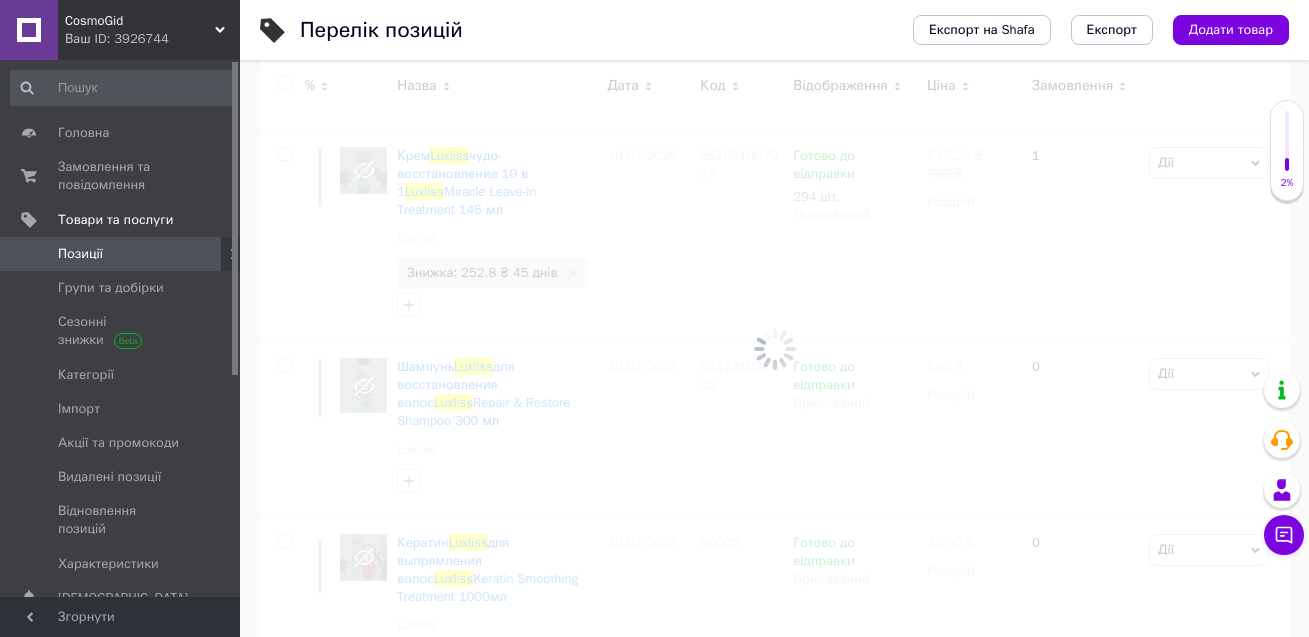 checkbox on "false" 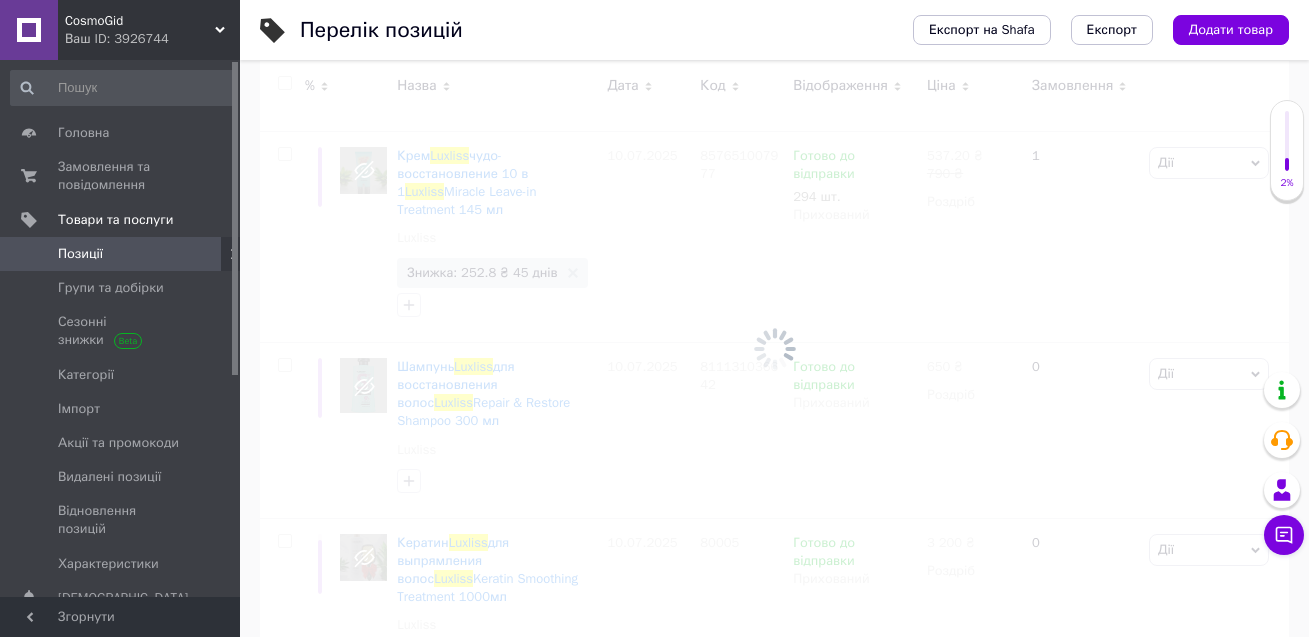 checkbox on "false" 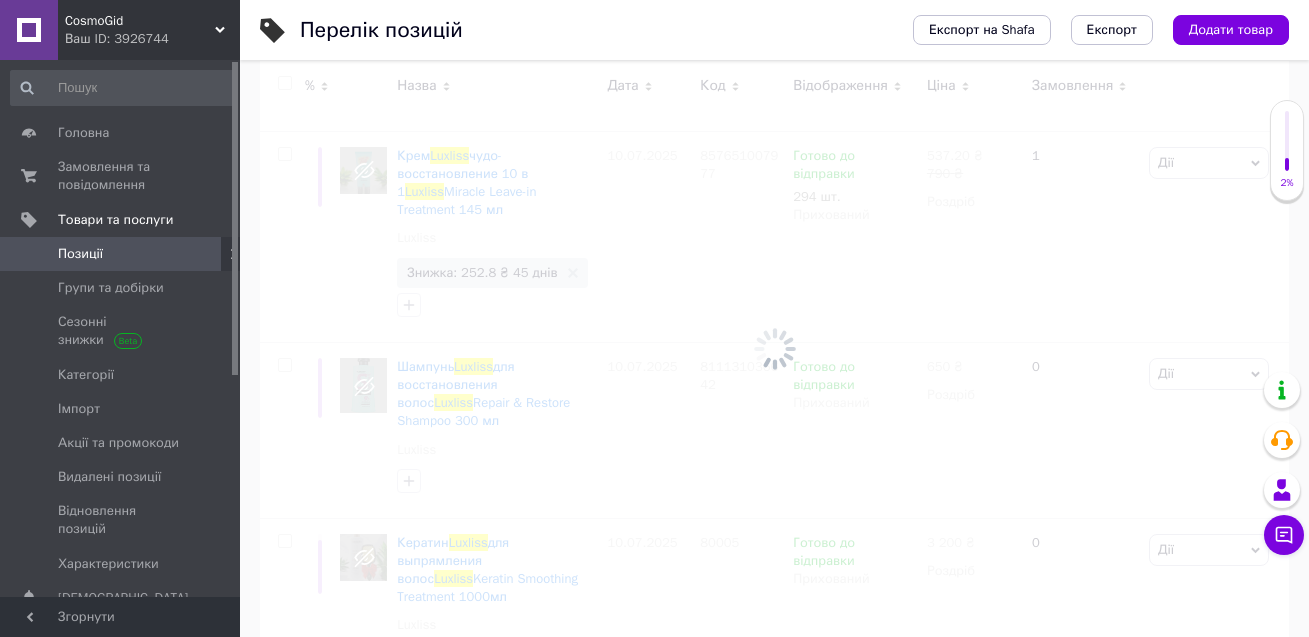 checkbox on "false" 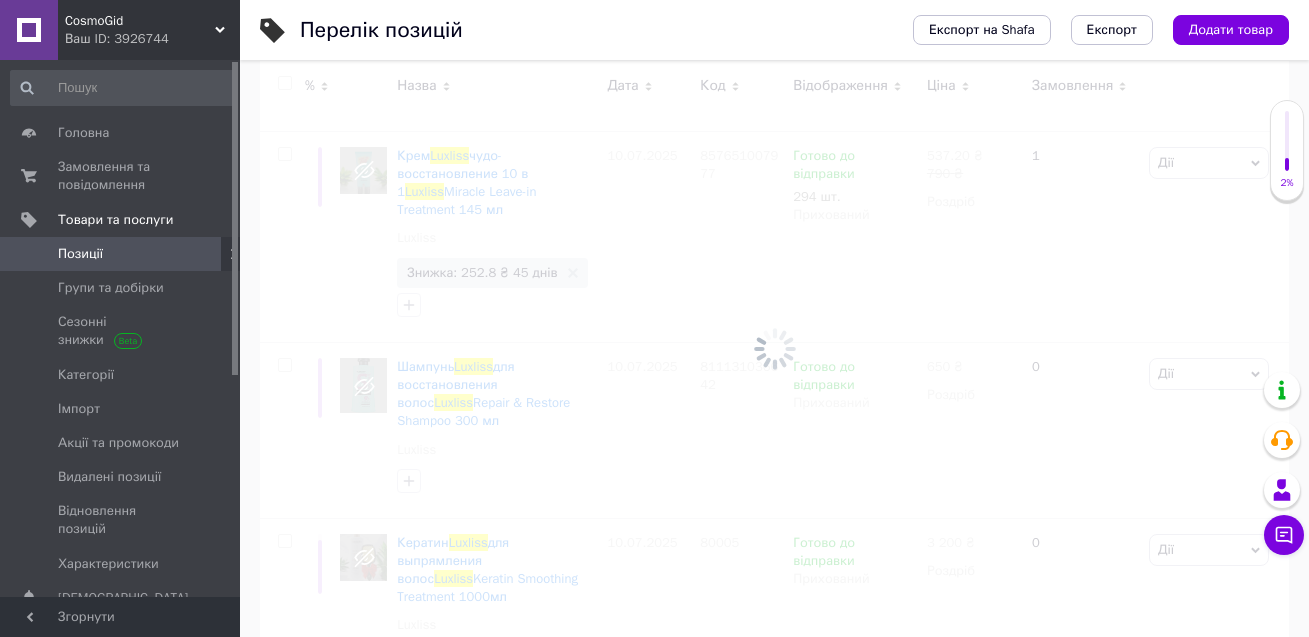 checkbox on "false" 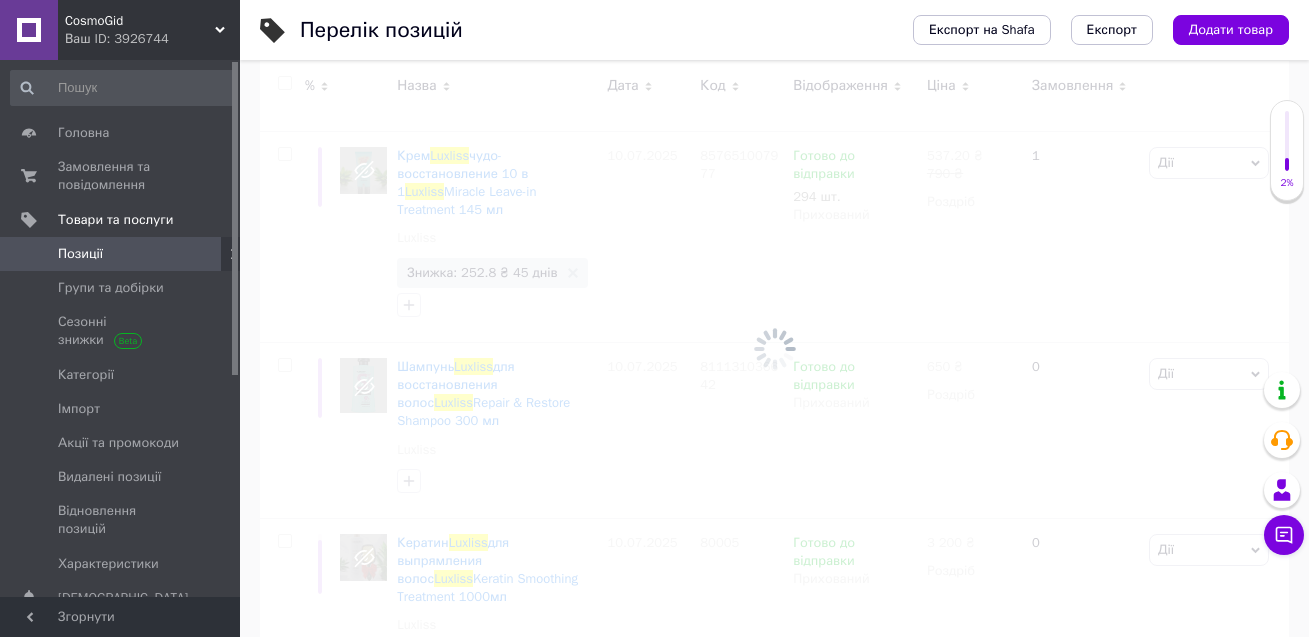 checkbox on "false" 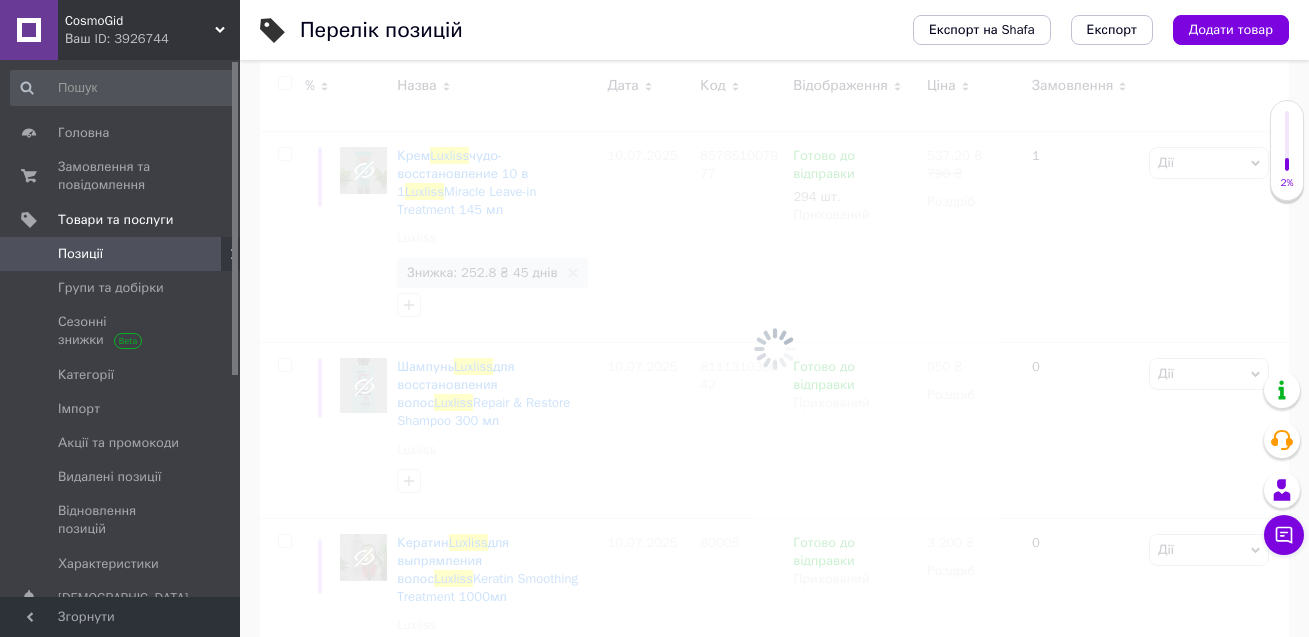 checkbox on "false" 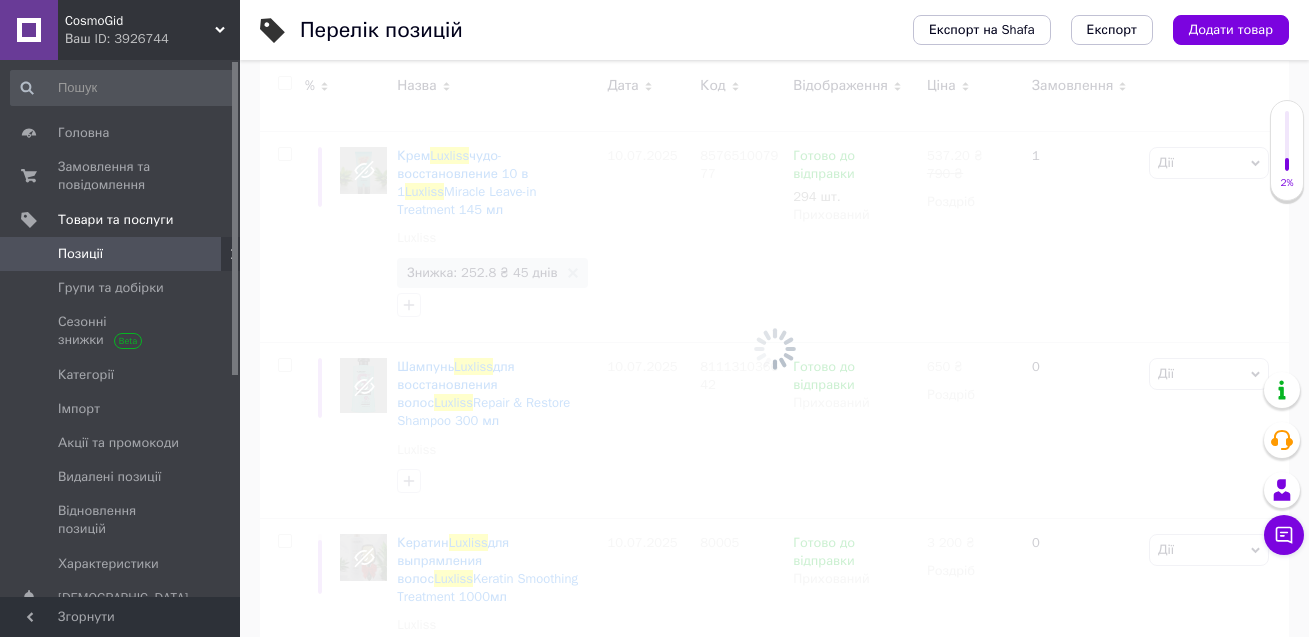 checkbox on "false" 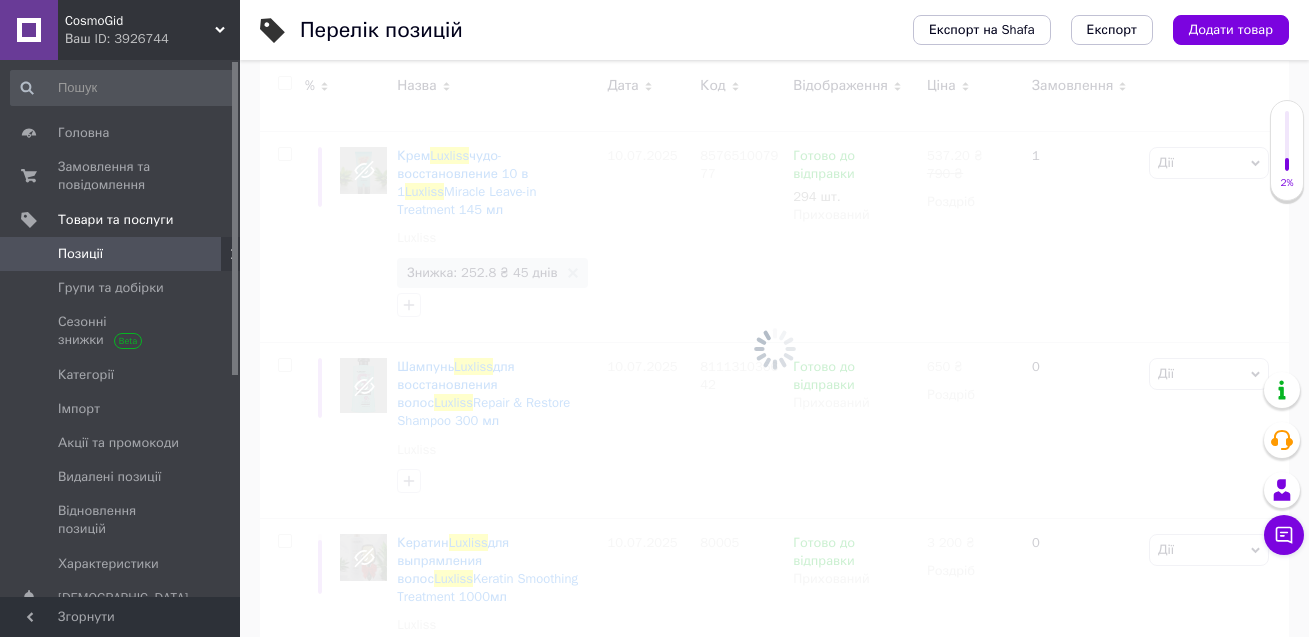 checkbox on "false" 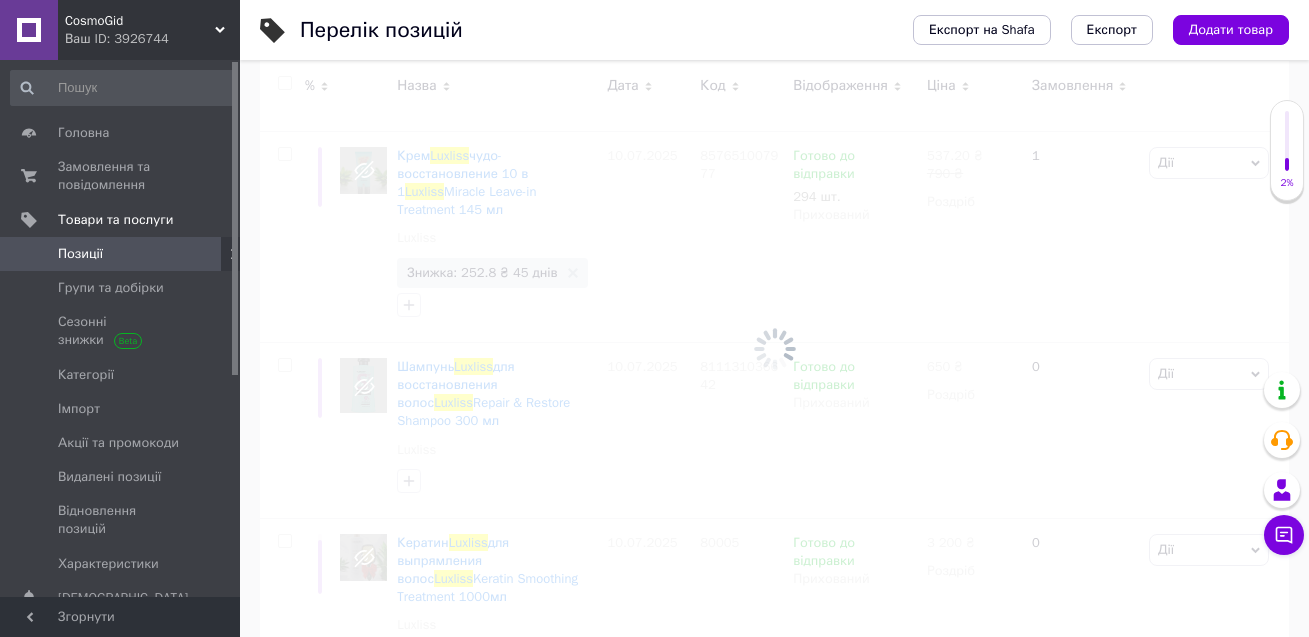 checkbox on "false" 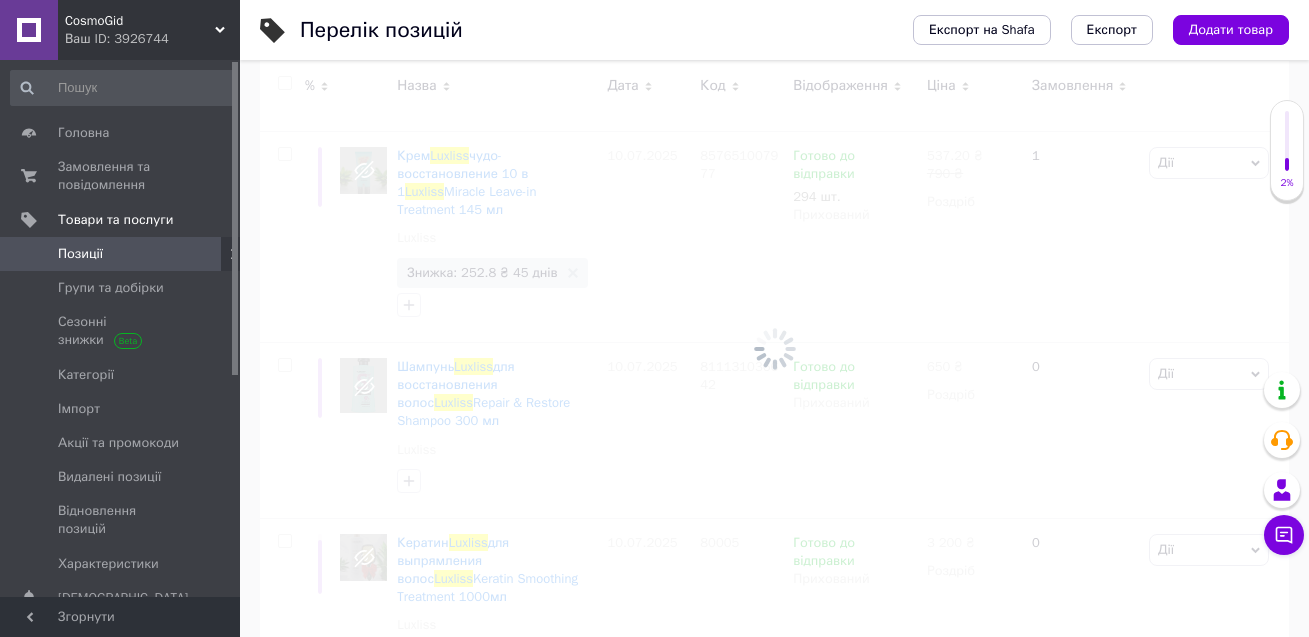 checkbox on "false" 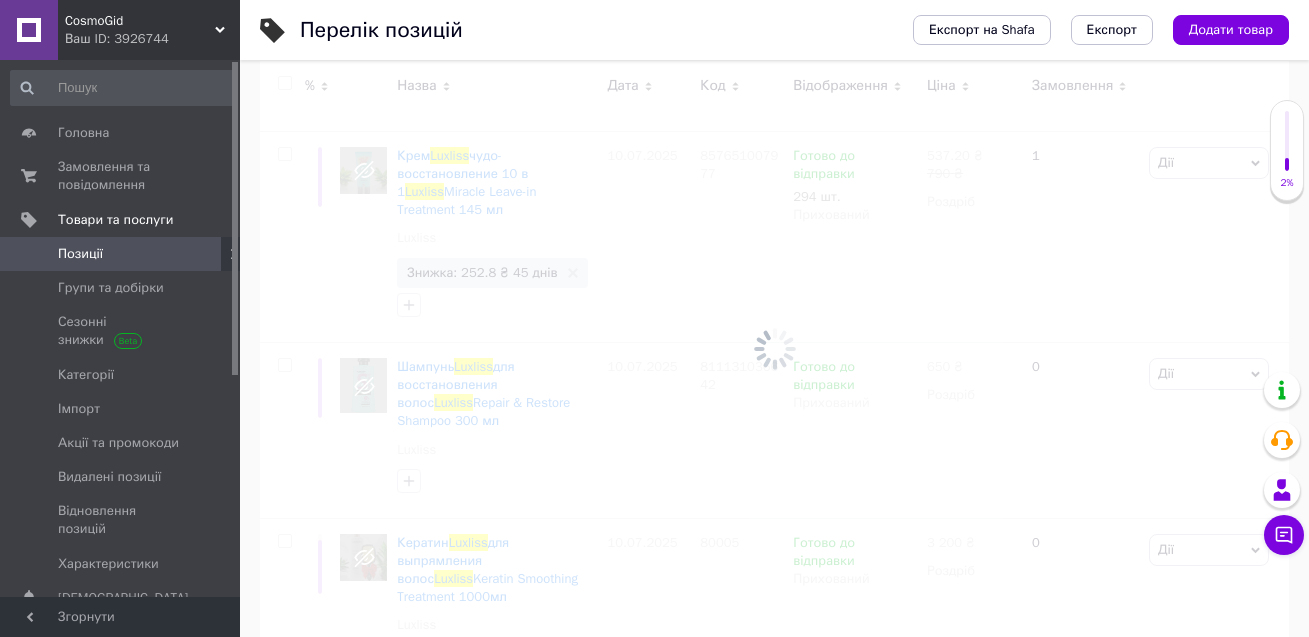 checkbox on "false" 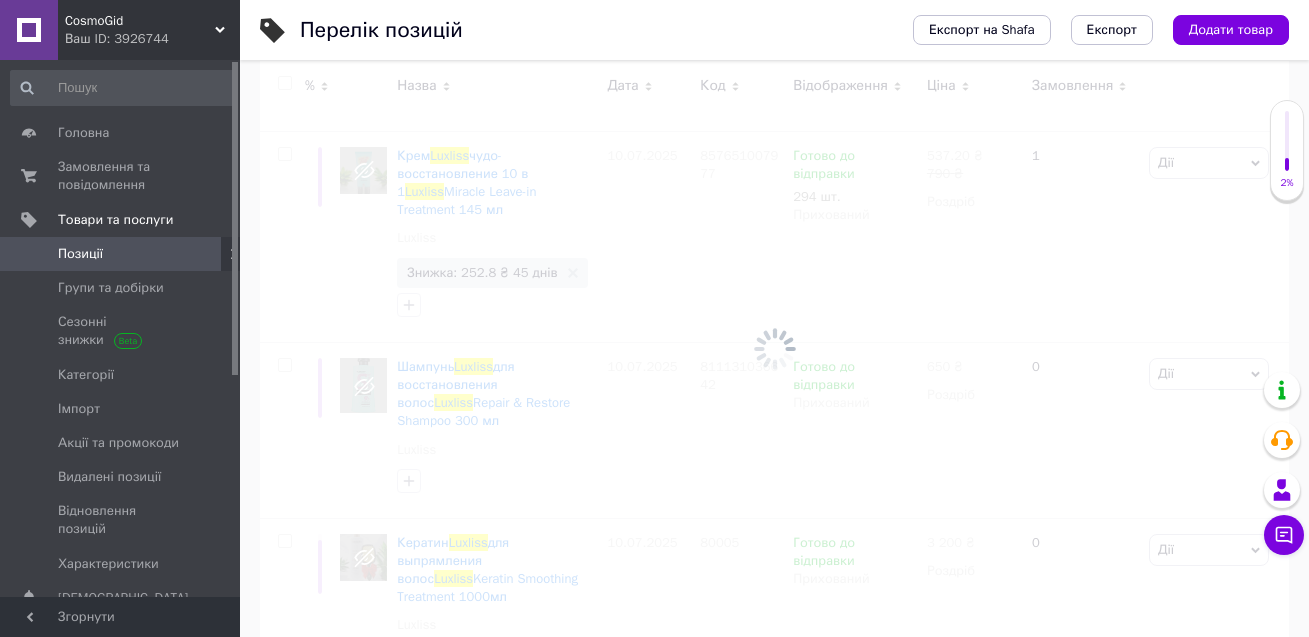 checkbox on "false" 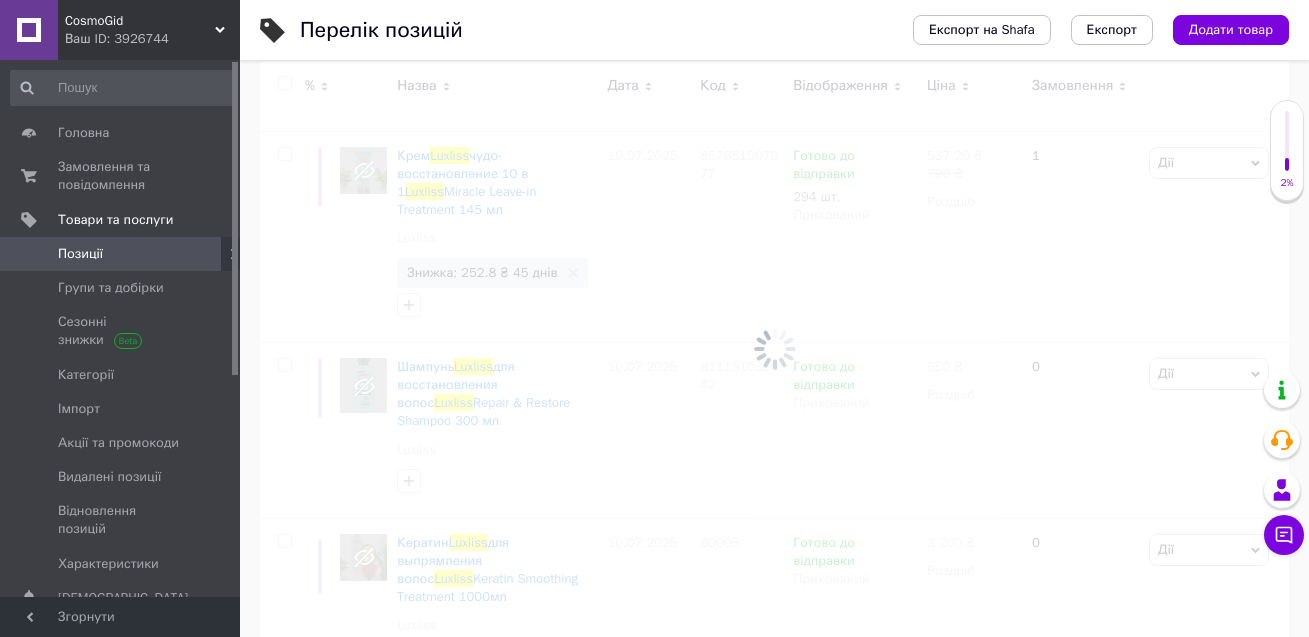 checkbox on "false" 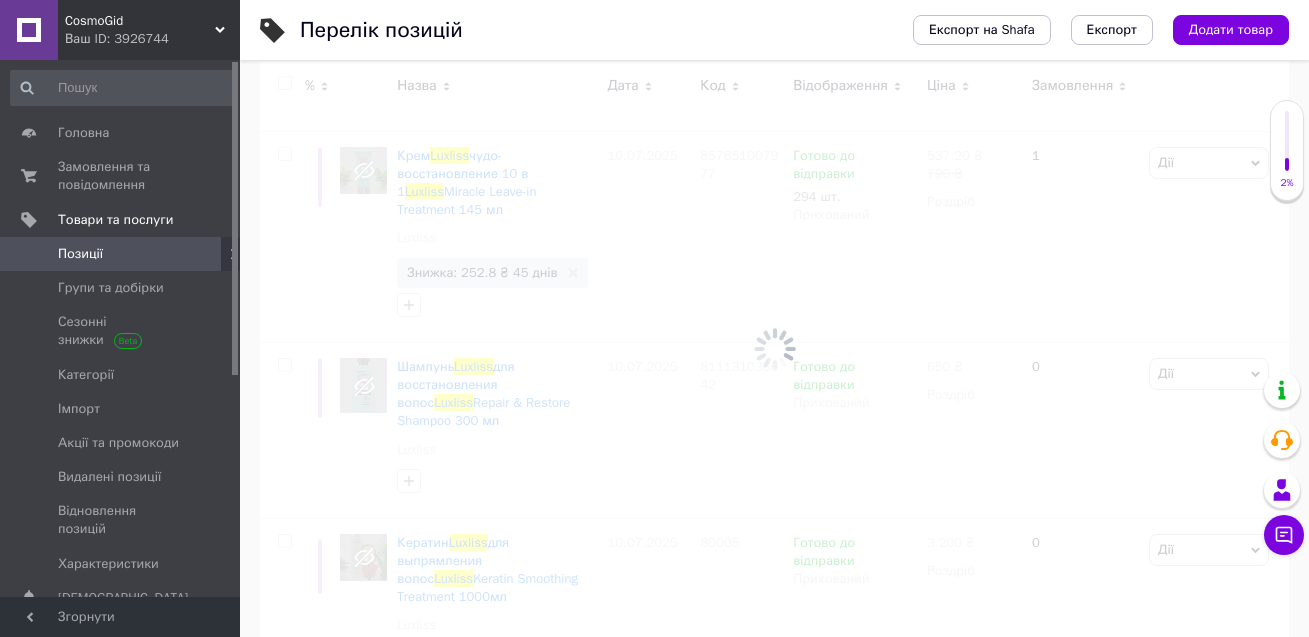 checkbox on "false" 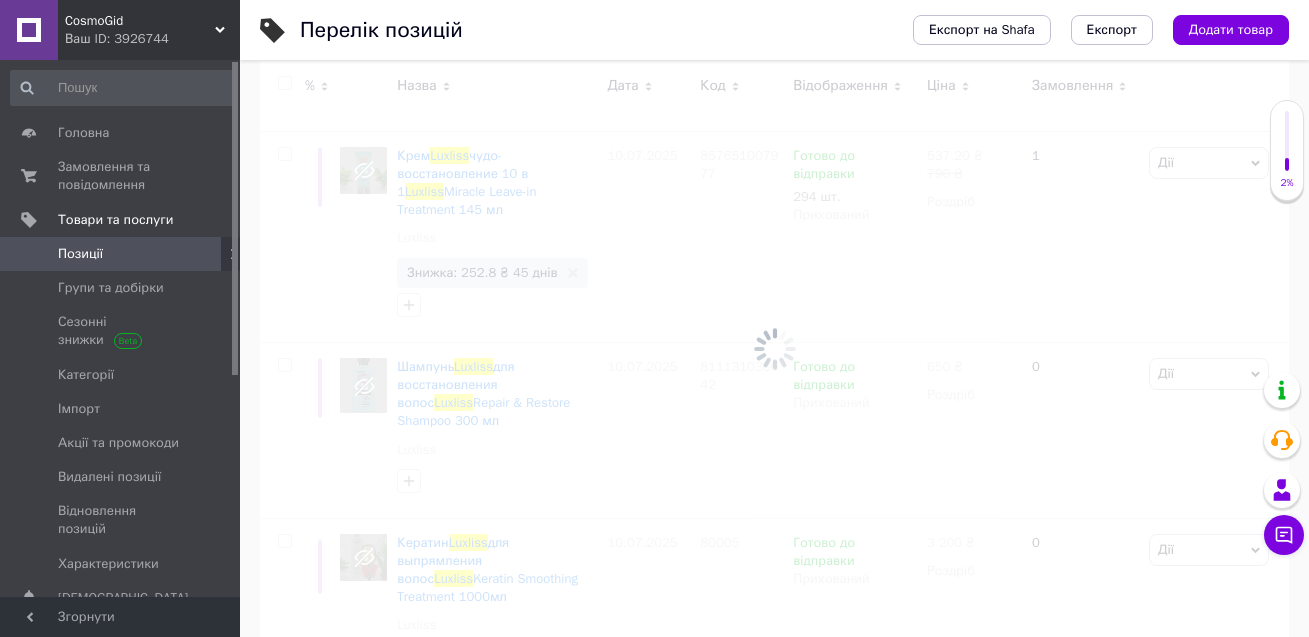 checkbox on "false" 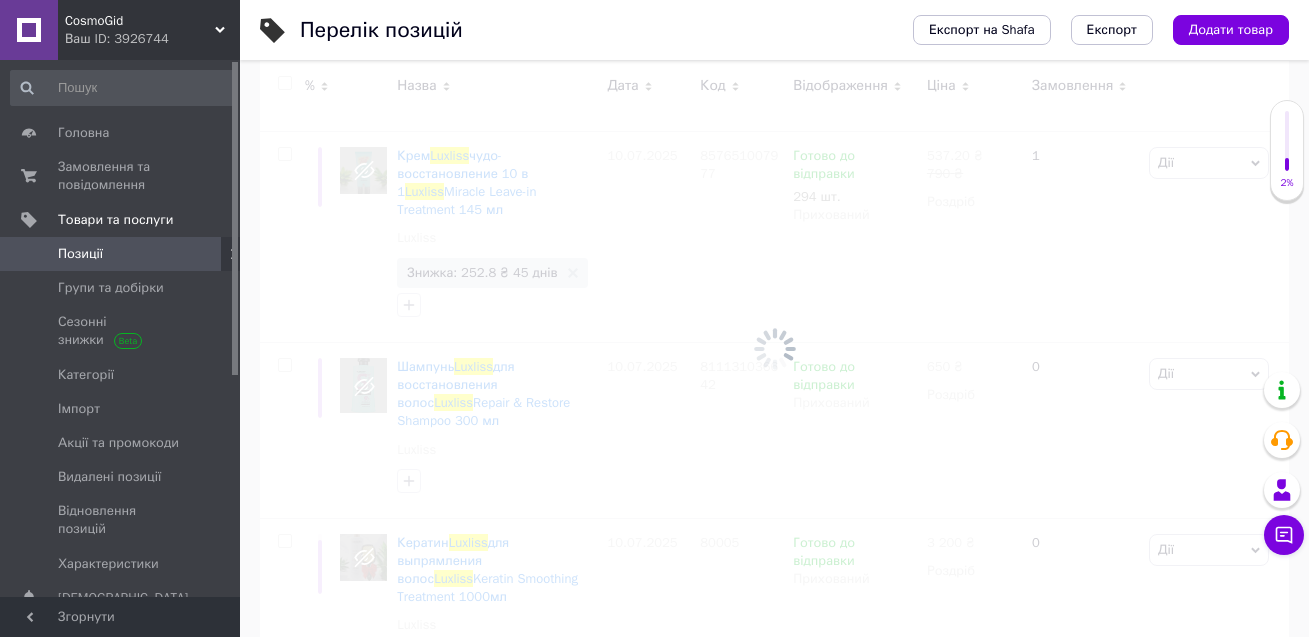 checkbox on "false" 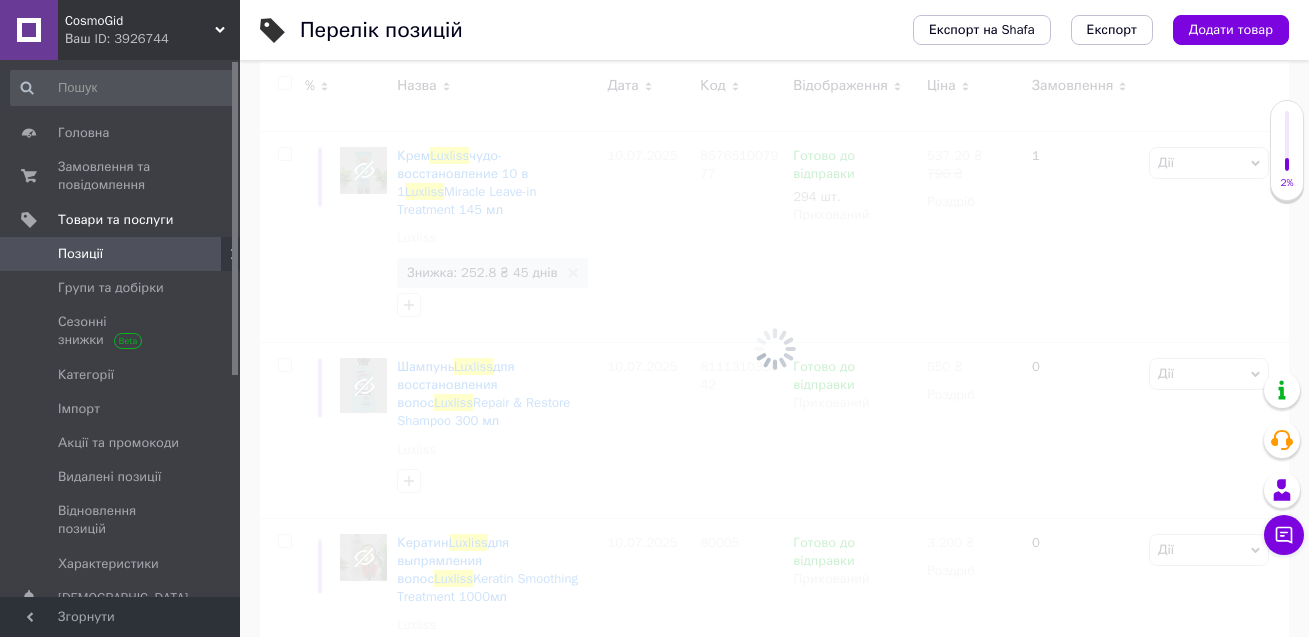 checkbox on "false" 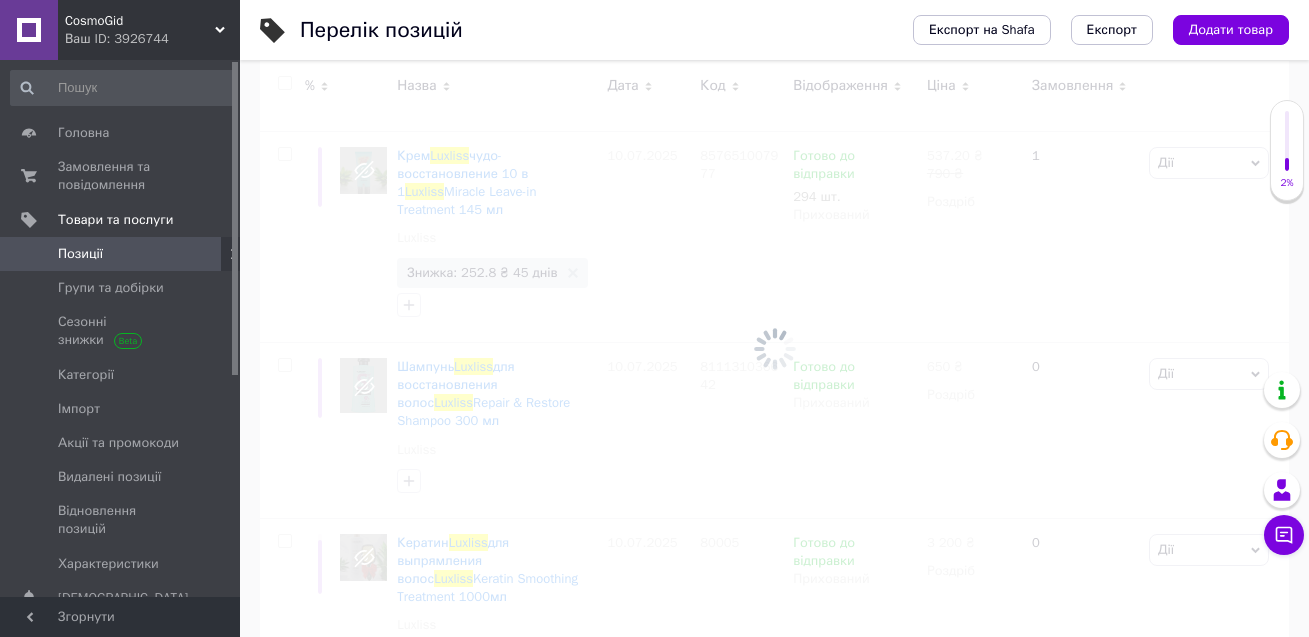 checkbox on "false" 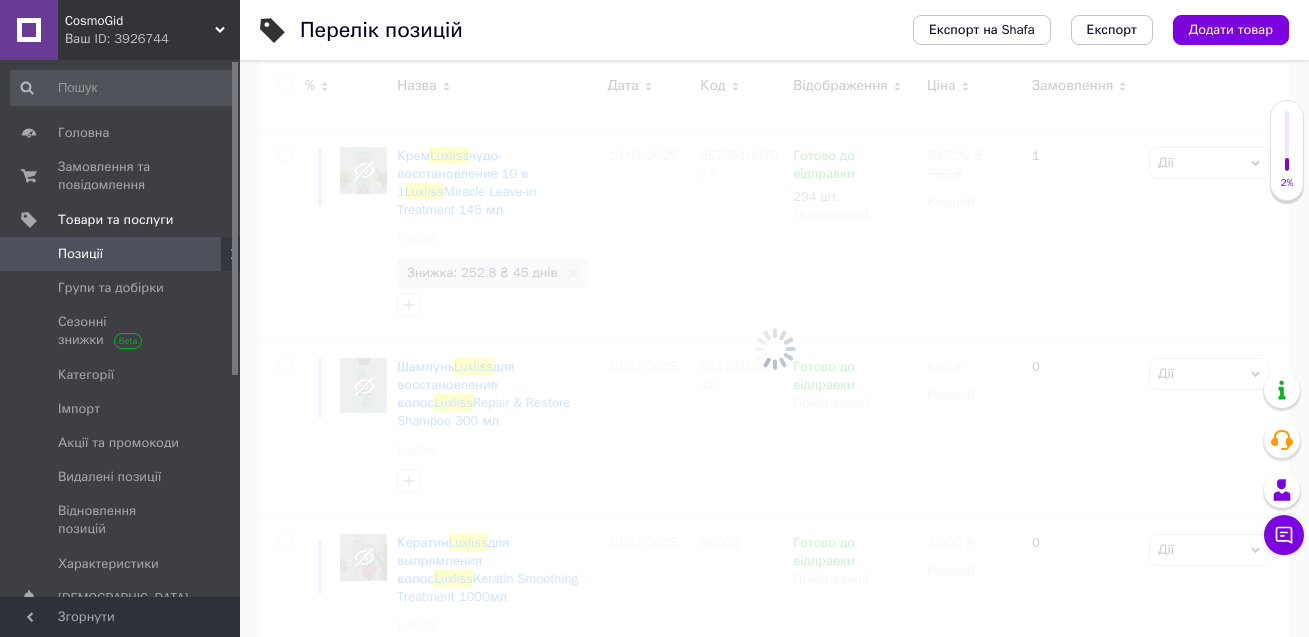 checkbox on "false" 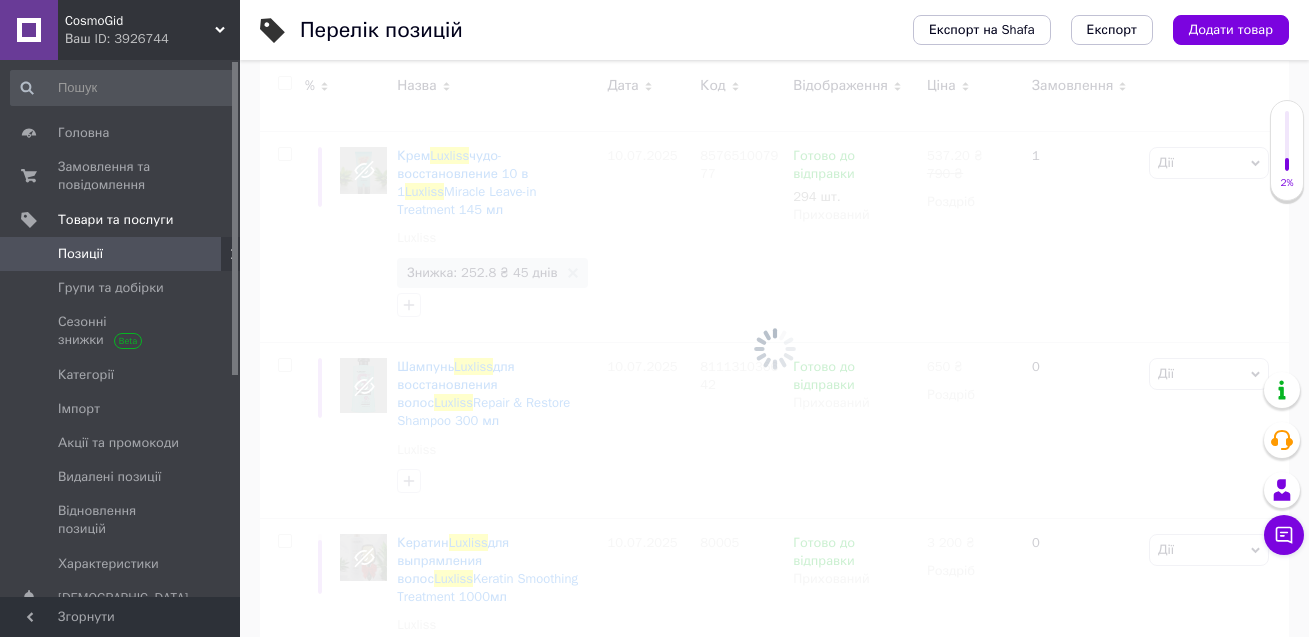 checkbox on "false" 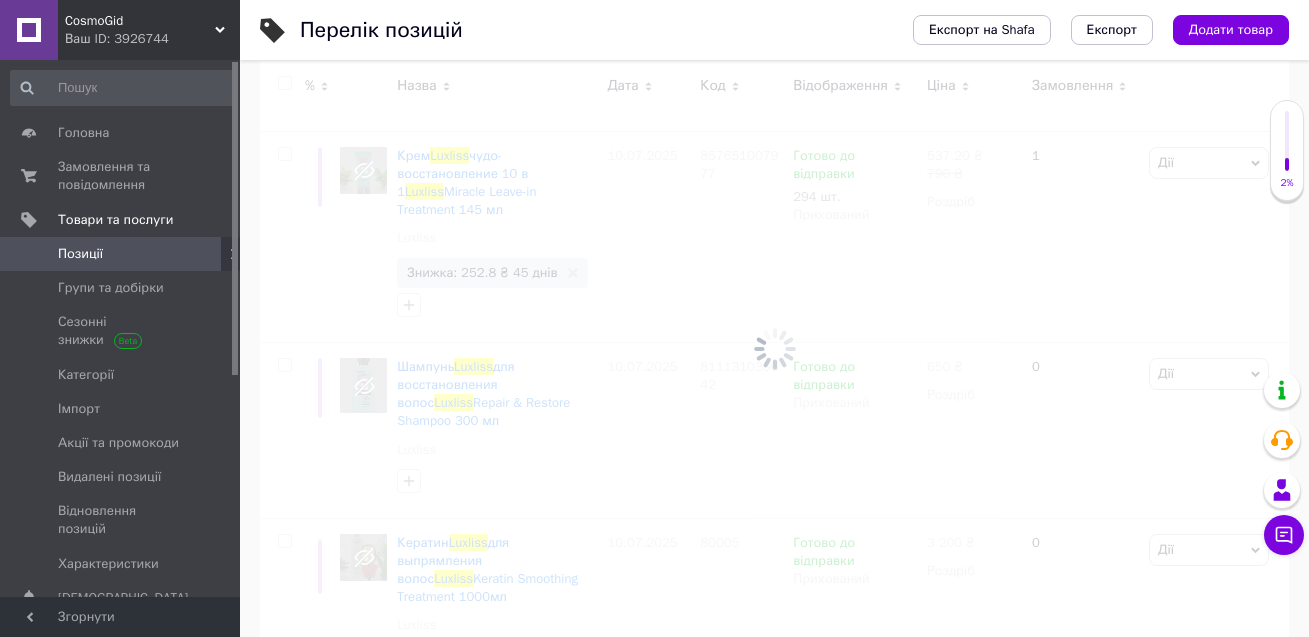 checkbox on "false" 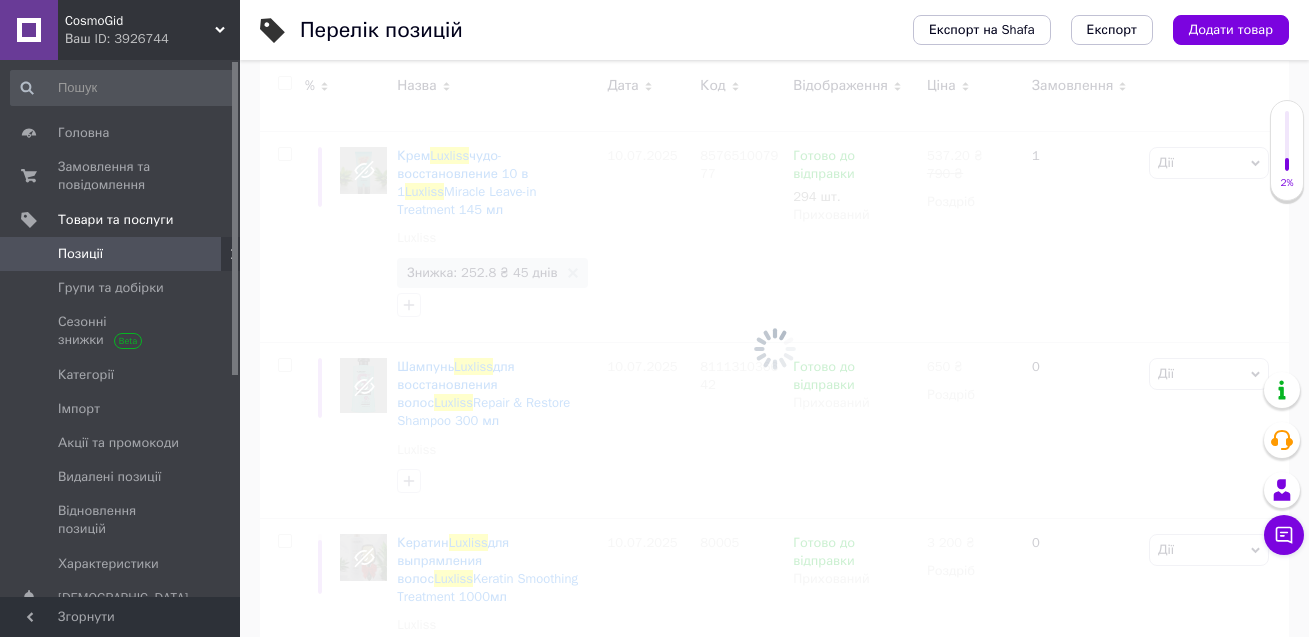 checkbox on "false" 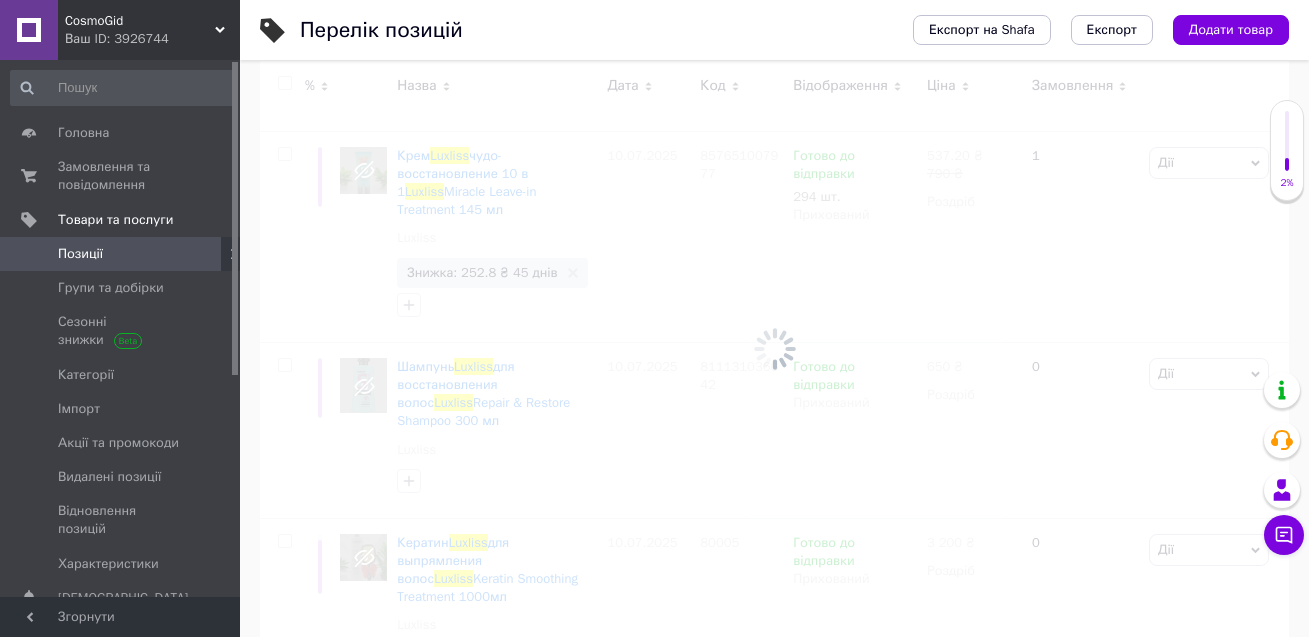 checkbox on "false" 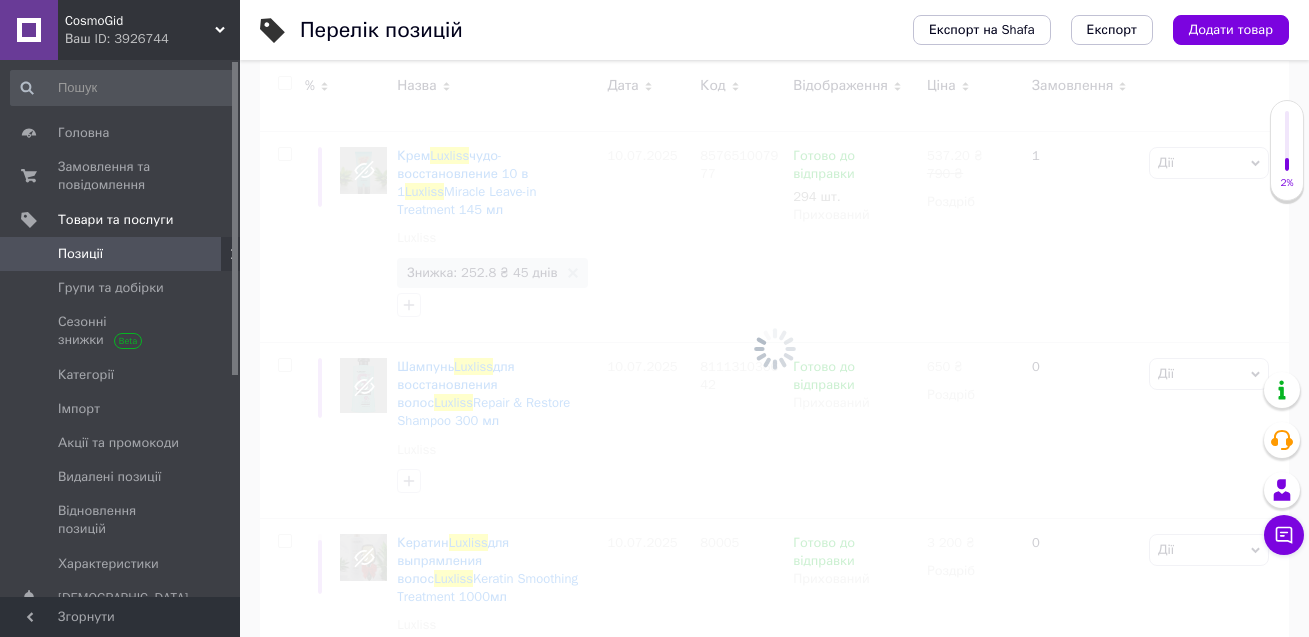 checkbox on "false" 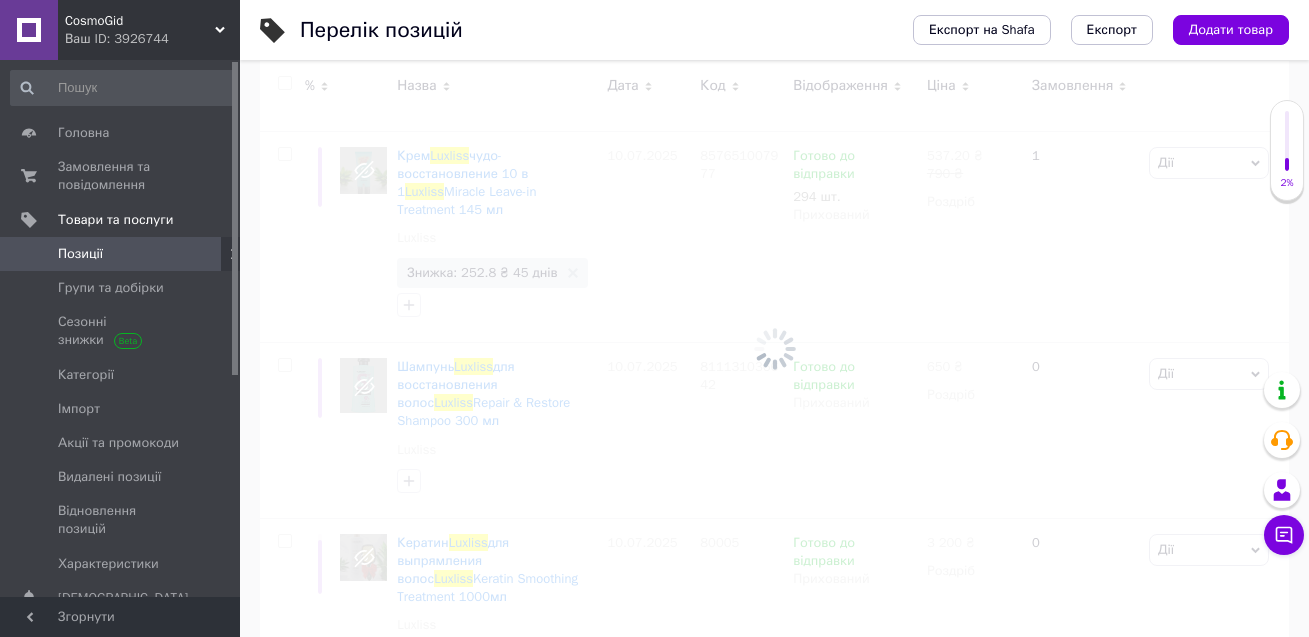 checkbox on "false" 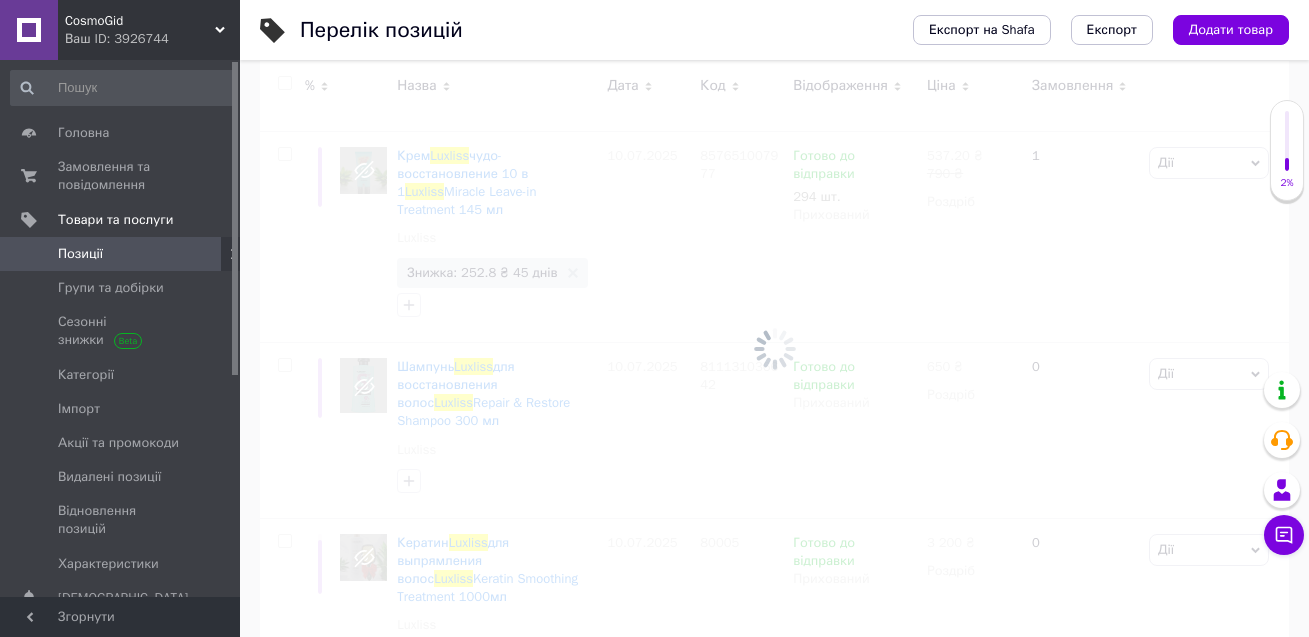 checkbox on "false" 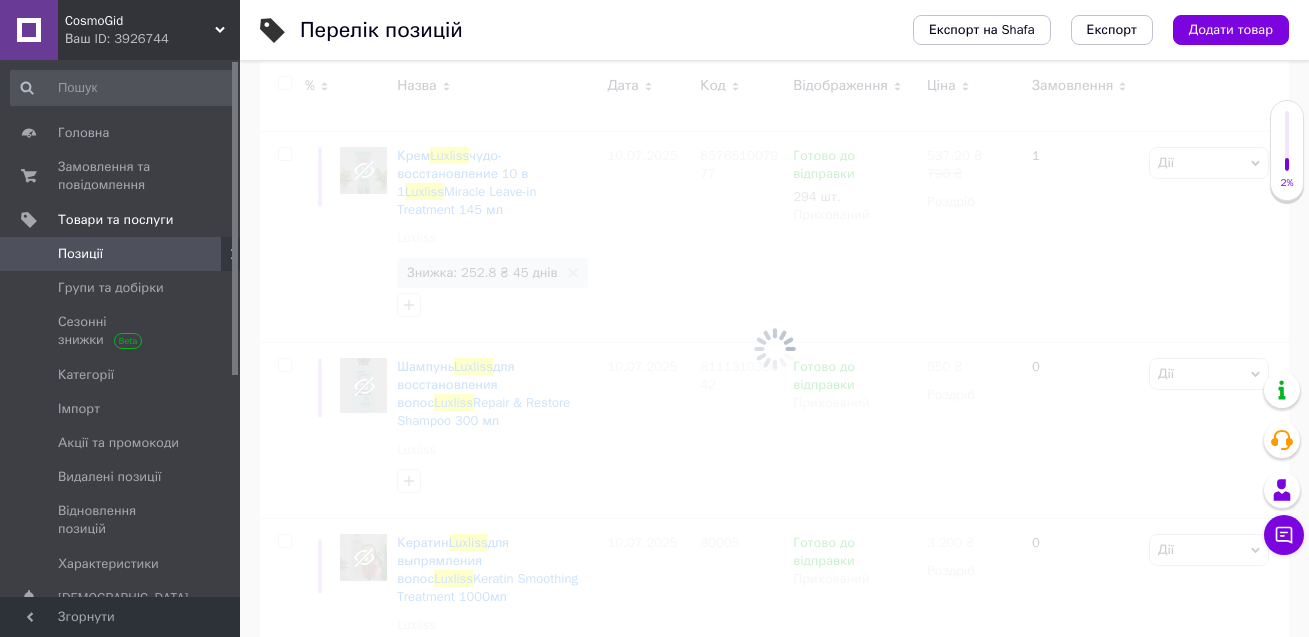 type 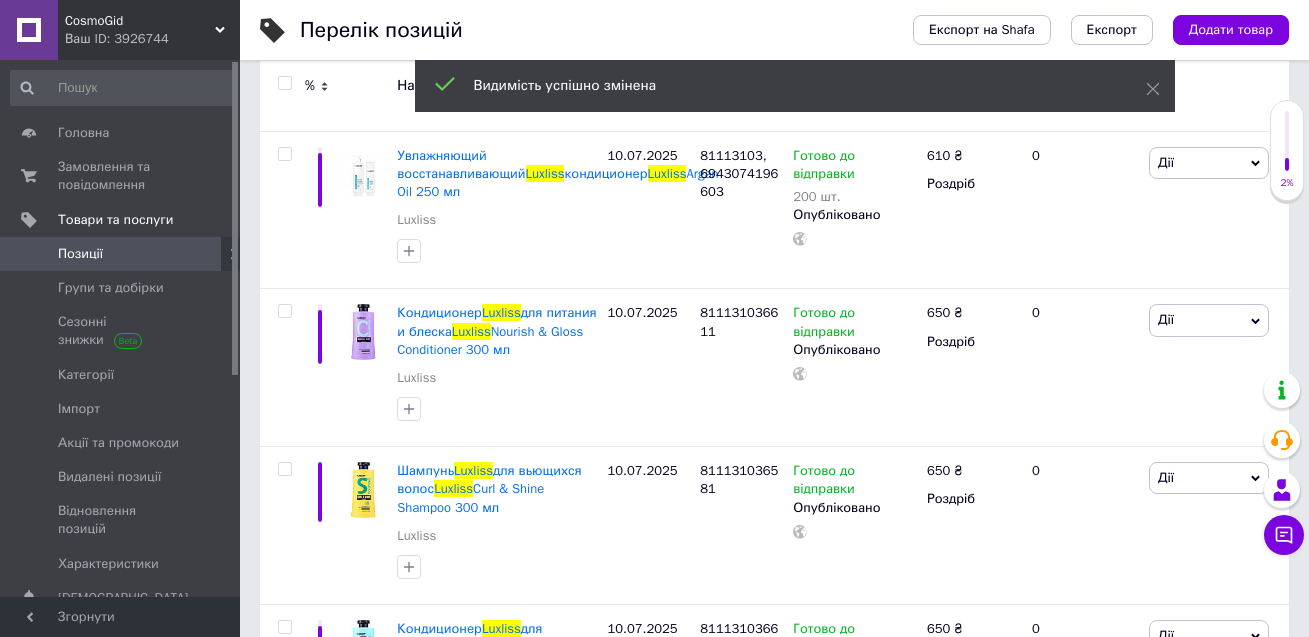 click at bounding box center [284, 83] 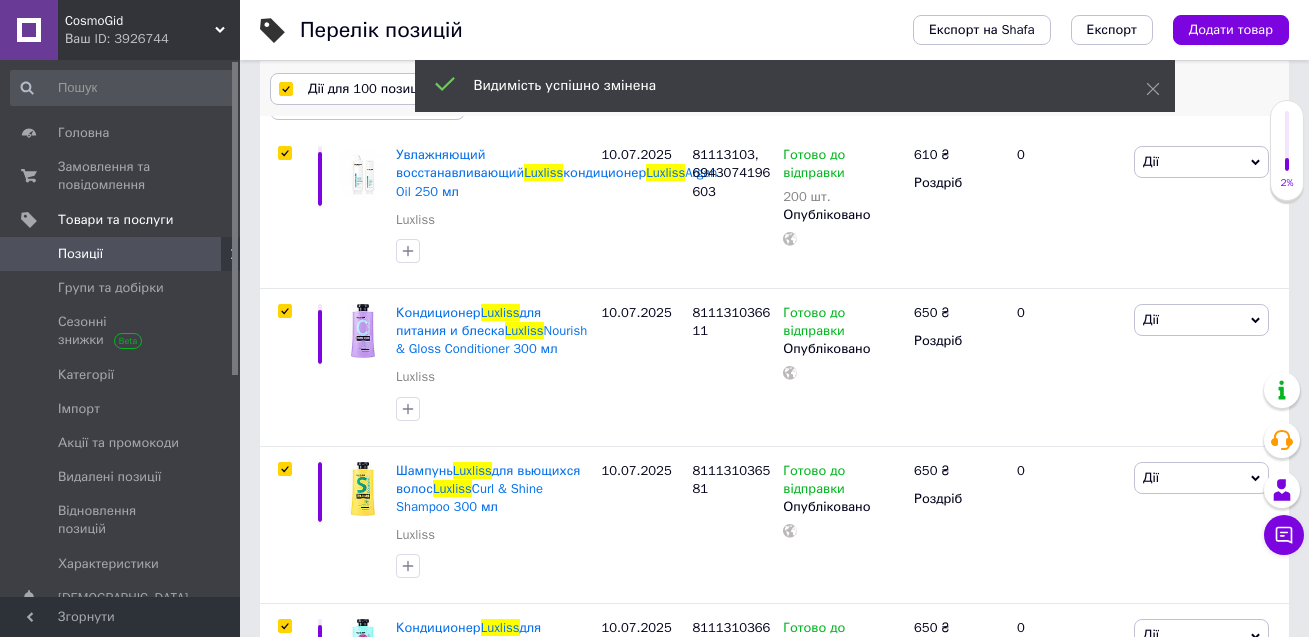click on "Дії для 100 позицій" at bounding box center (368, 89) 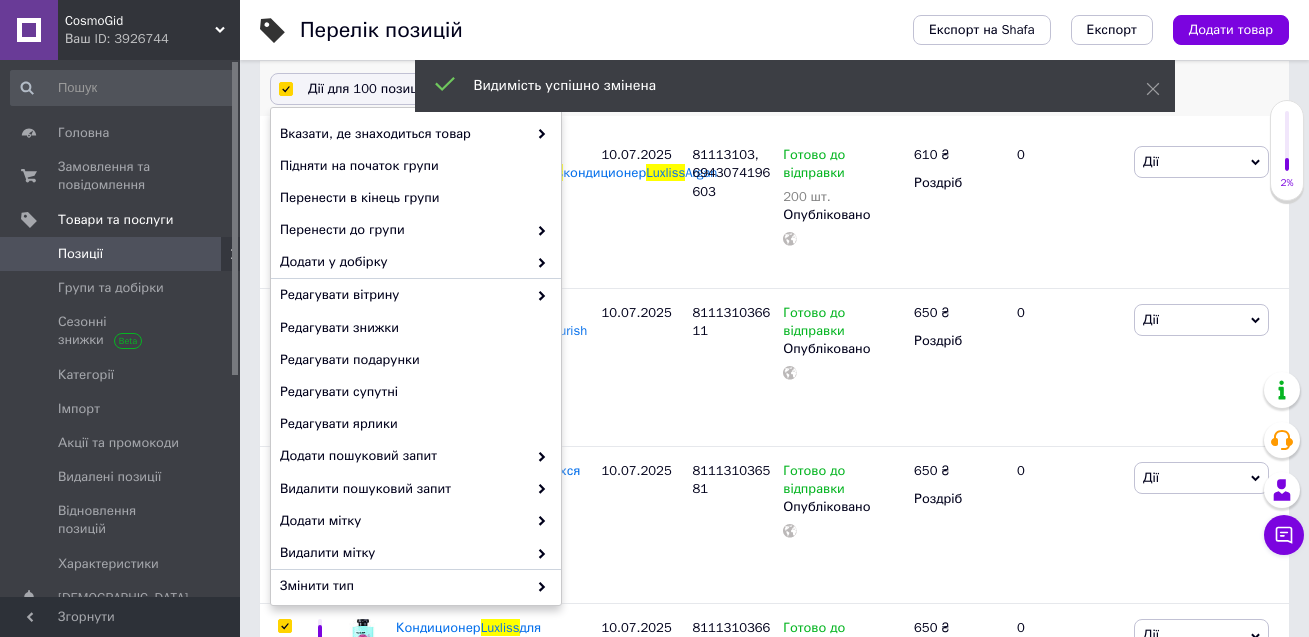 scroll, scrollTop: 202, scrollLeft: 0, axis: vertical 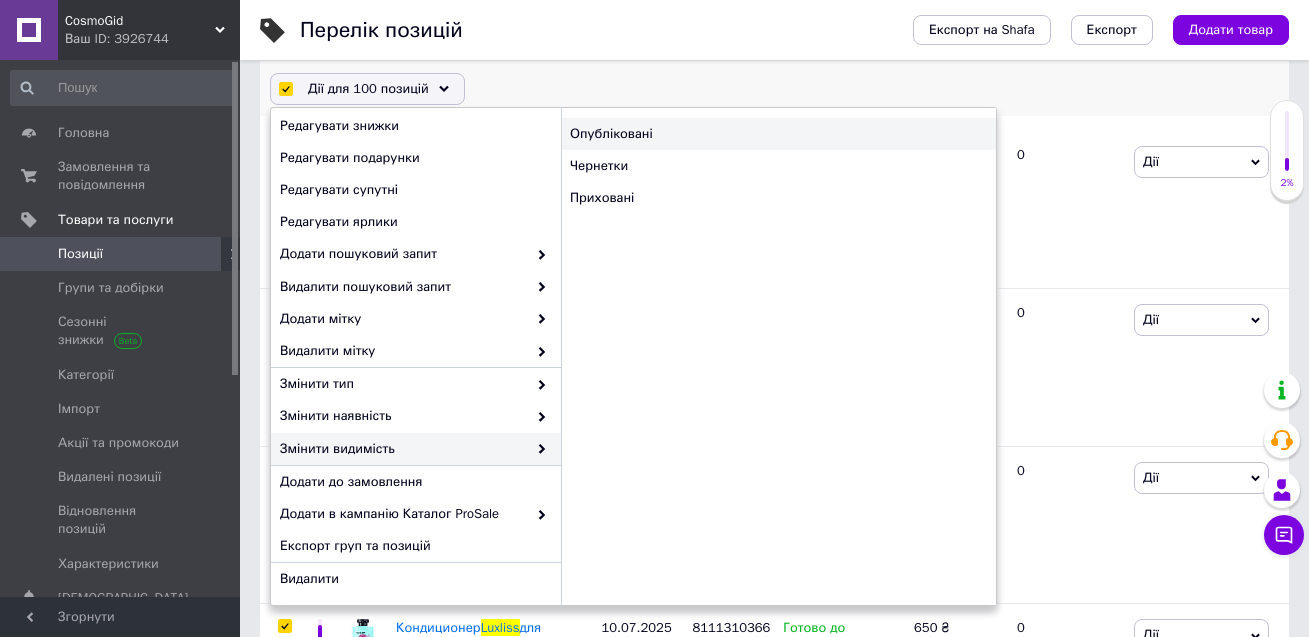 click on "Опубліковані" at bounding box center (778, 134) 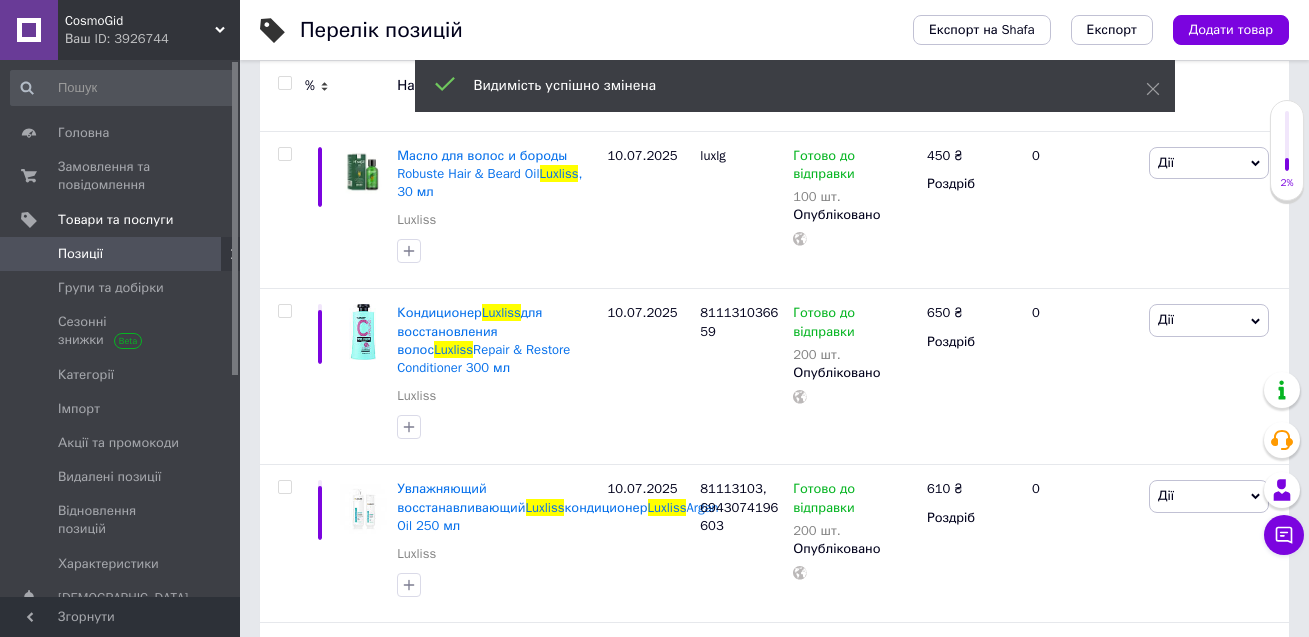 click at bounding box center [284, 83] 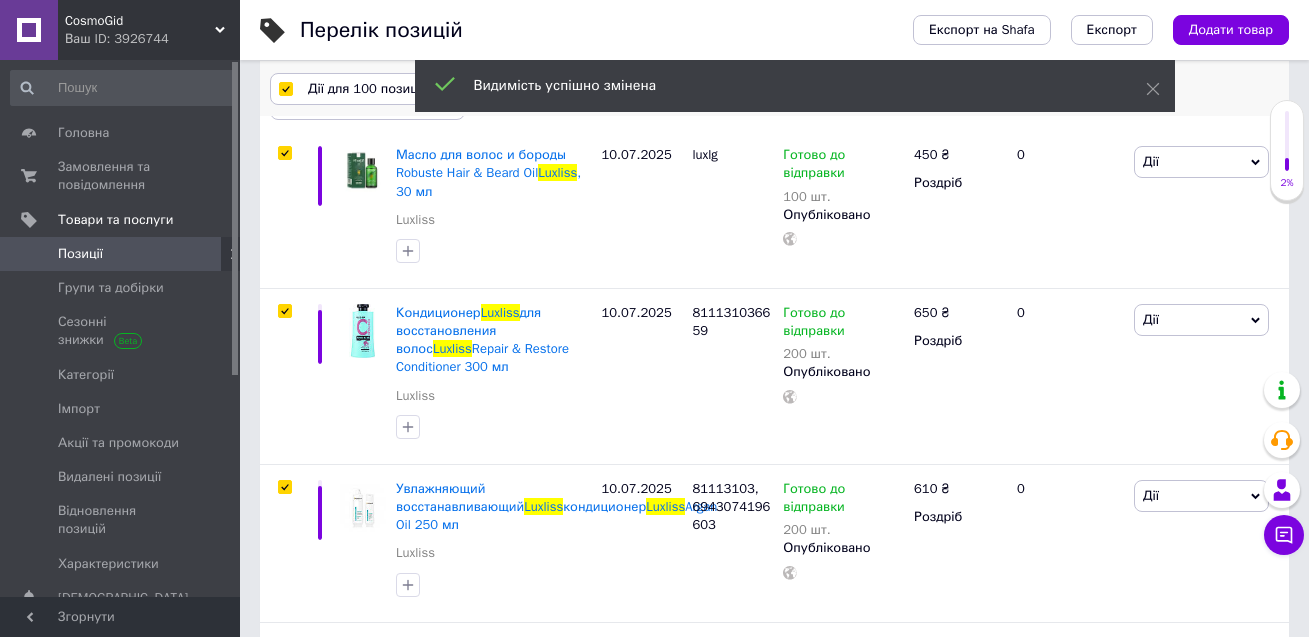 click on "Дії для 100 позицій" at bounding box center (368, 89) 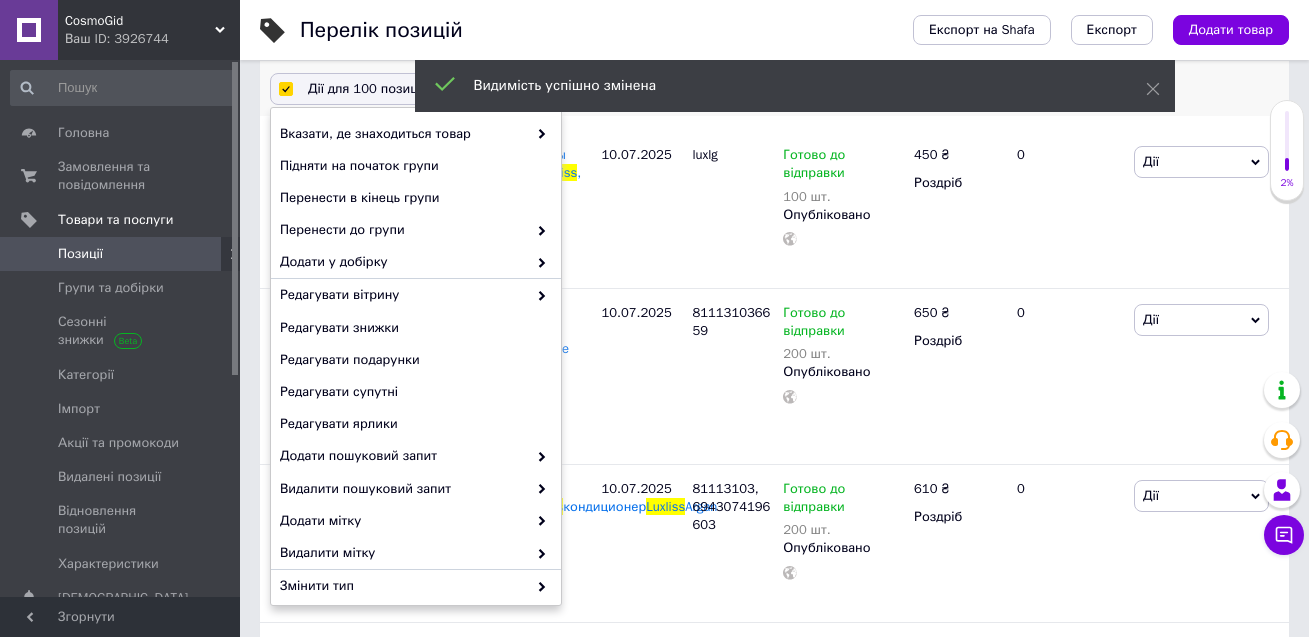 scroll, scrollTop: 202, scrollLeft: 0, axis: vertical 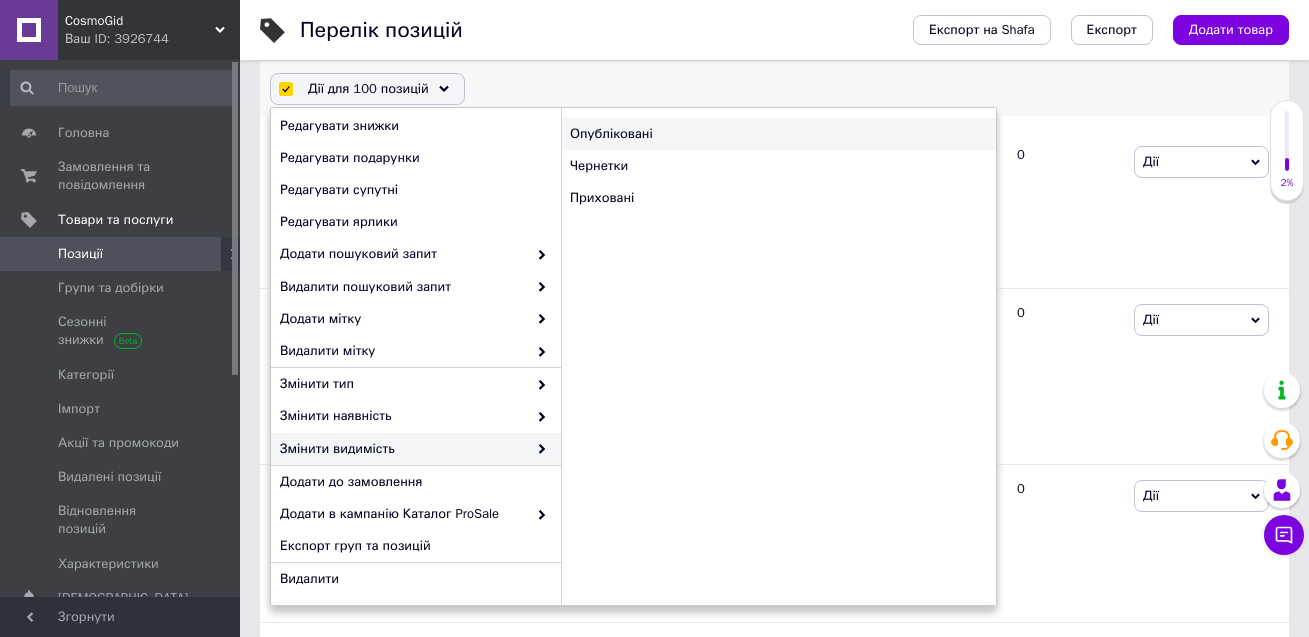 click on "Опубліковані" at bounding box center (778, 134) 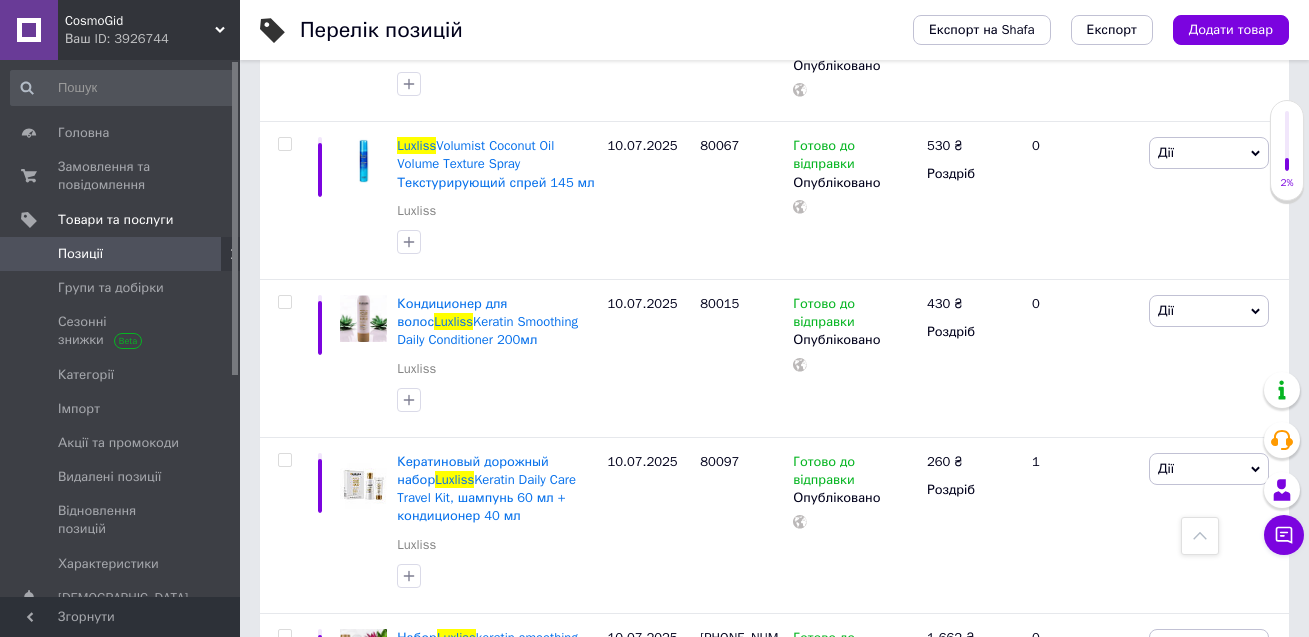scroll, scrollTop: 16935, scrollLeft: 0, axis: vertical 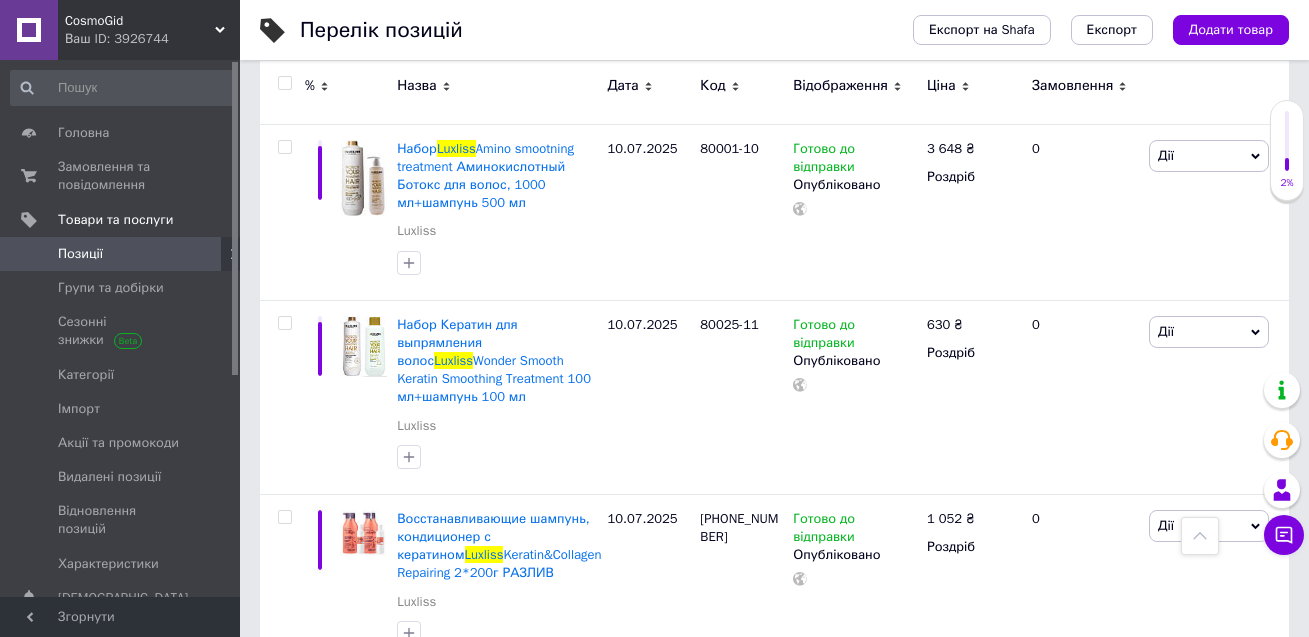 click on "2" at bounding box center (327, 905) 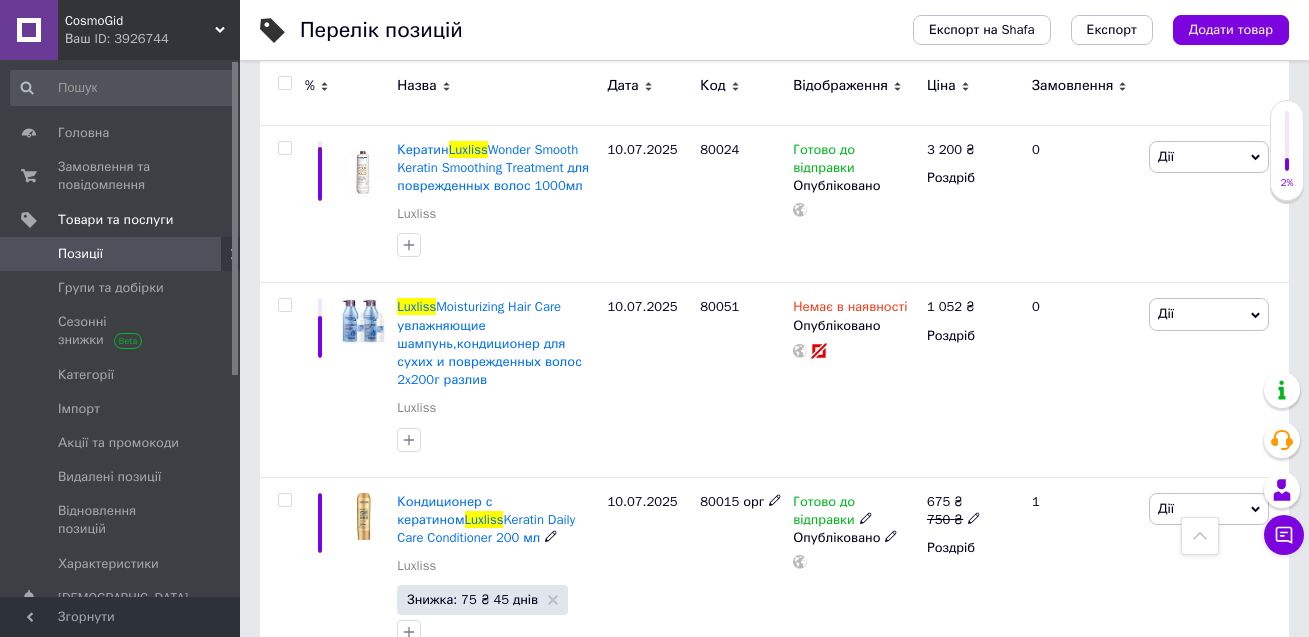 scroll, scrollTop: 0, scrollLeft: 0, axis: both 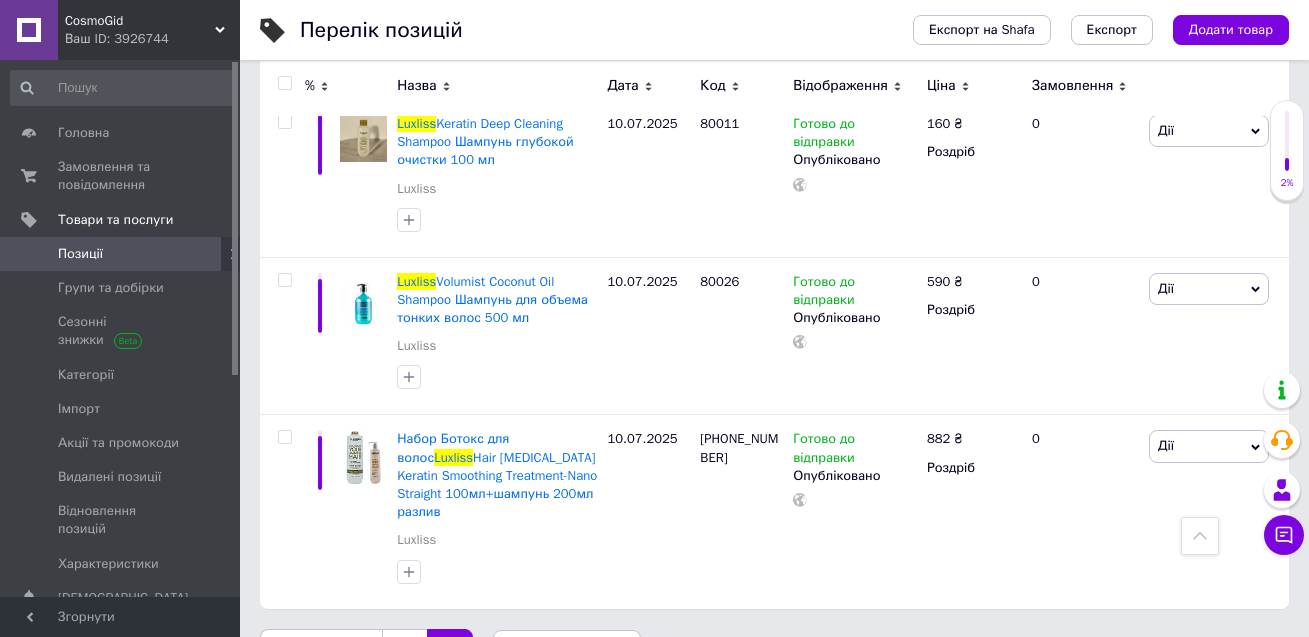 click on "1" at bounding box center [404, 650] 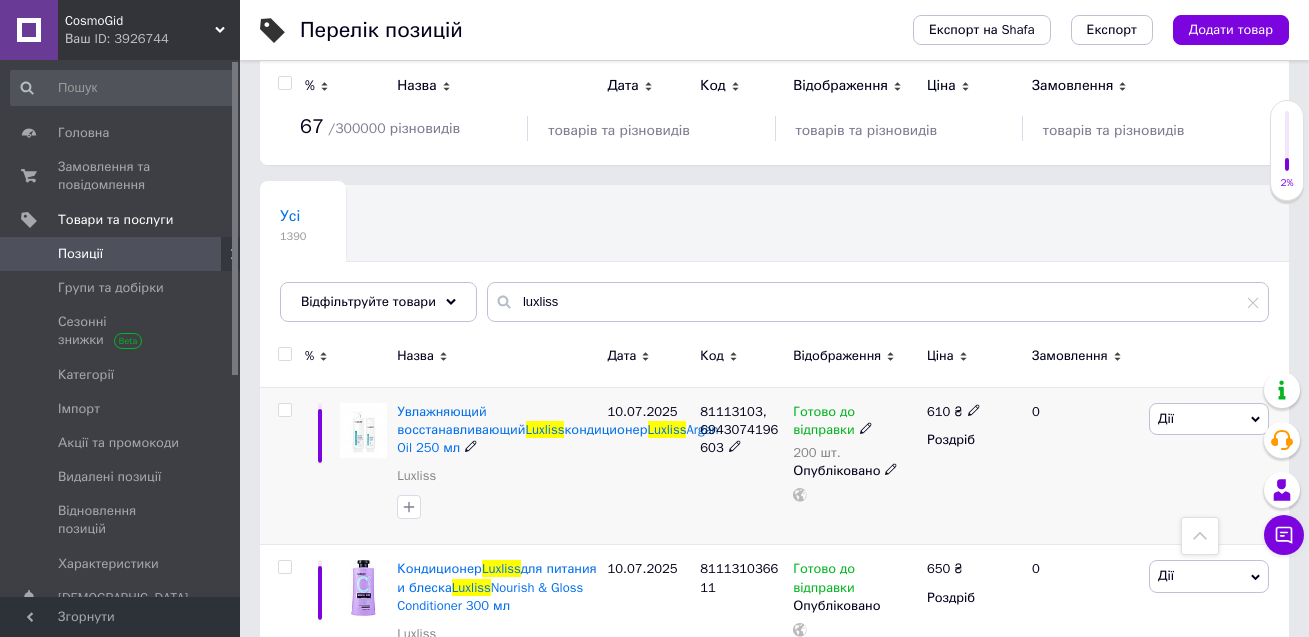 scroll, scrollTop: 0, scrollLeft: 0, axis: both 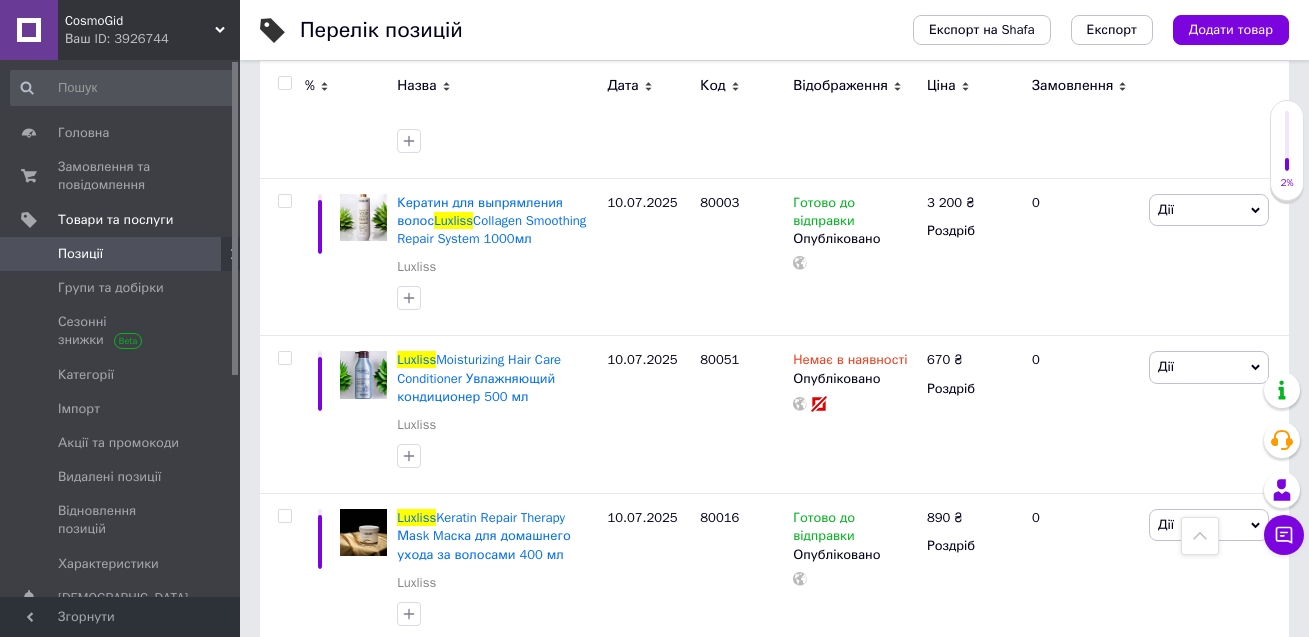 click on "2" at bounding box center [327, 868] 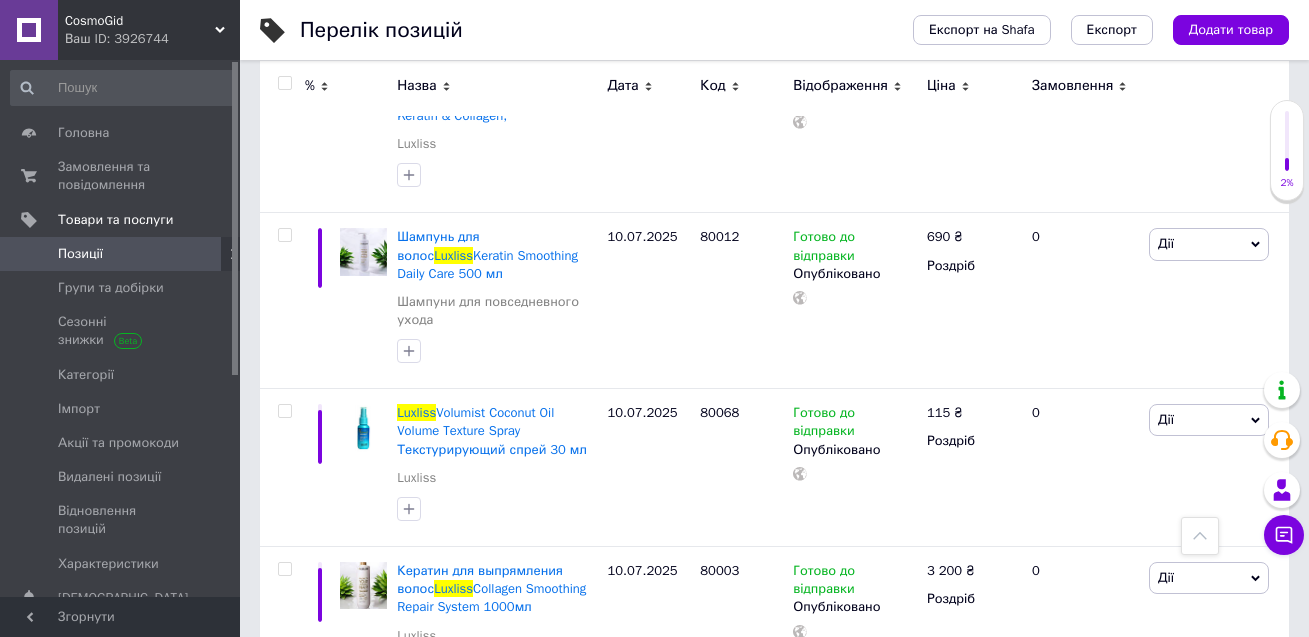 scroll, scrollTop: 0, scrollLeft: 0, axis: both 